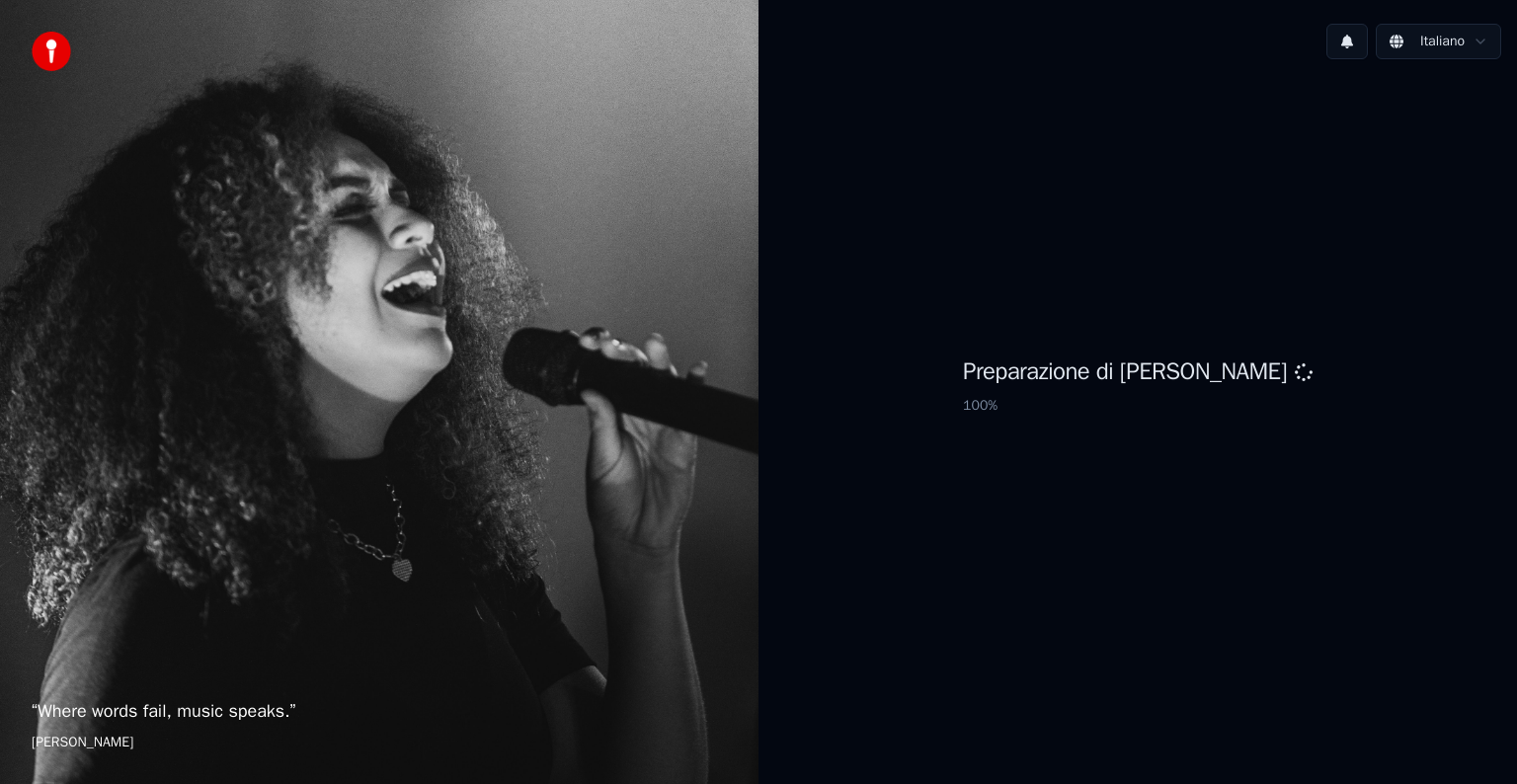 scroll, scrollTop: 0, scrollLeft: 0, axis: both 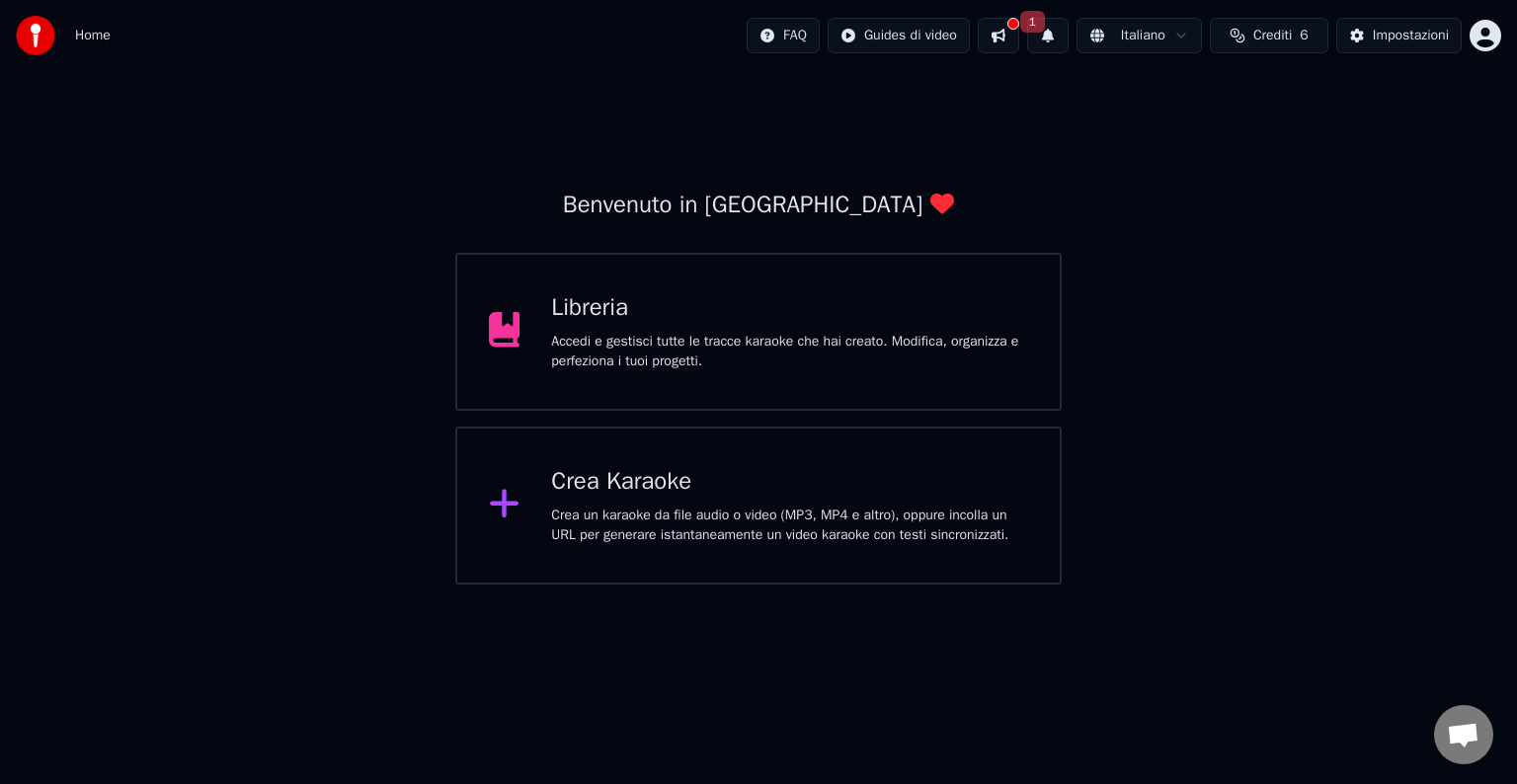 click on "Crea Karaoke" at bounding box center (789, 482) 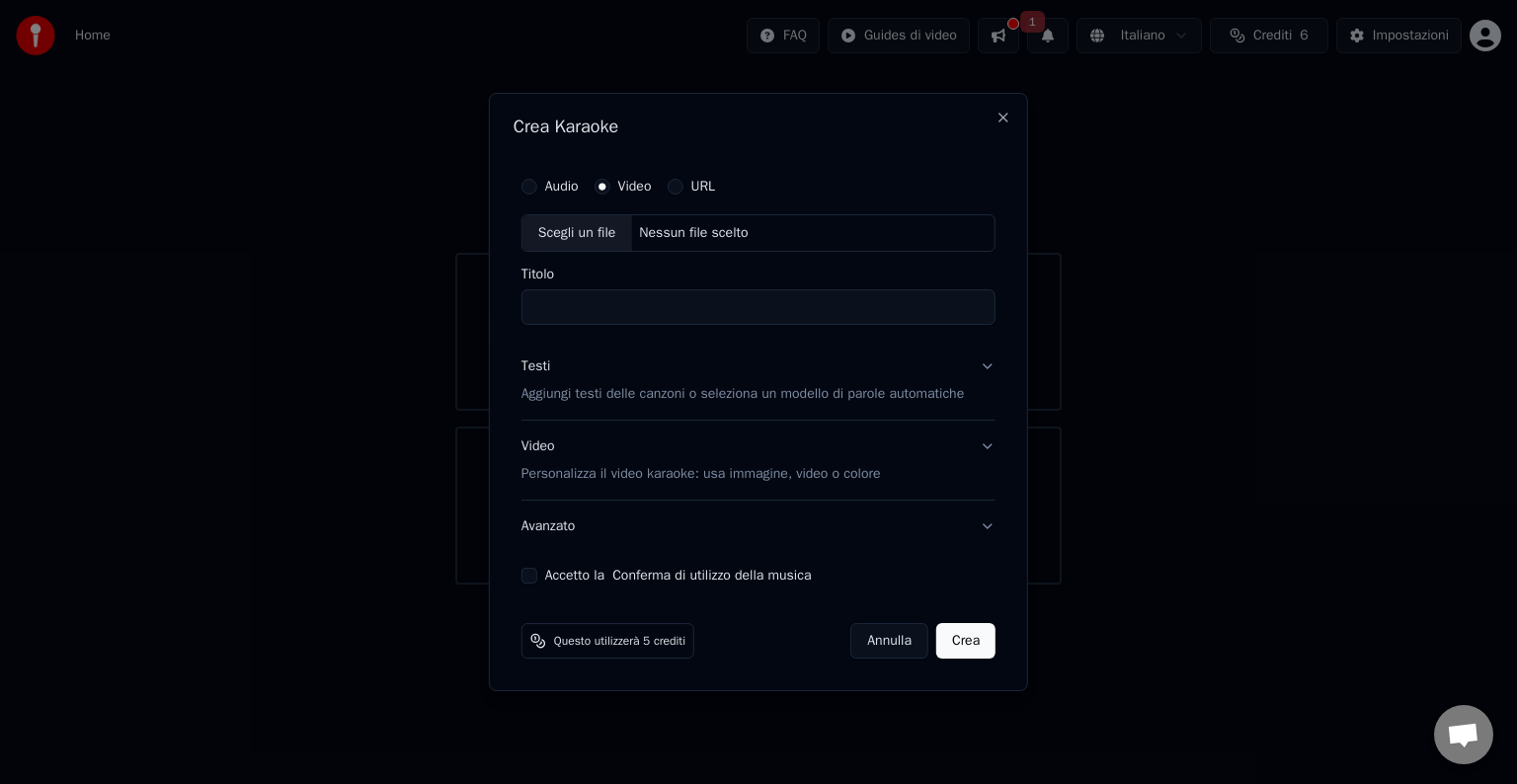 click on "Scegli un file" at bounding box center (577, 233) 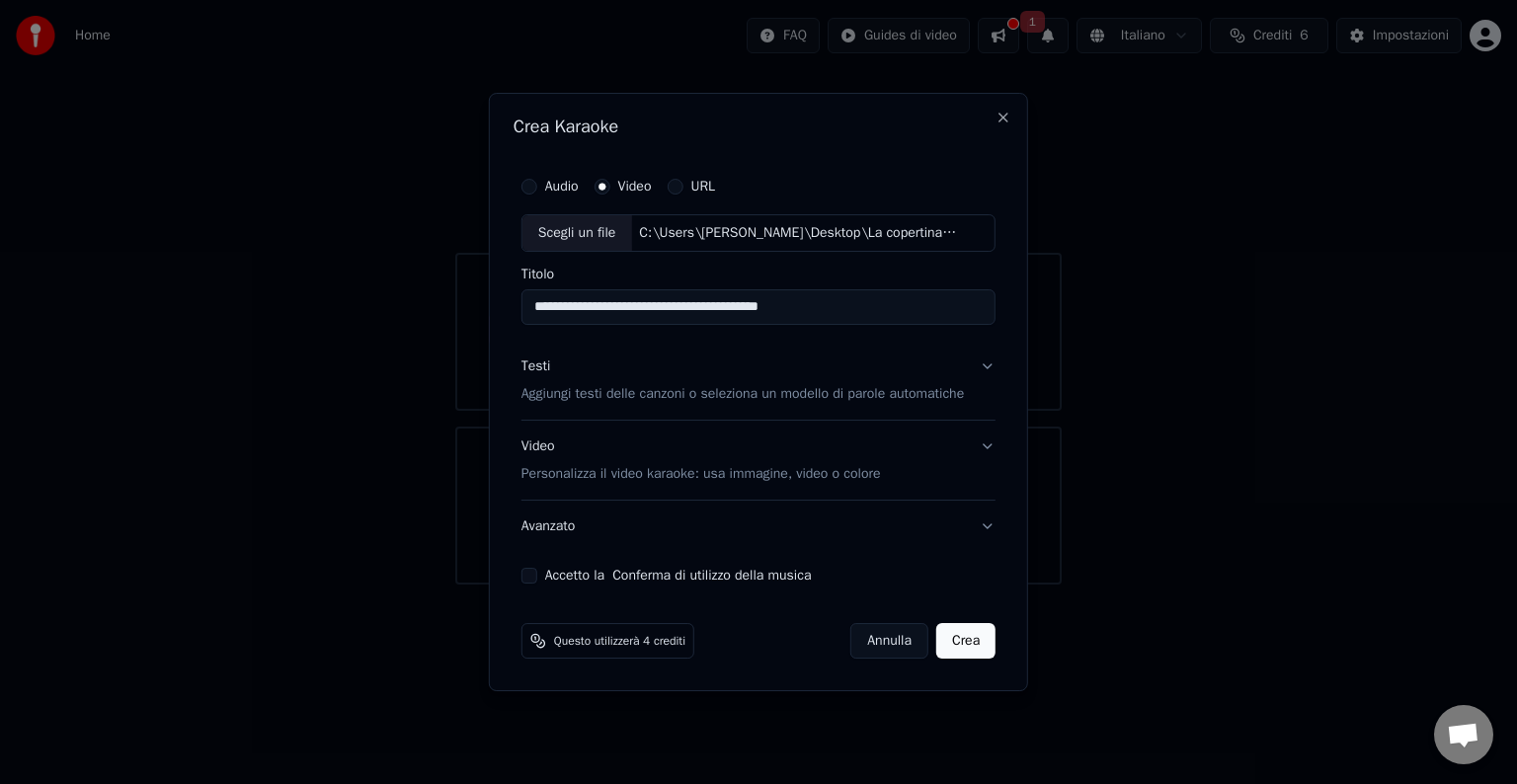 drag, startPoint x: 767, startPoint y: 307, endPoint x: 990, endPoint y: 345, distance: 226.2145 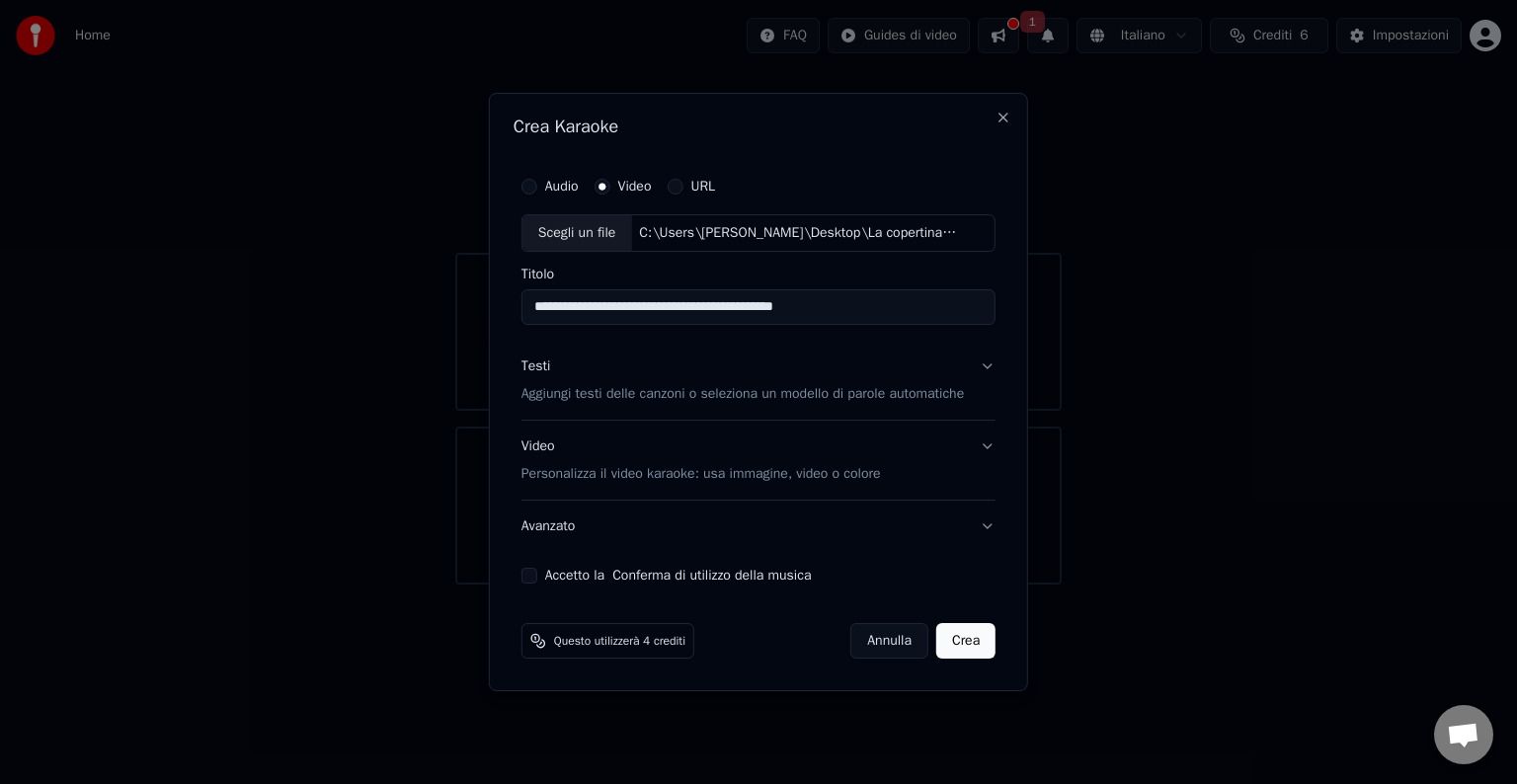 type on "**********" 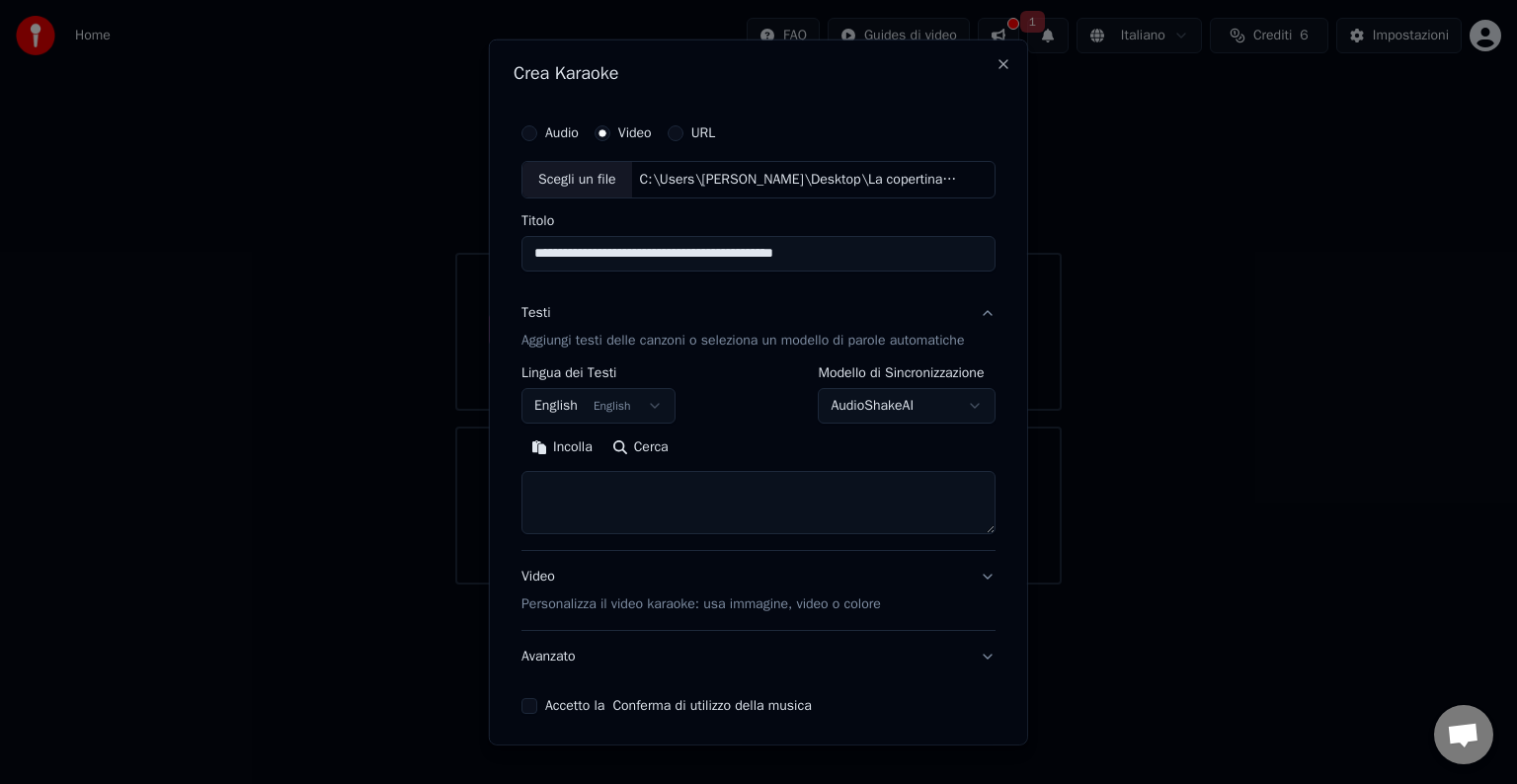 click on "English English" at bounding box center (599, 406) 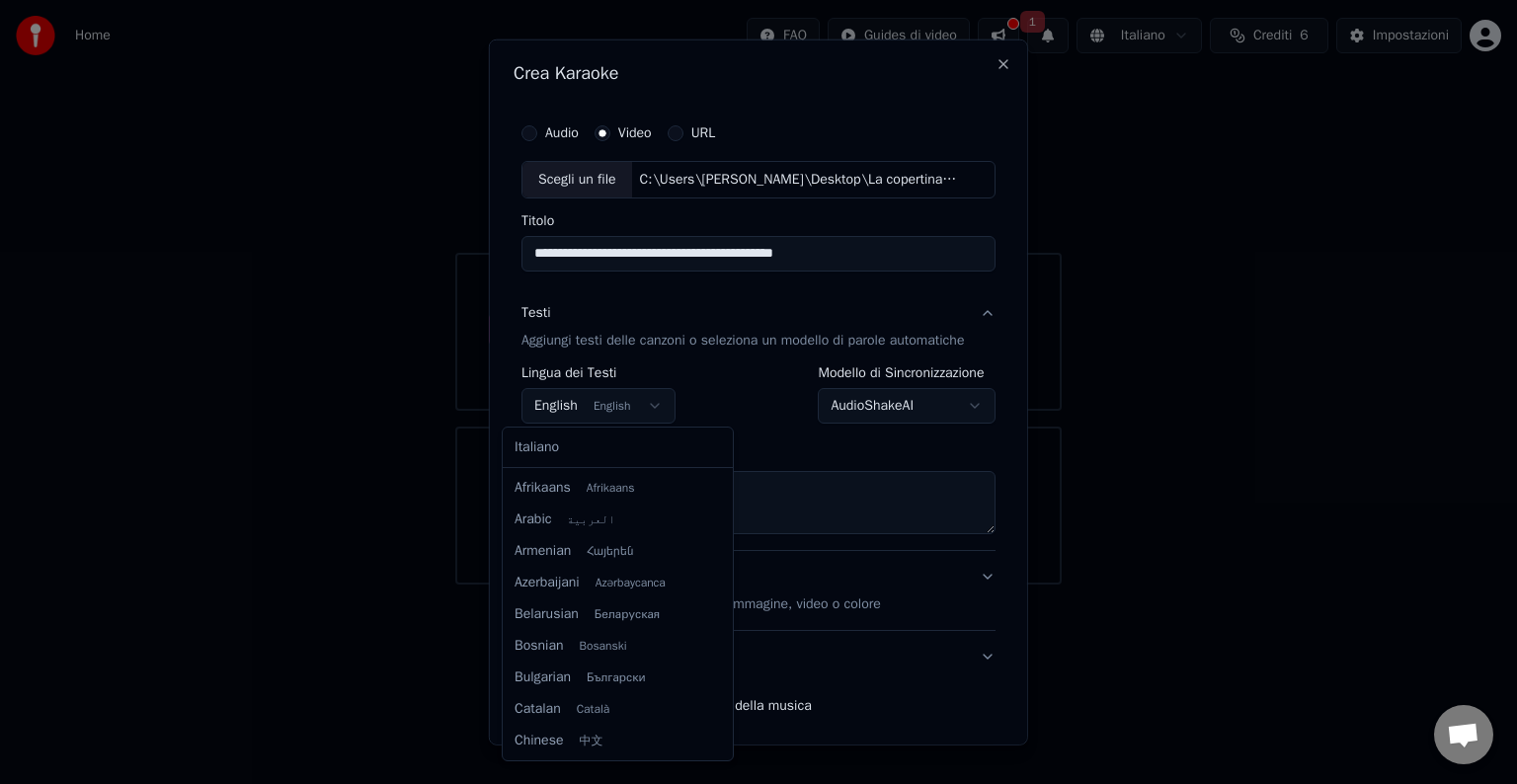 scroll, scrollTop: 158, scrollLeft: 0, axis: vertical 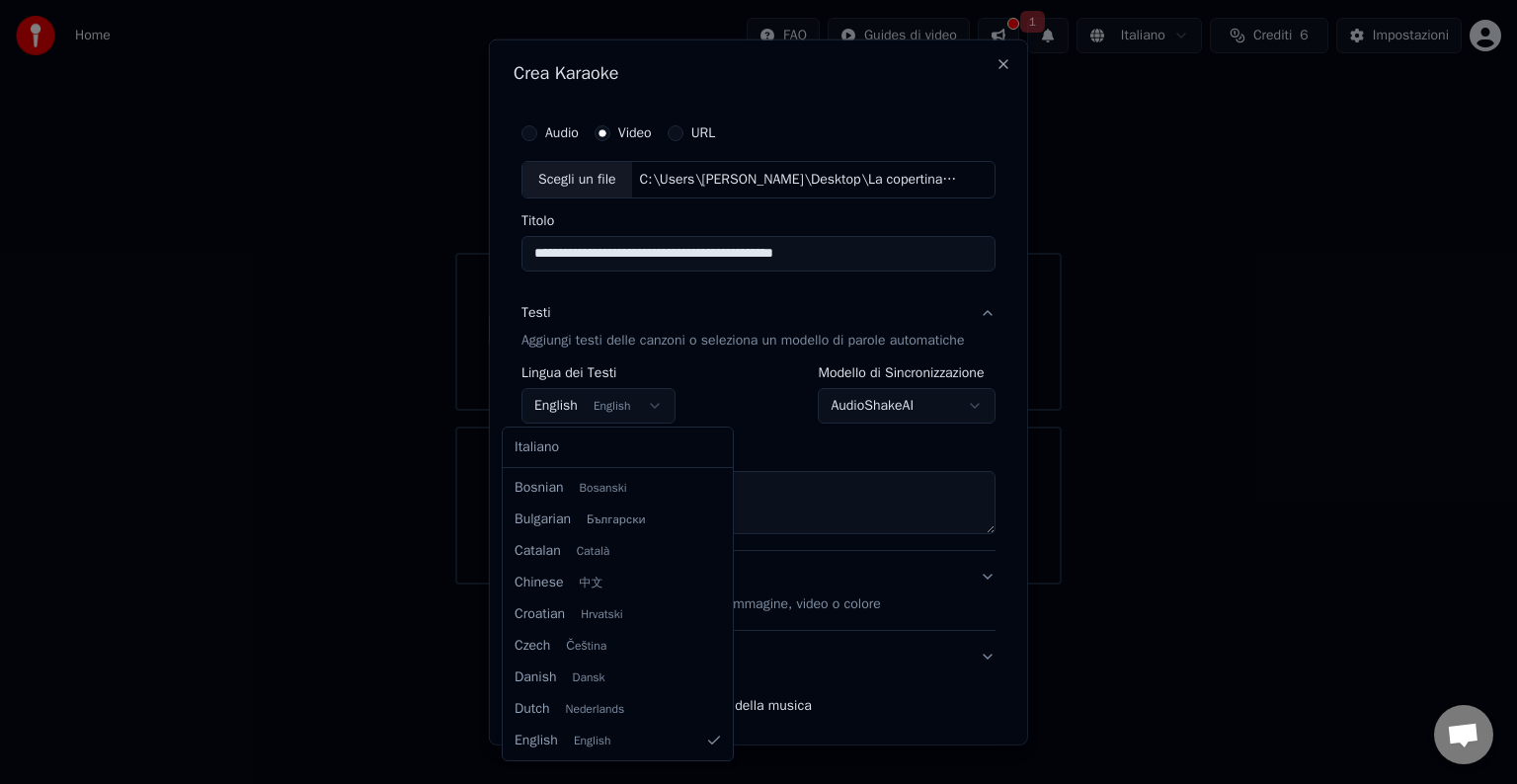 select on "**" 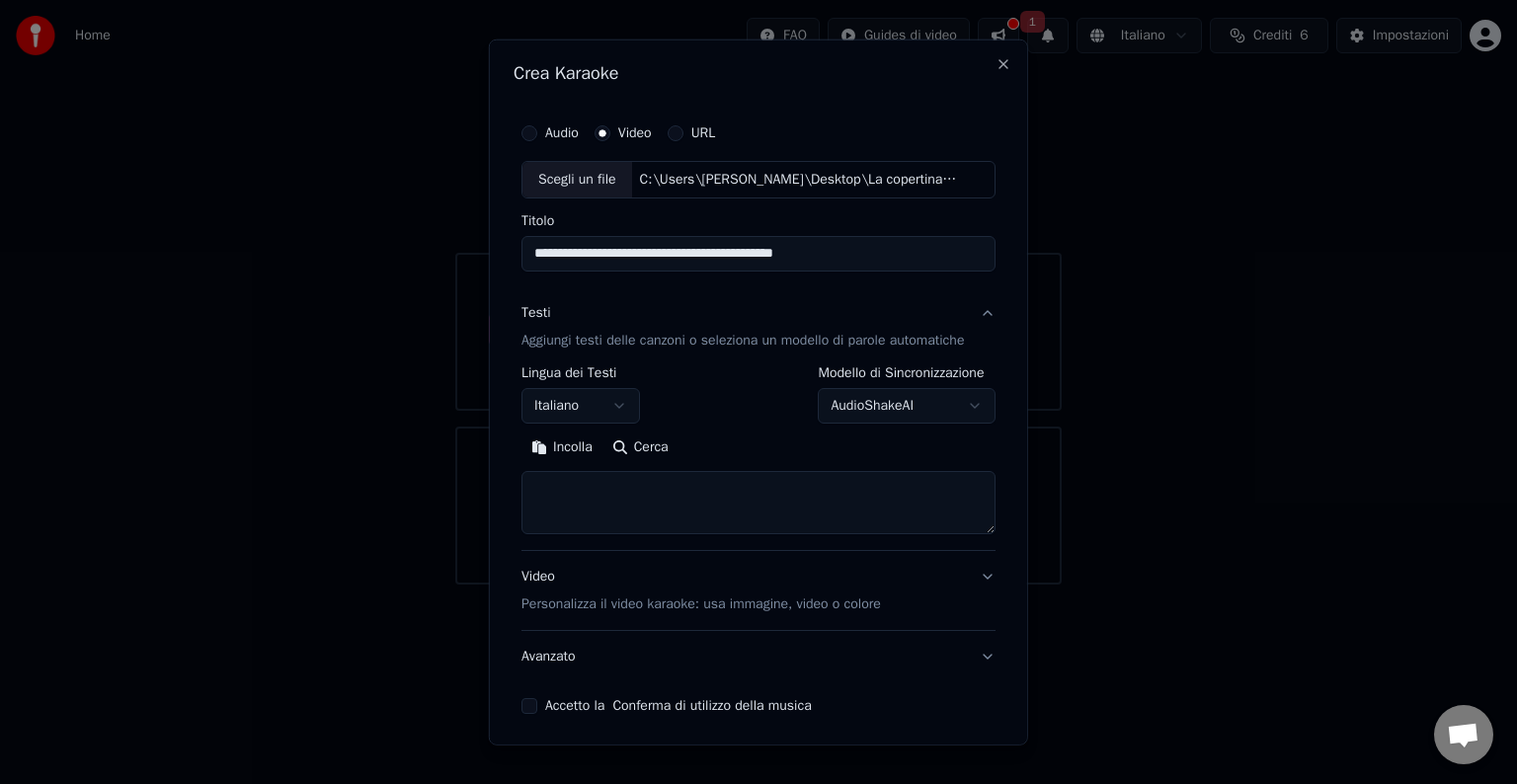 click at bounding box center [758, 503] 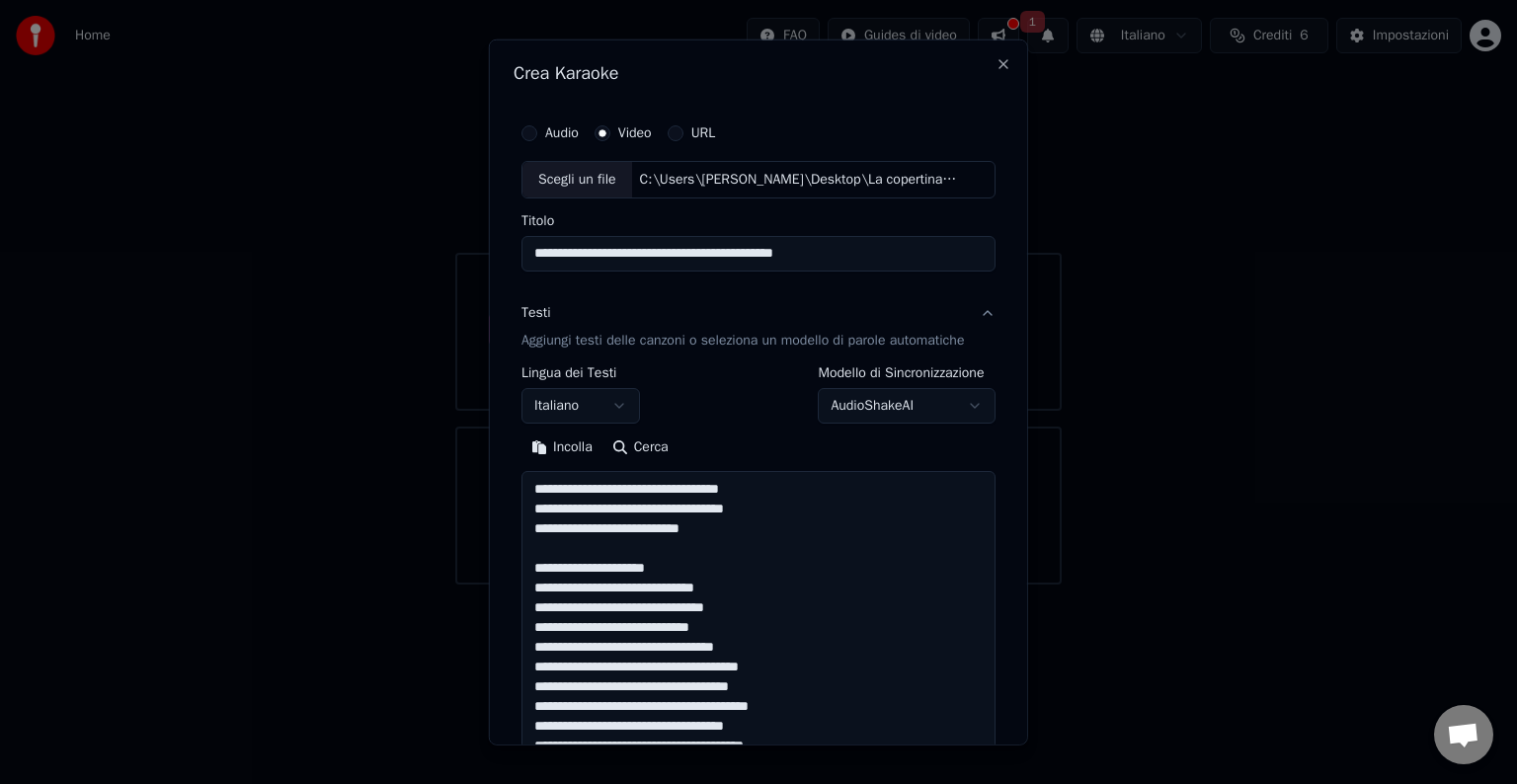 scroll, scrollTop: 952, scrollLeft: 0, axis: vertical 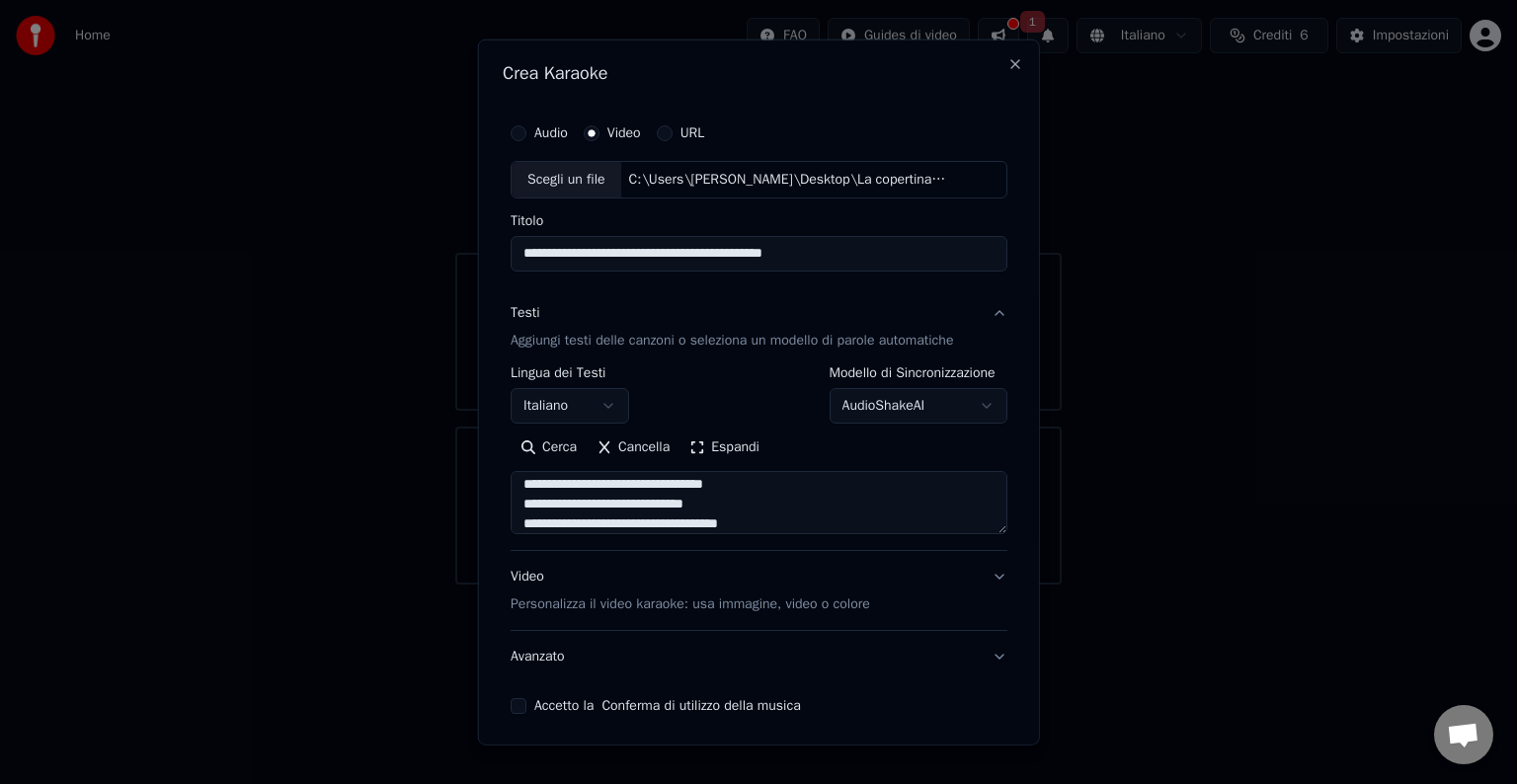 type on "**********" 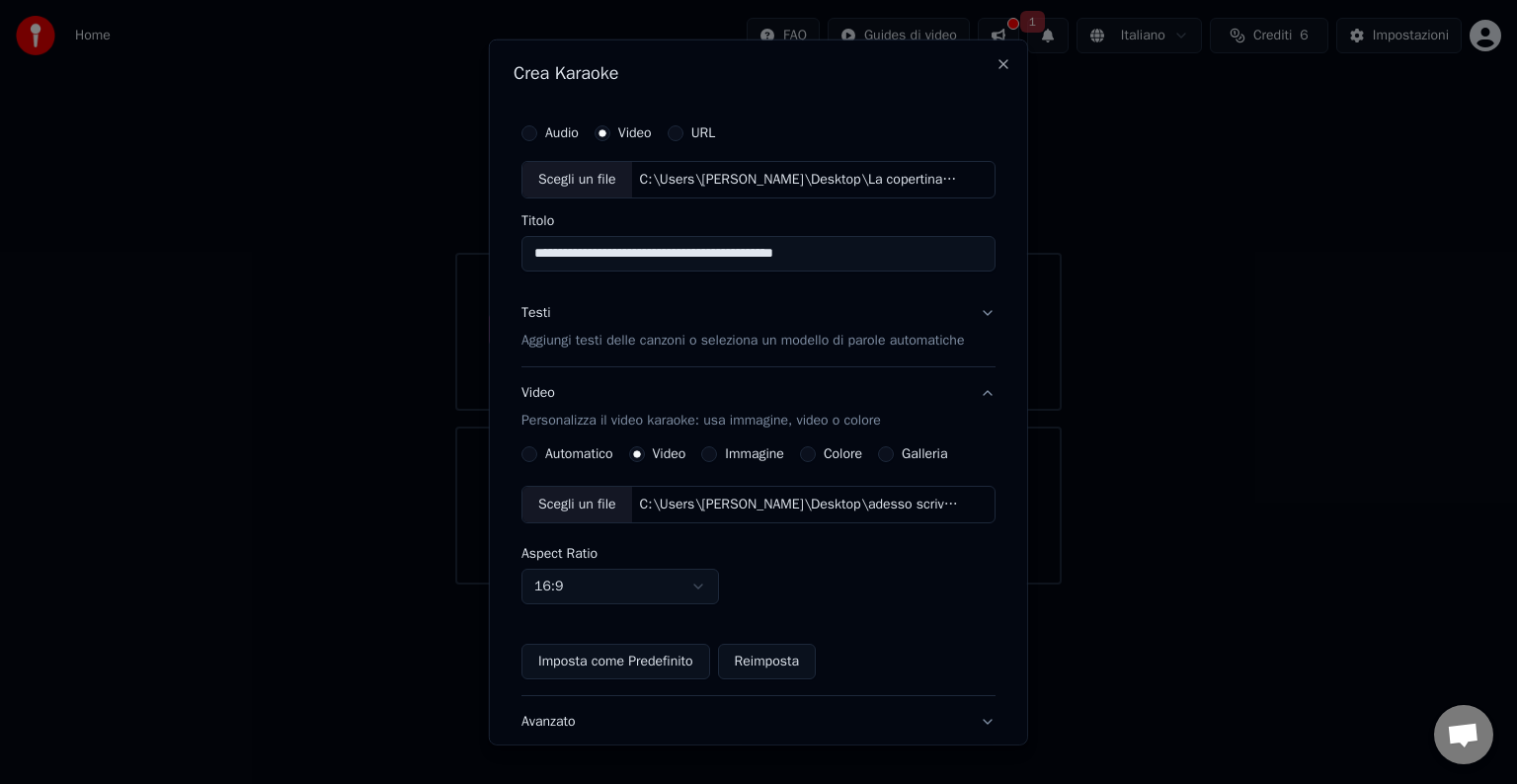 click on "**********" at bounding box center [758, 292] 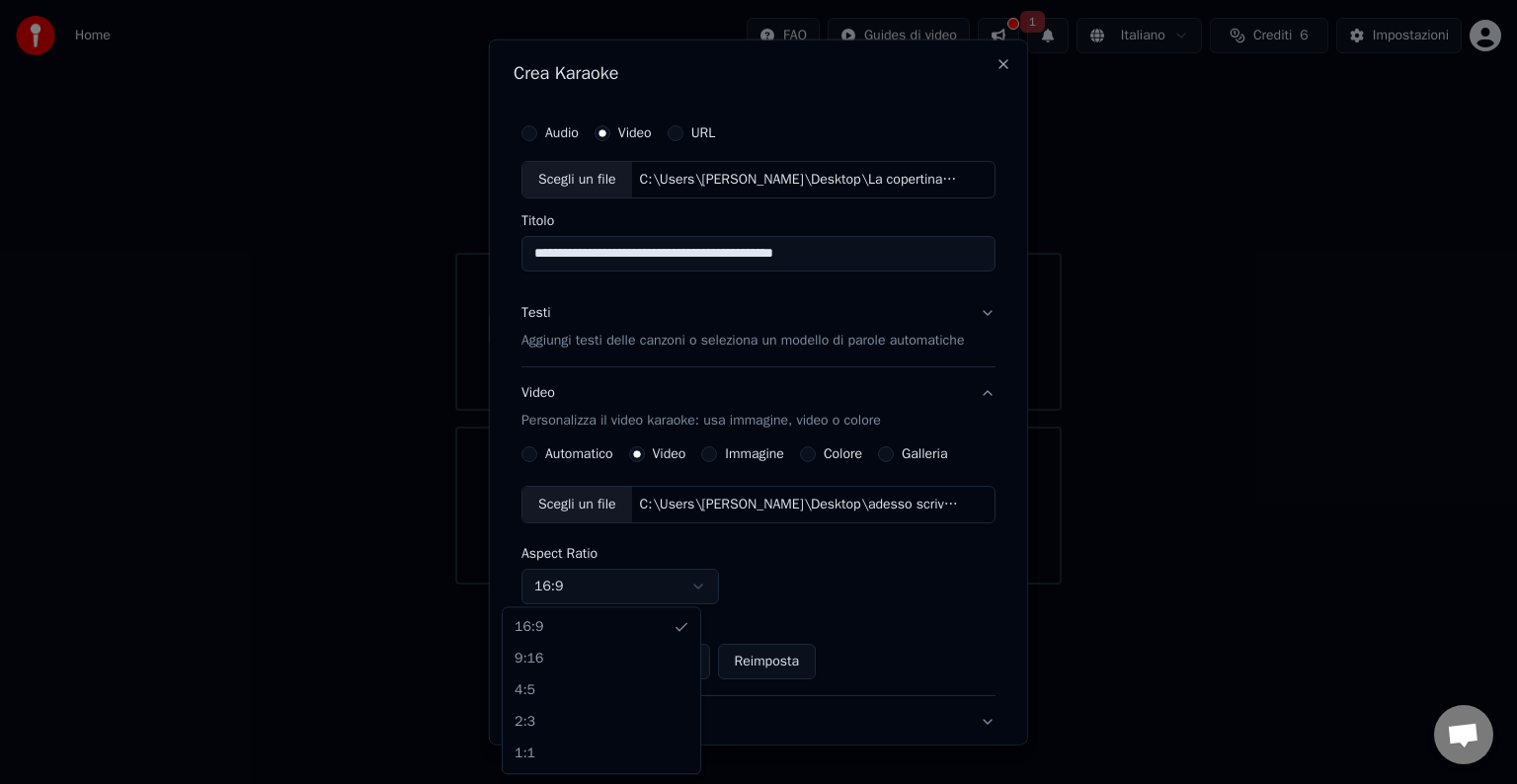 drag, startPoint x: 546, startPoint y: 756, endPoint x: 557, endPoint y: 733, distance: 25.495098 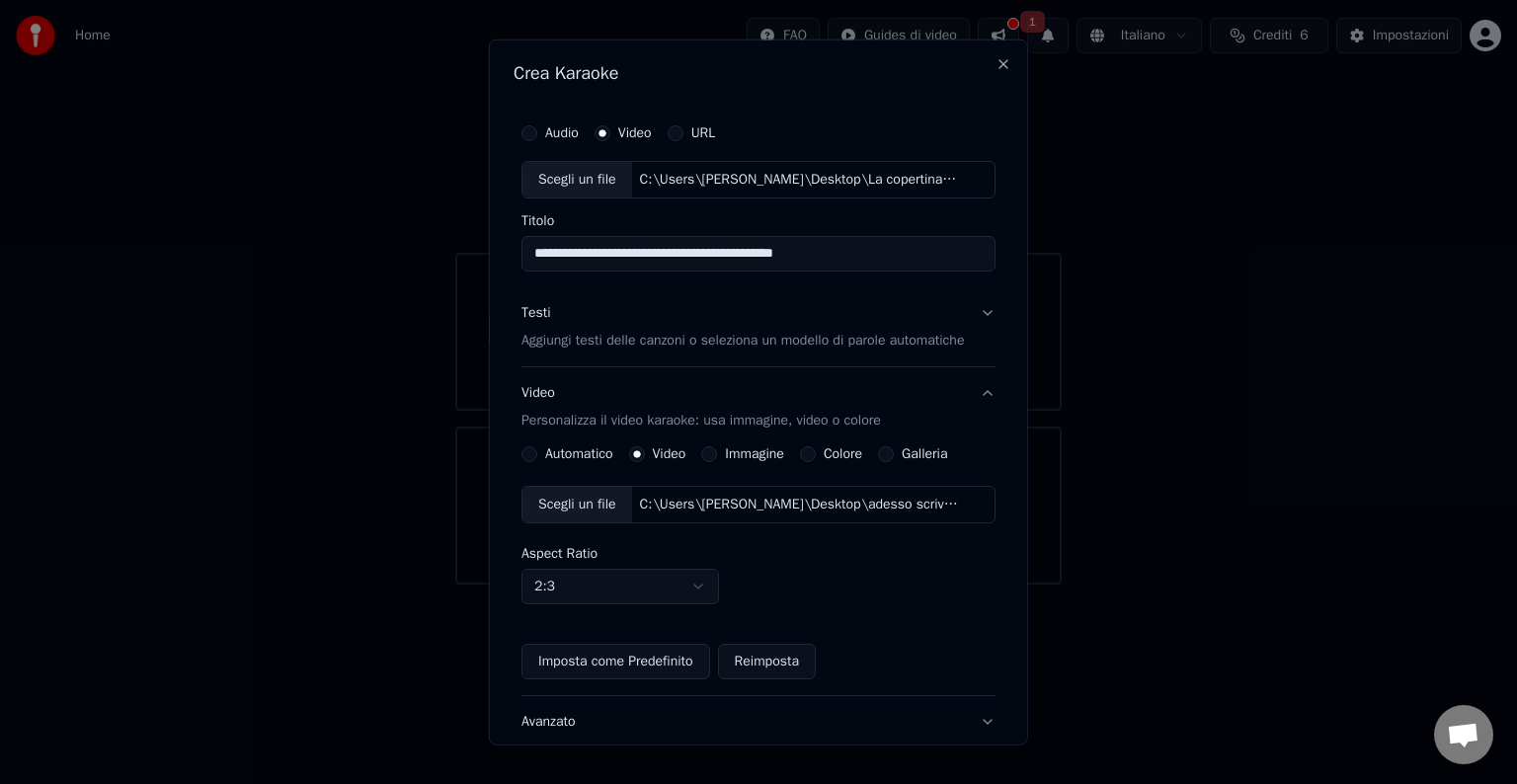 click on "**********" at bounding box center (758, 292) 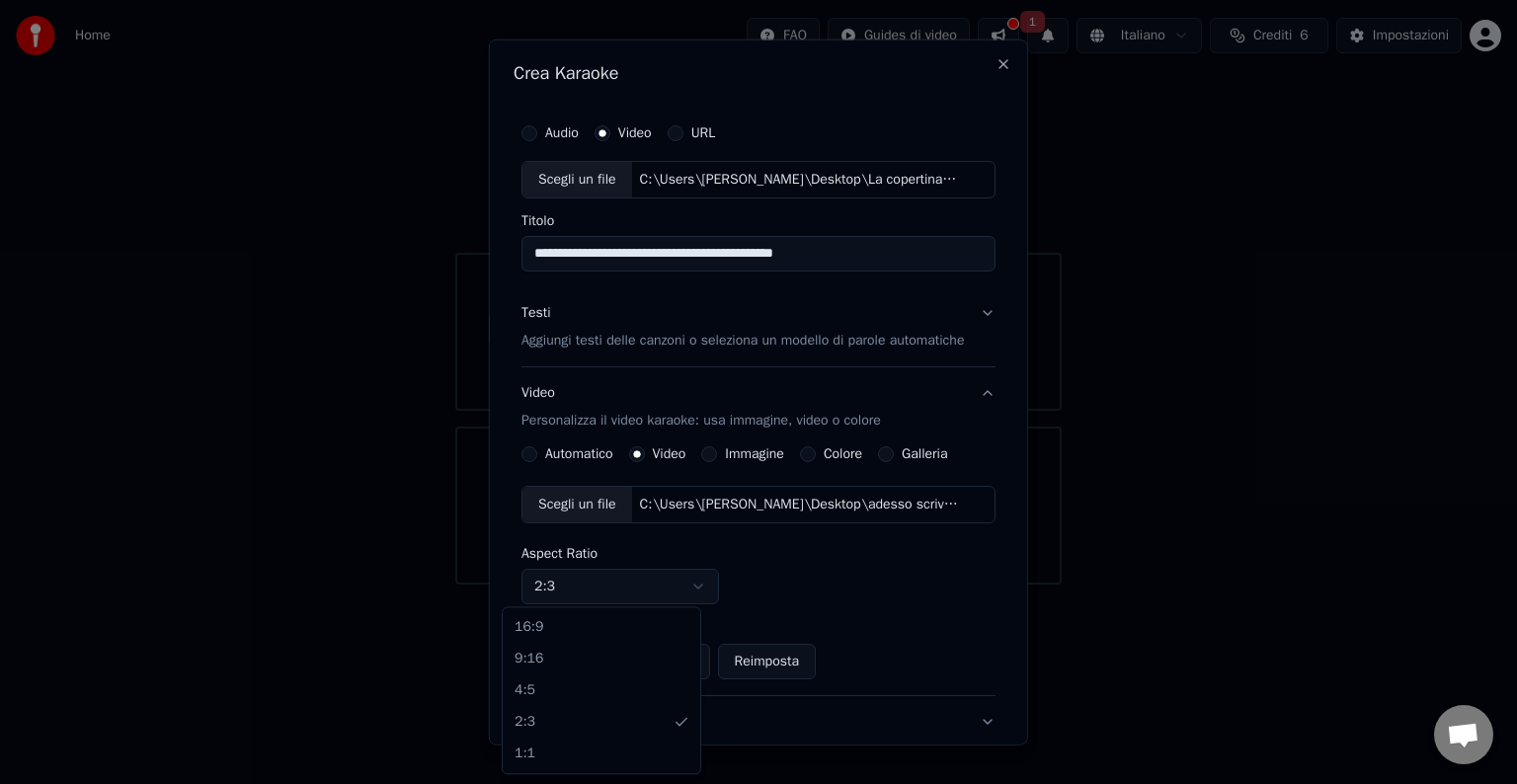 select on "***" 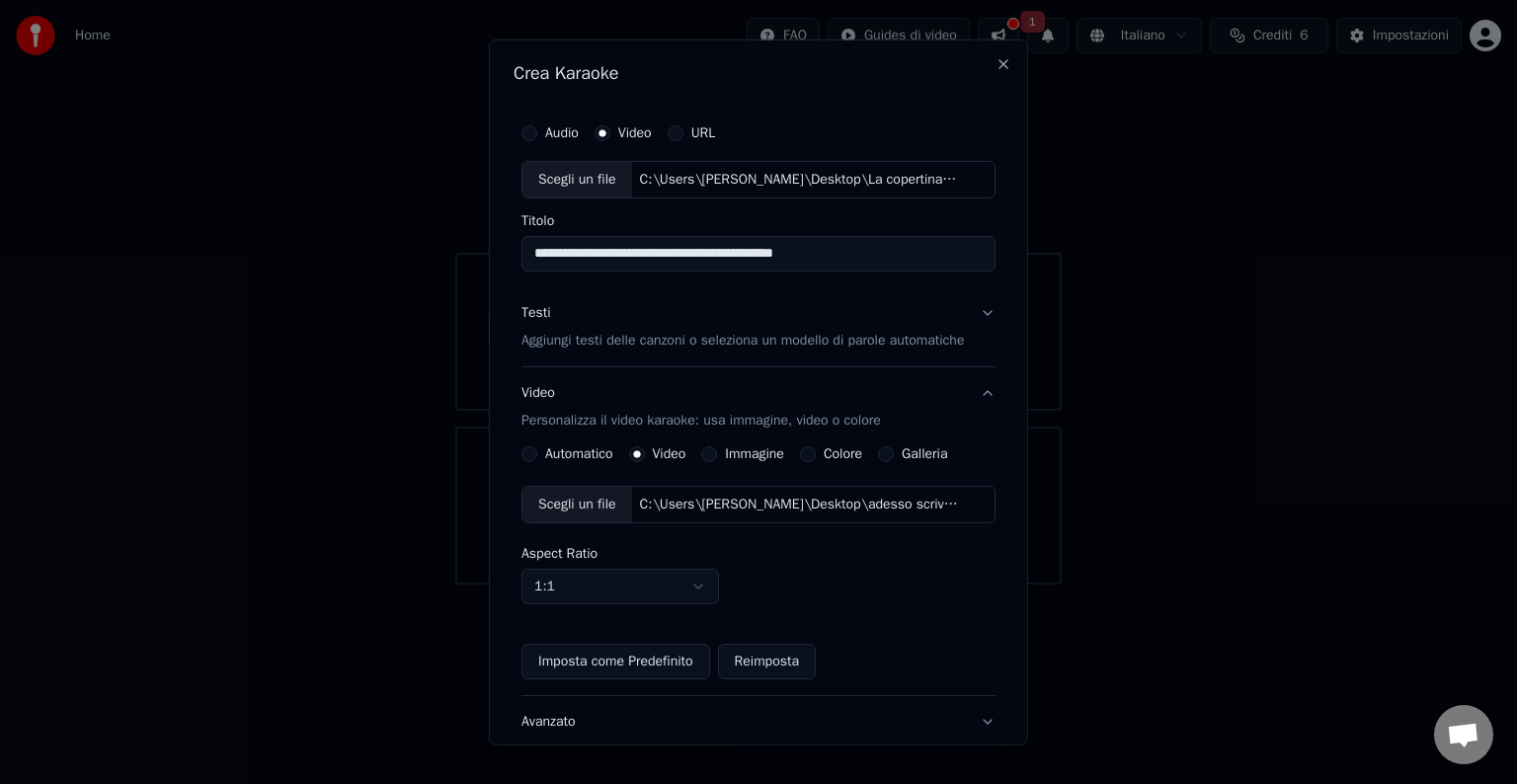 click on "Scegli un file" at bounding box center [577, 505] 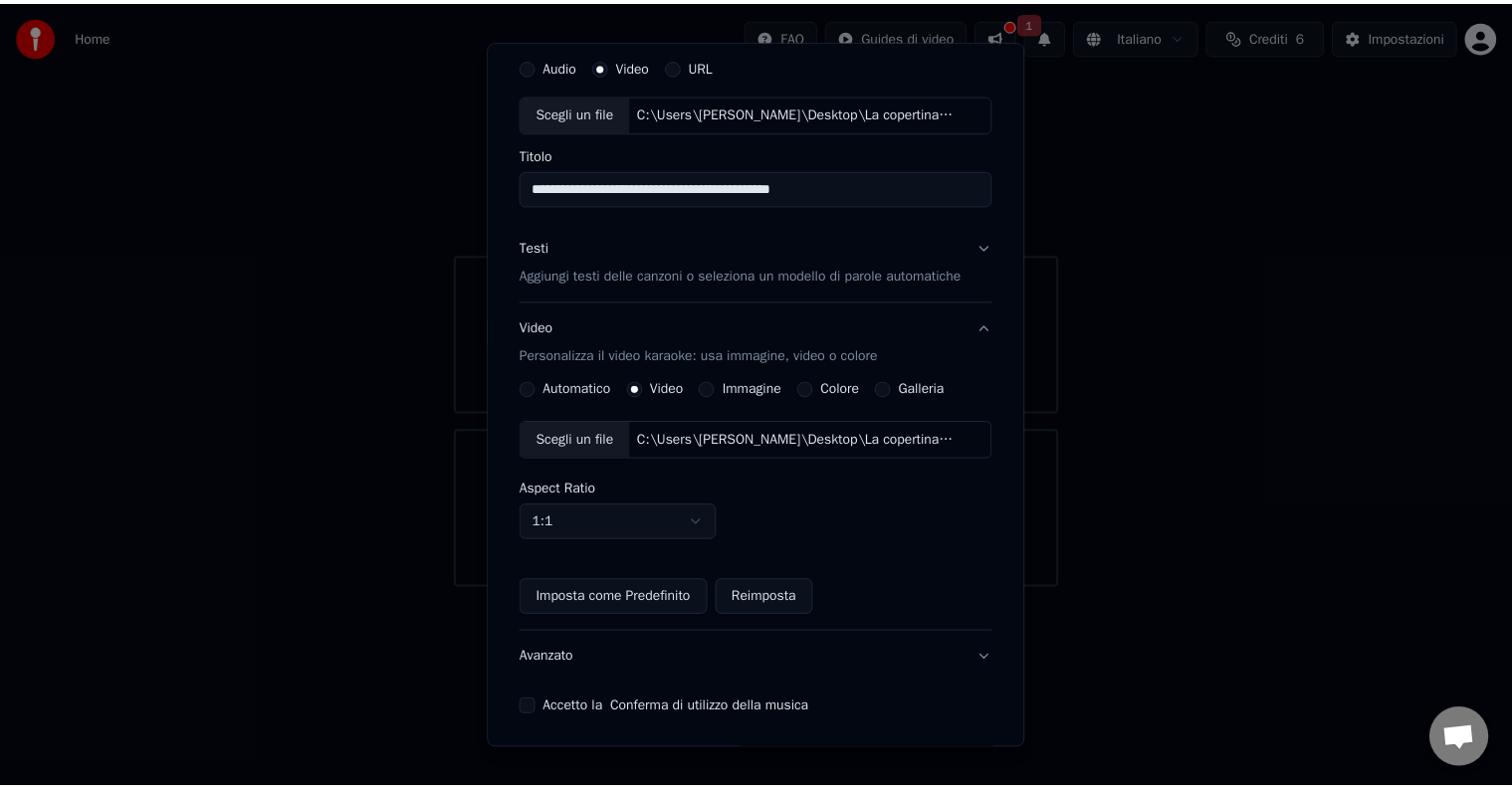 scroll, scrollTop: 140, scrollLeft: 0, axis: vertical 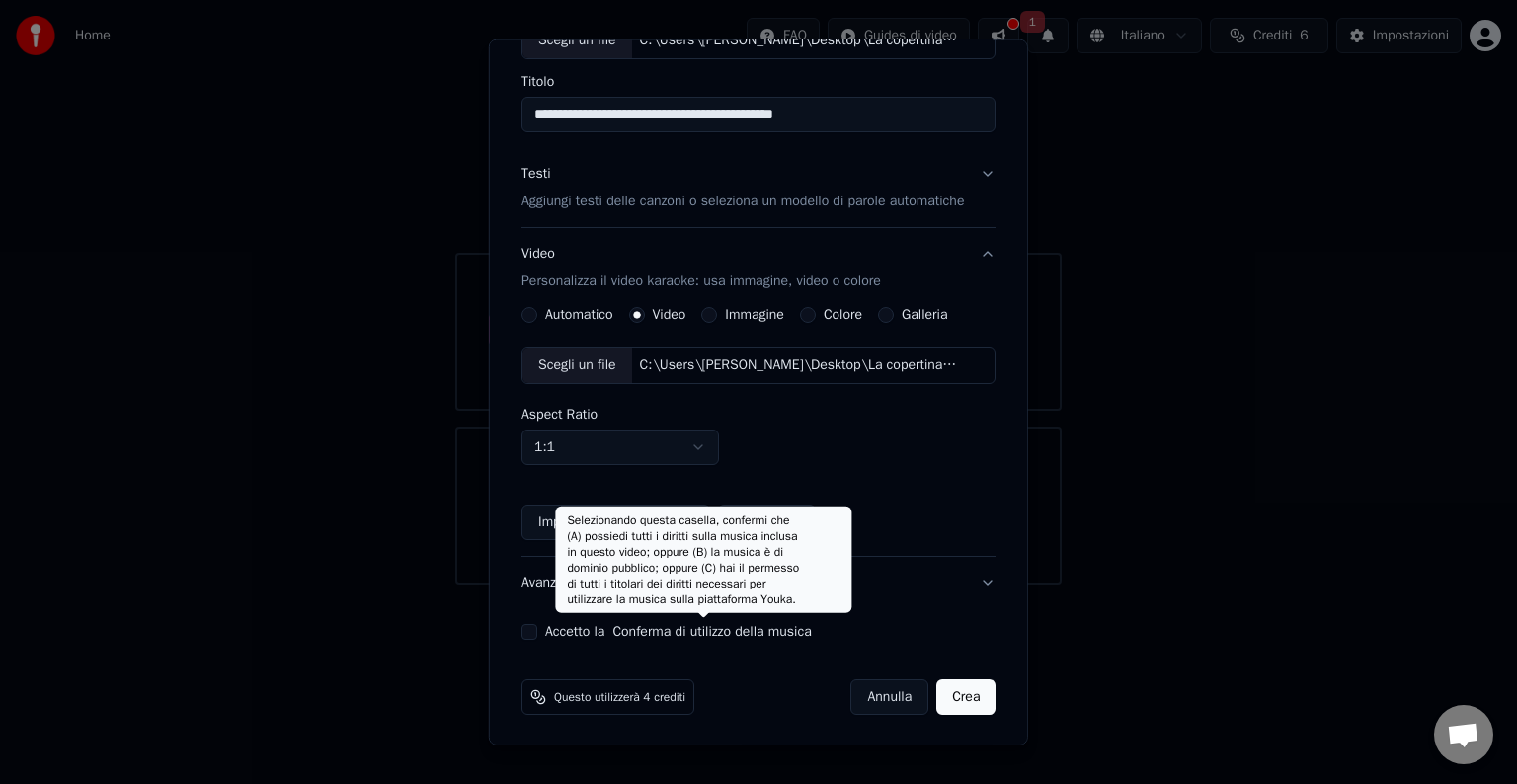 click on "Conferma di utilizzo della musica" at bounding box center [711, 632] 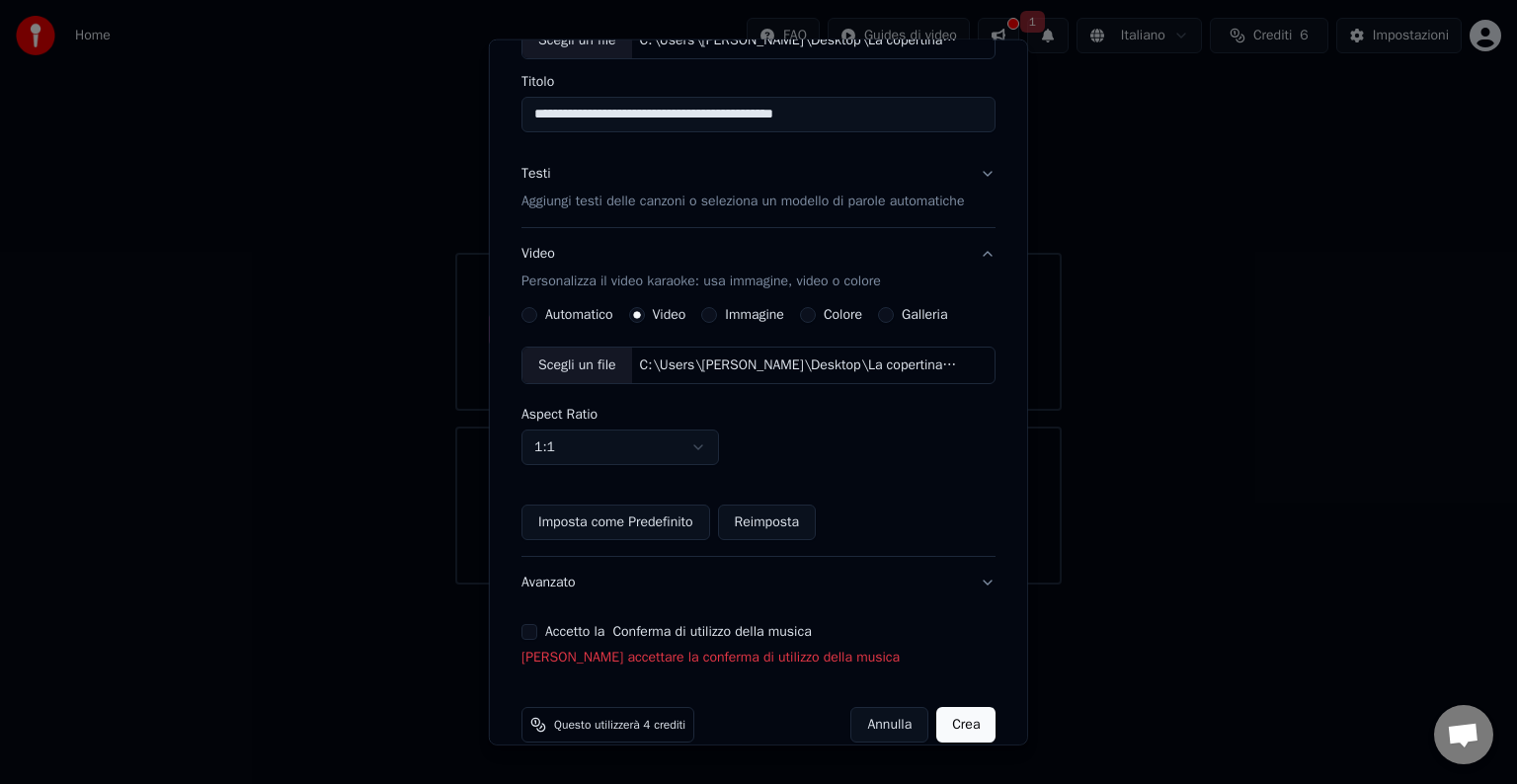 click on "Accetto la   Conferma di utilizzo della musica [PERSON_NAME] accettare la conferma di utilizzo della musica" at bounding box center [758, 646] 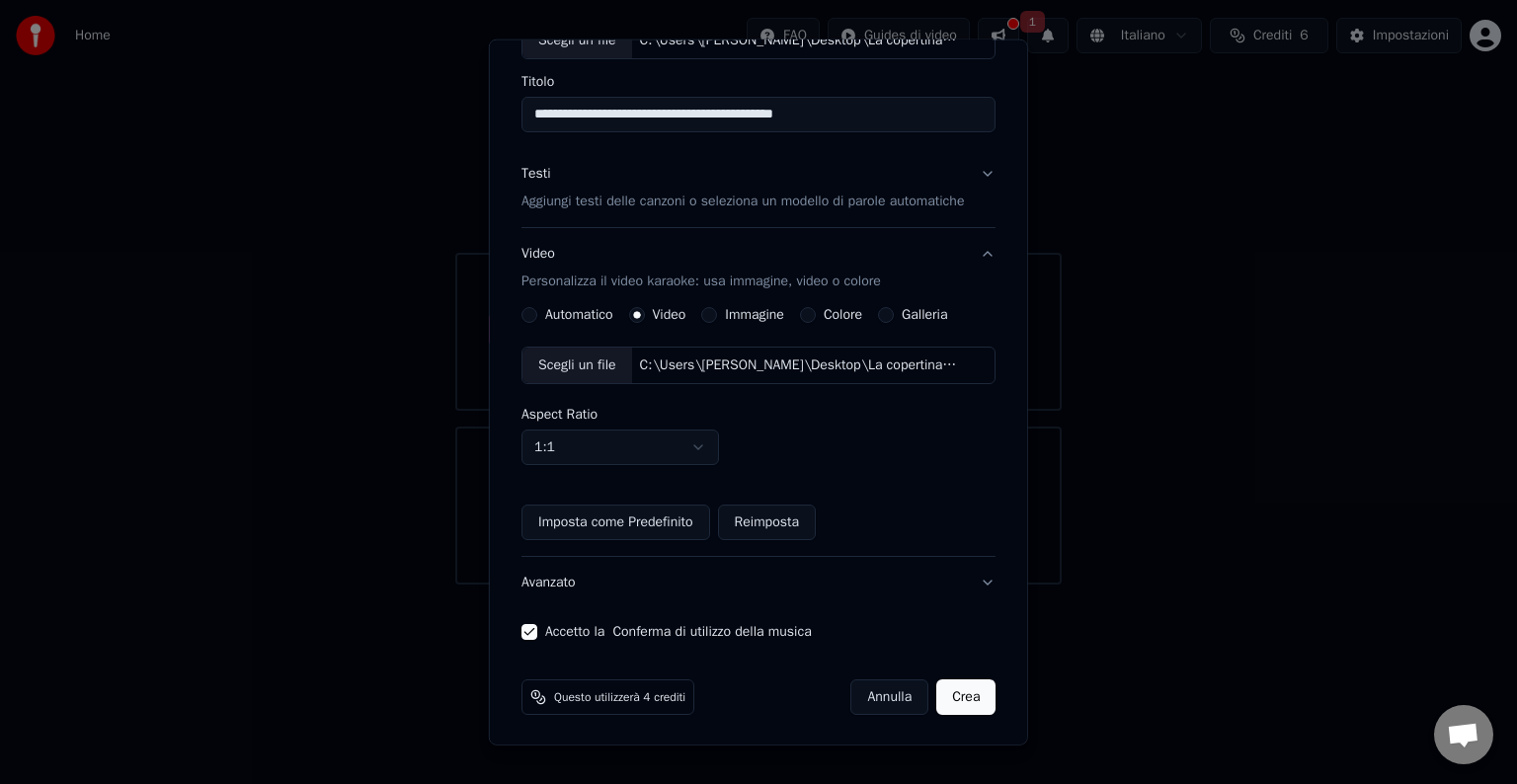 click on "Crea" at bounding box center (966, 697) 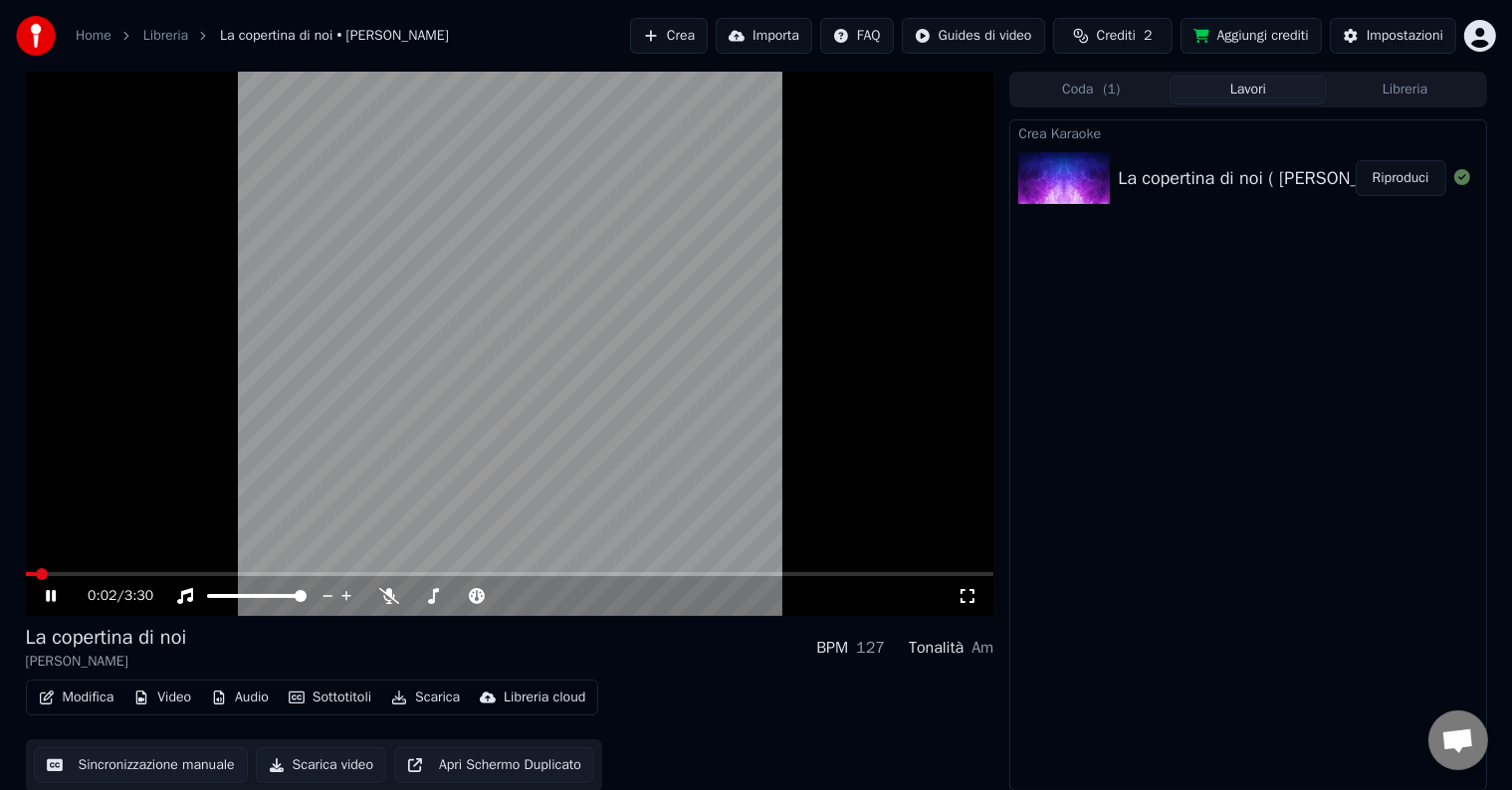 click at bounding box center [510, 343] 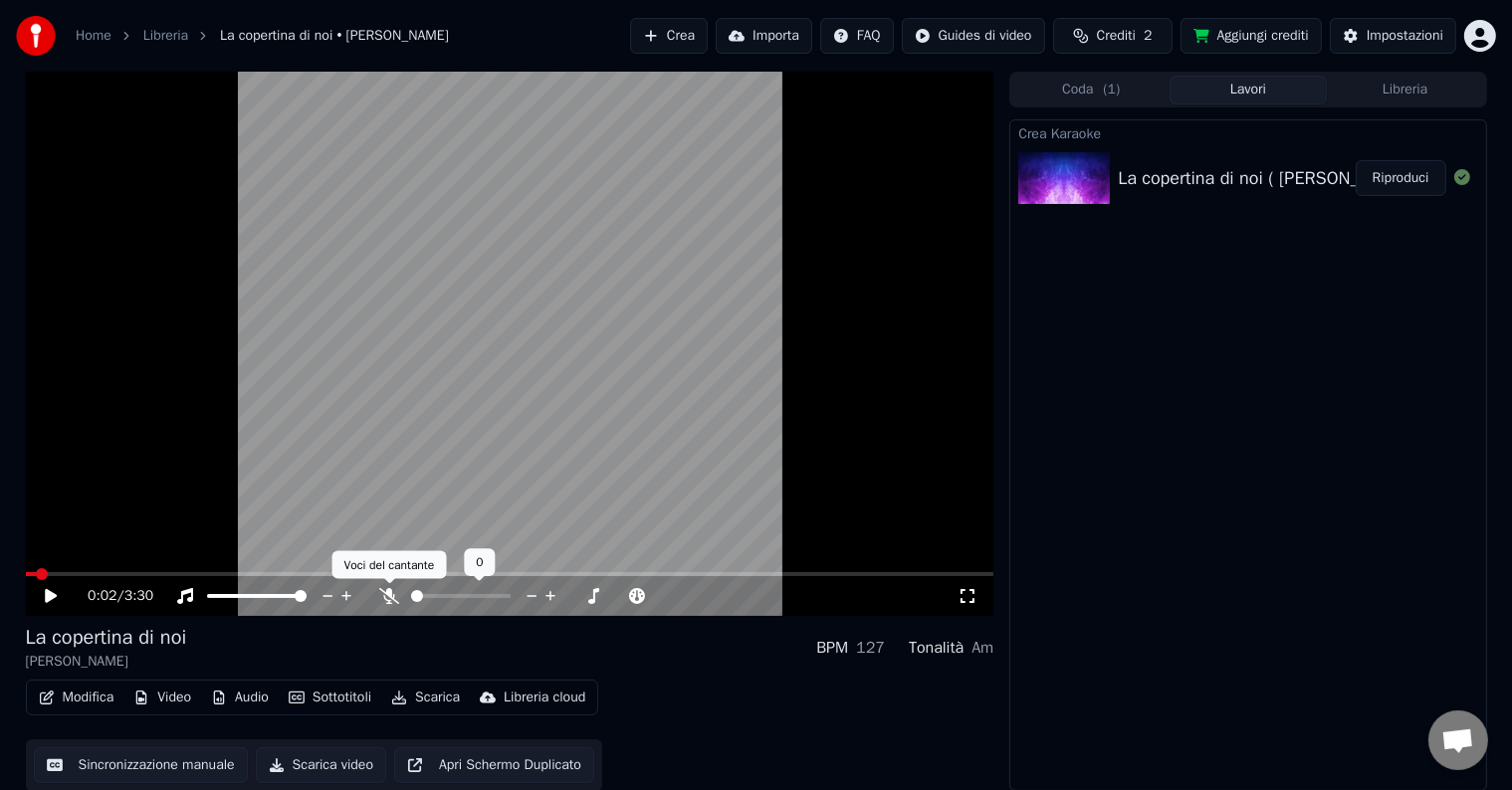 click 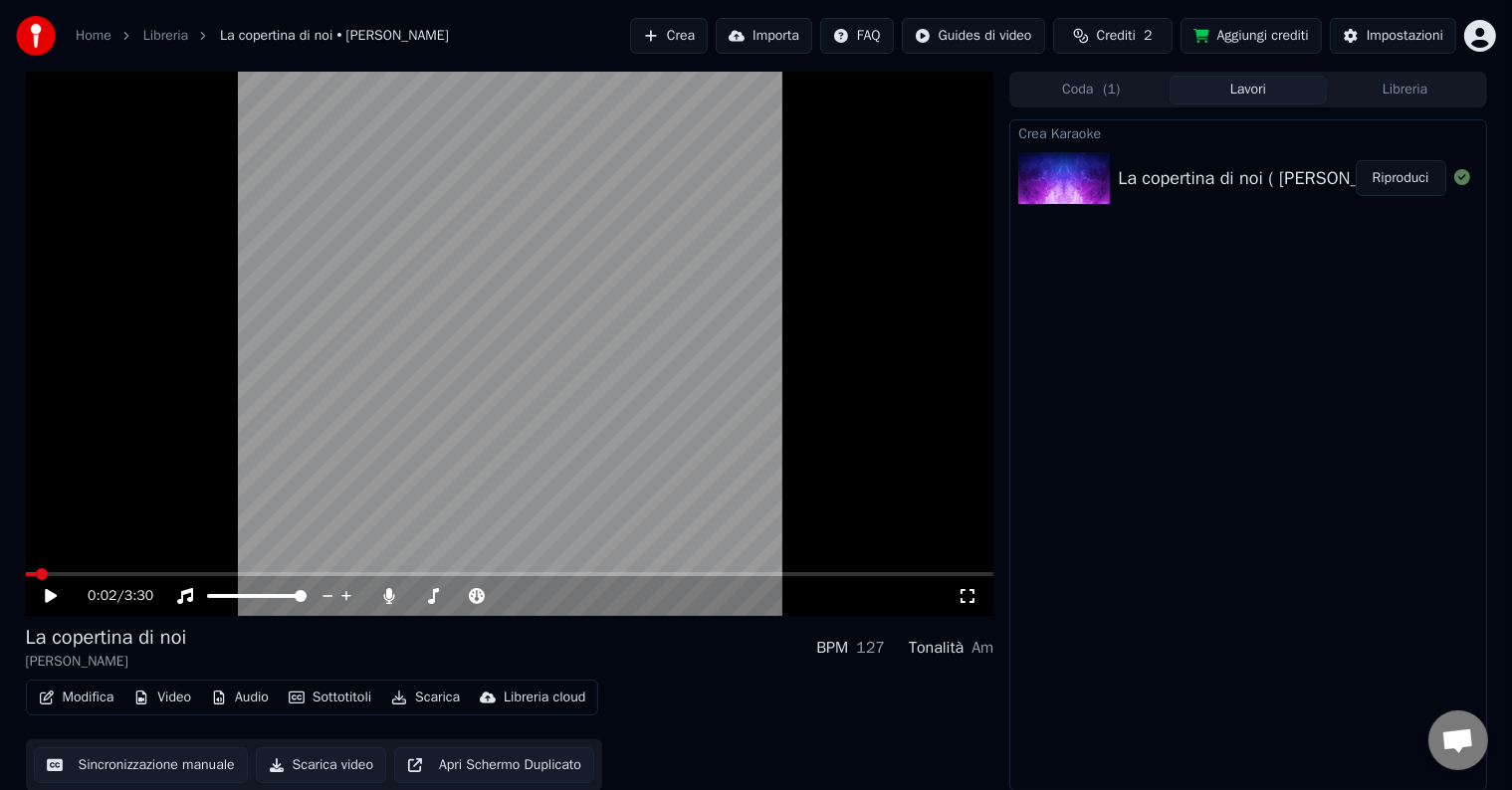 scroll, scrollTop: 1, scrollLeft: 0, axis: vertical 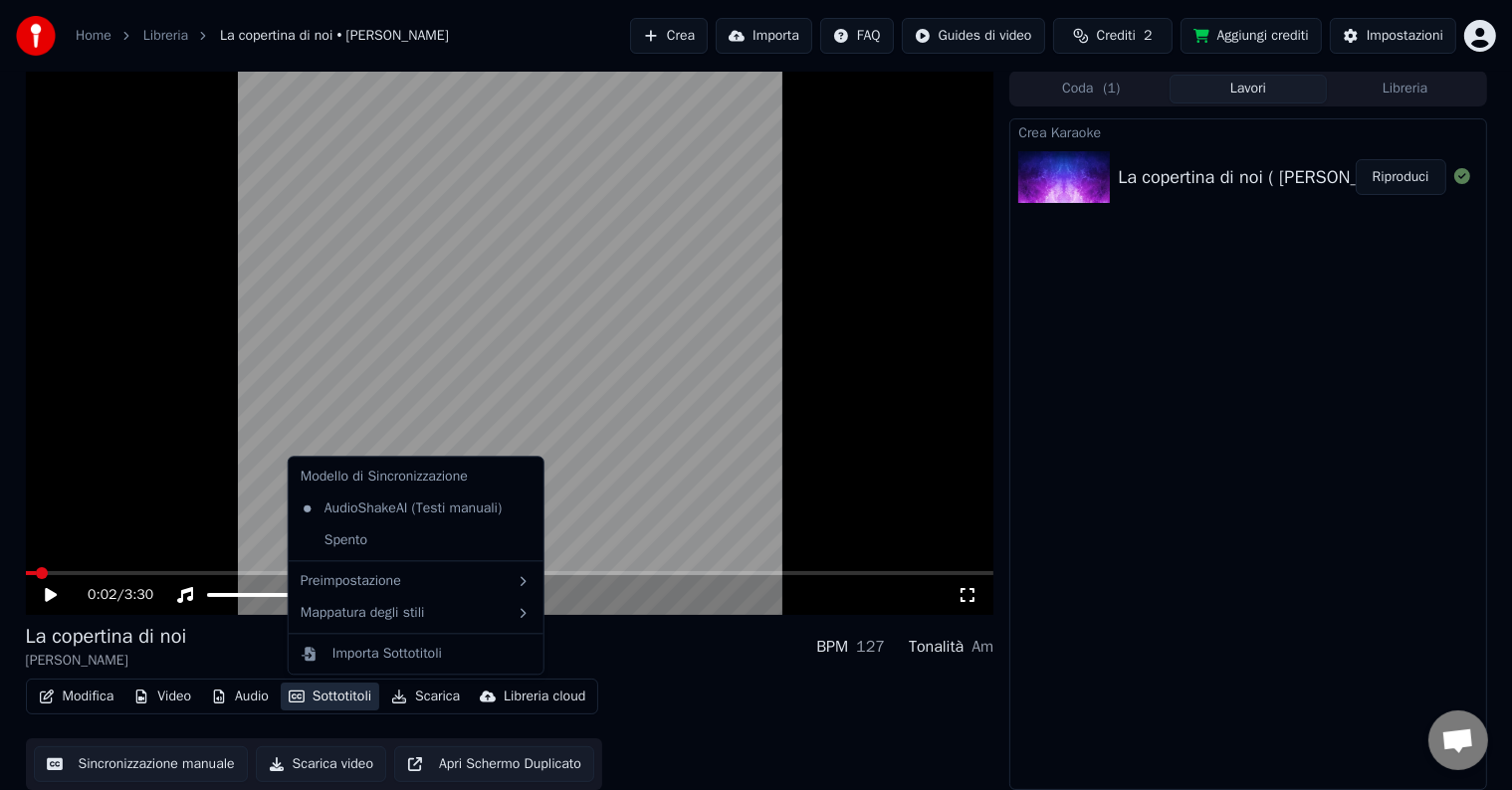 click on "Sottotitoli" at bounding box center (329, 696) 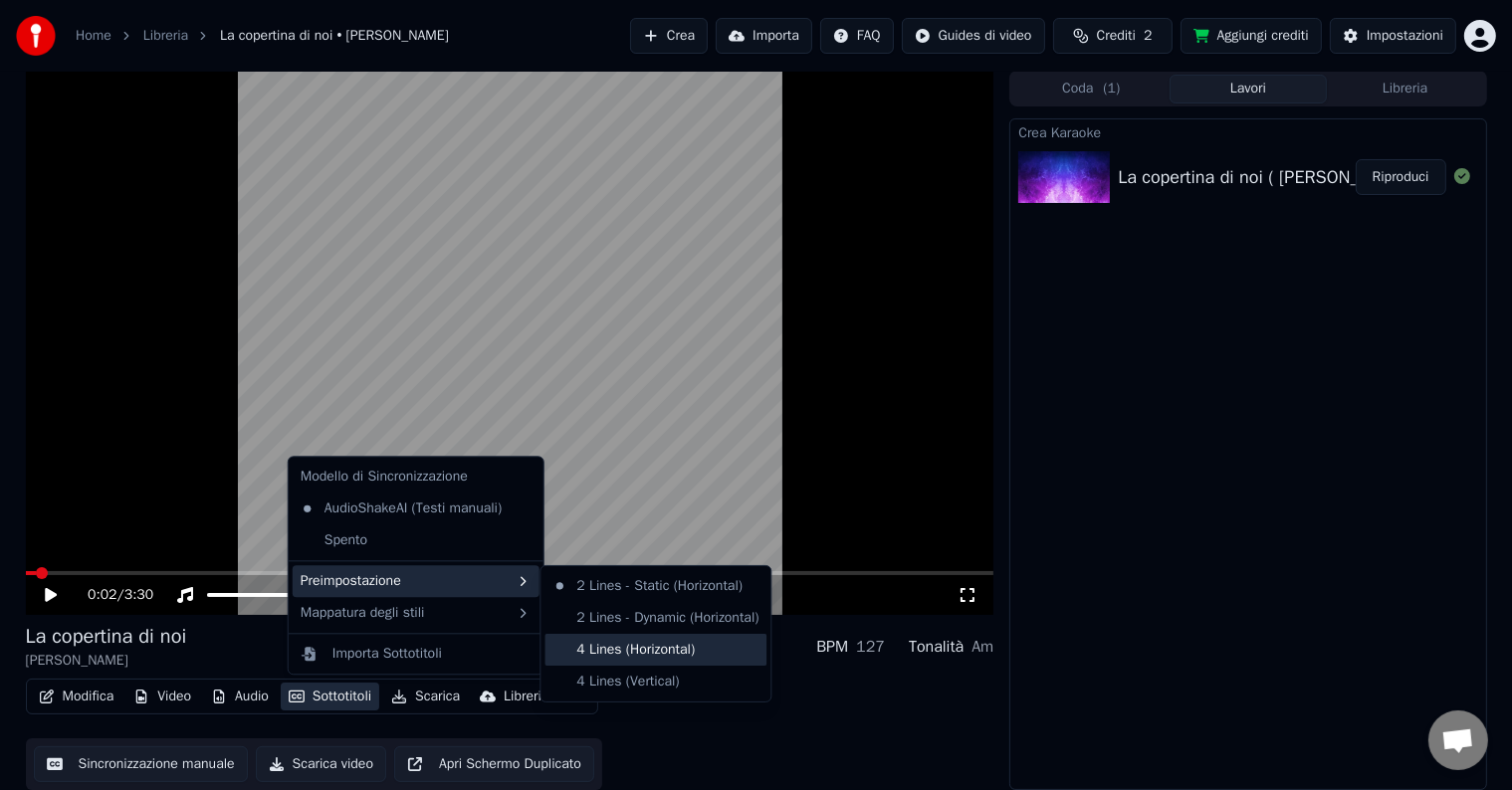 click on "4 Lines (Horizontal)" at bounding box center [655, 650] 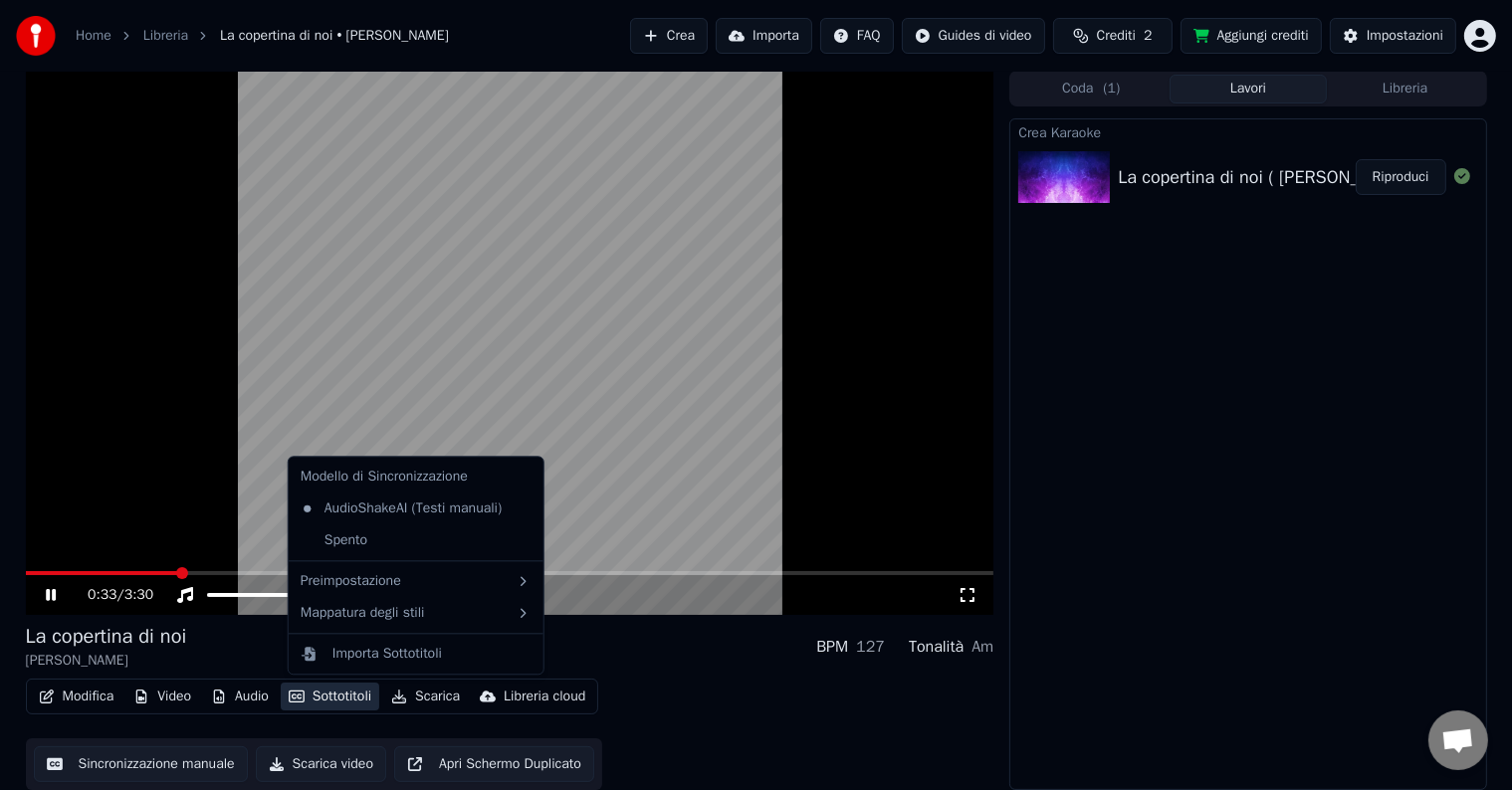 click on "Sottotitoli" at bounding box center [329, 696] 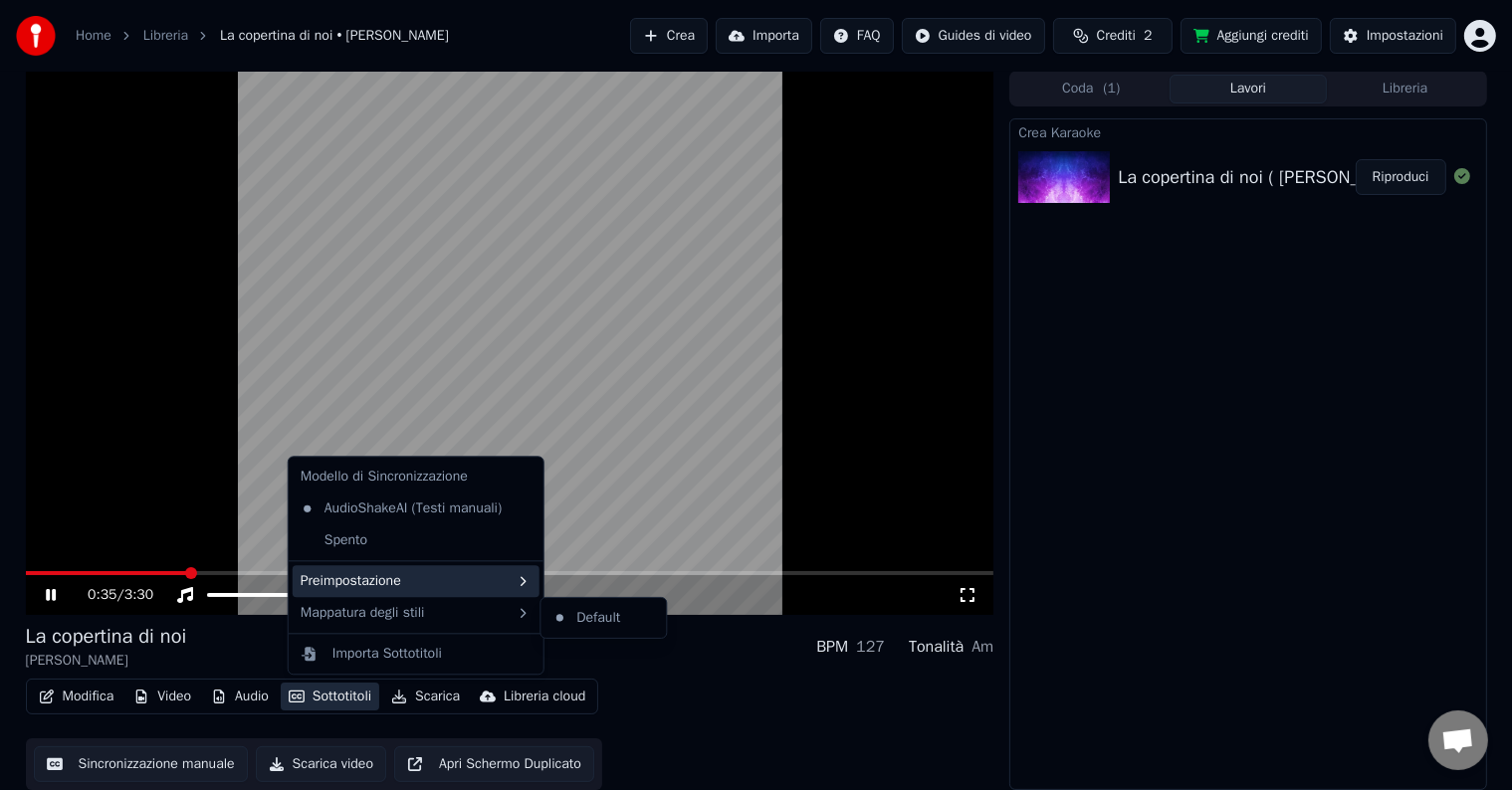 click on "Preimpostazione" at bounding box center [416, 581] 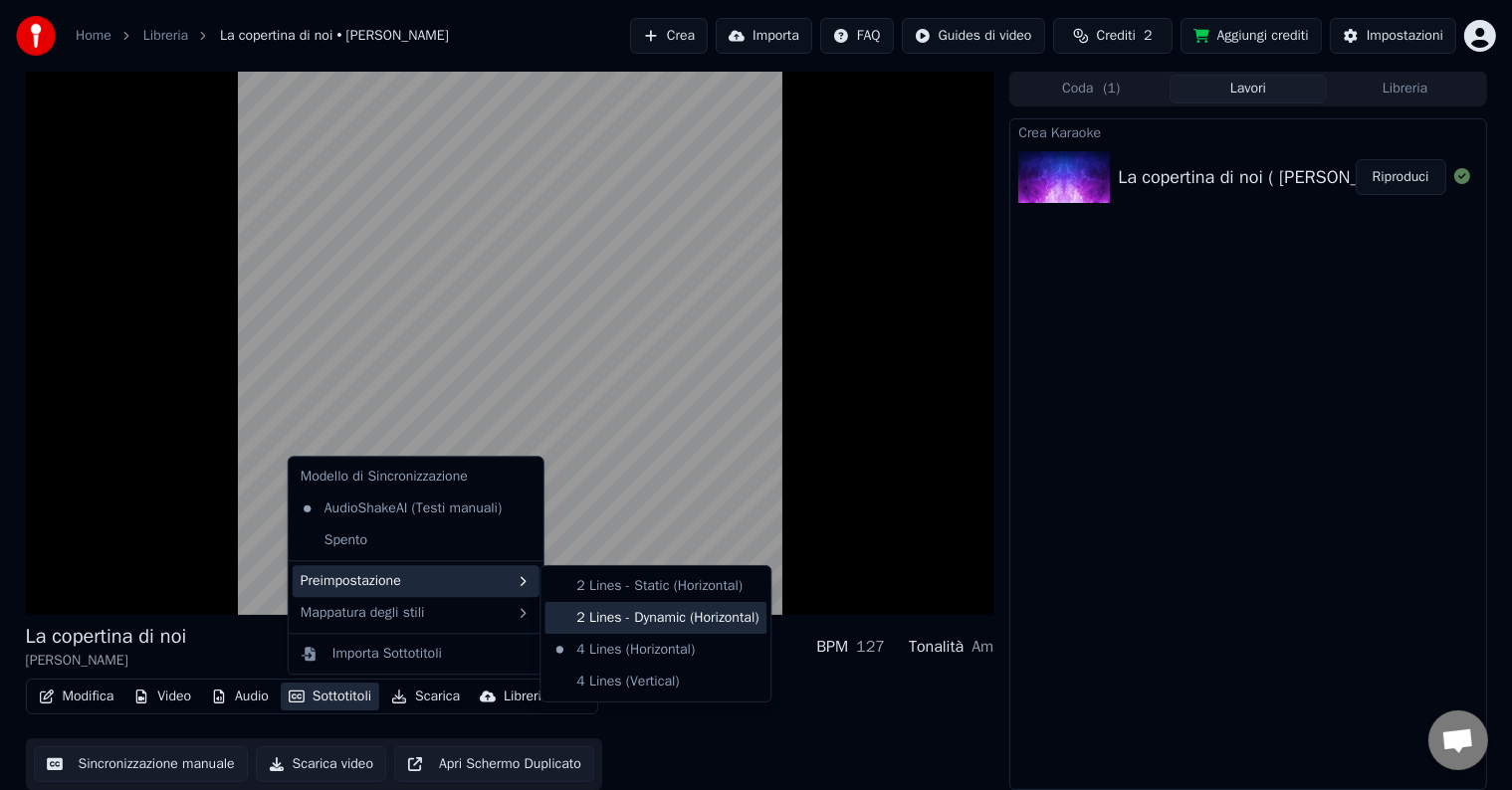click on "2 Lines - Dynamic (Horizontal)" at bounding box center [655, 618] 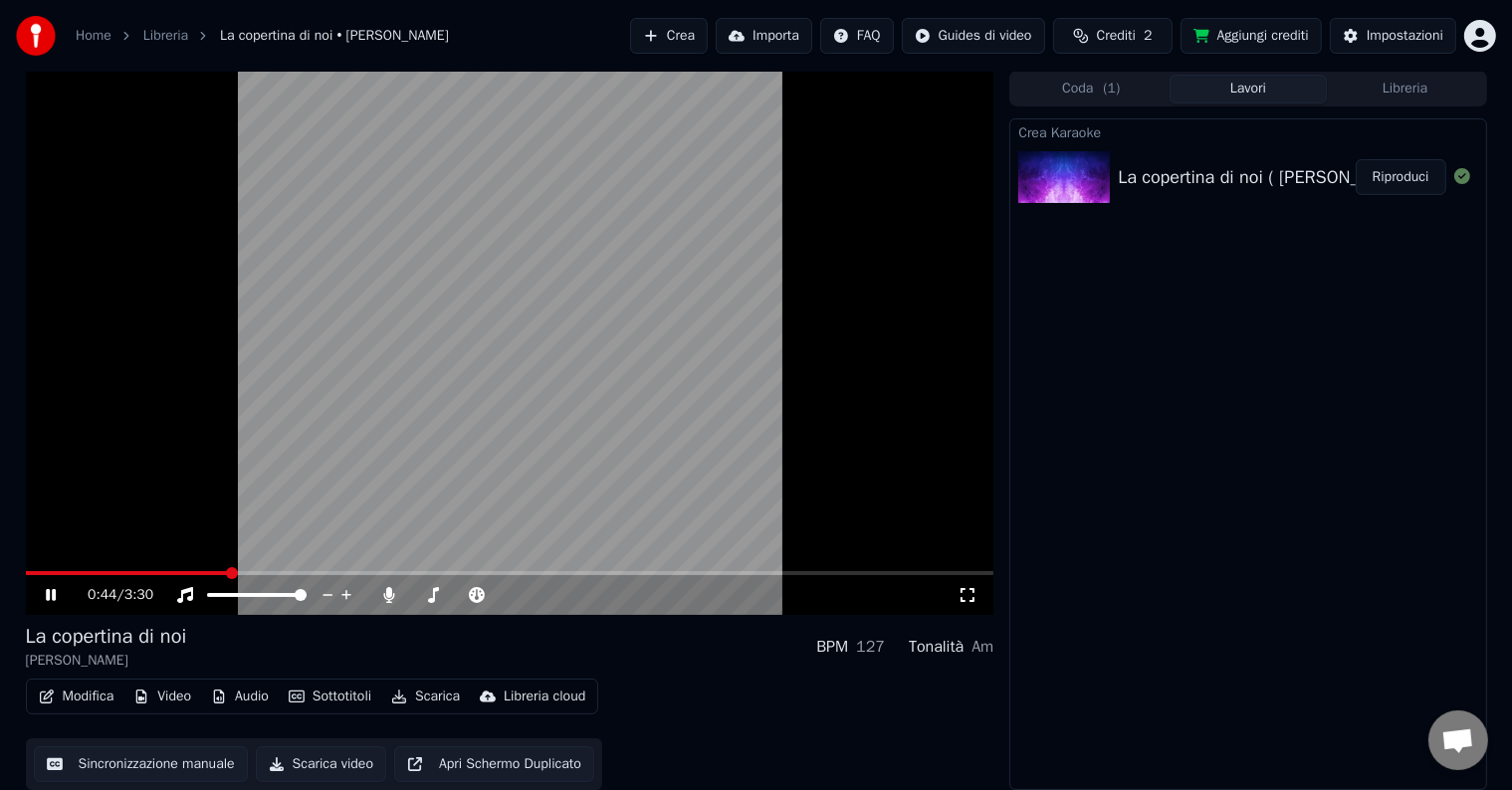 click on "Sottotitoli" at bounding box center (329, 696) 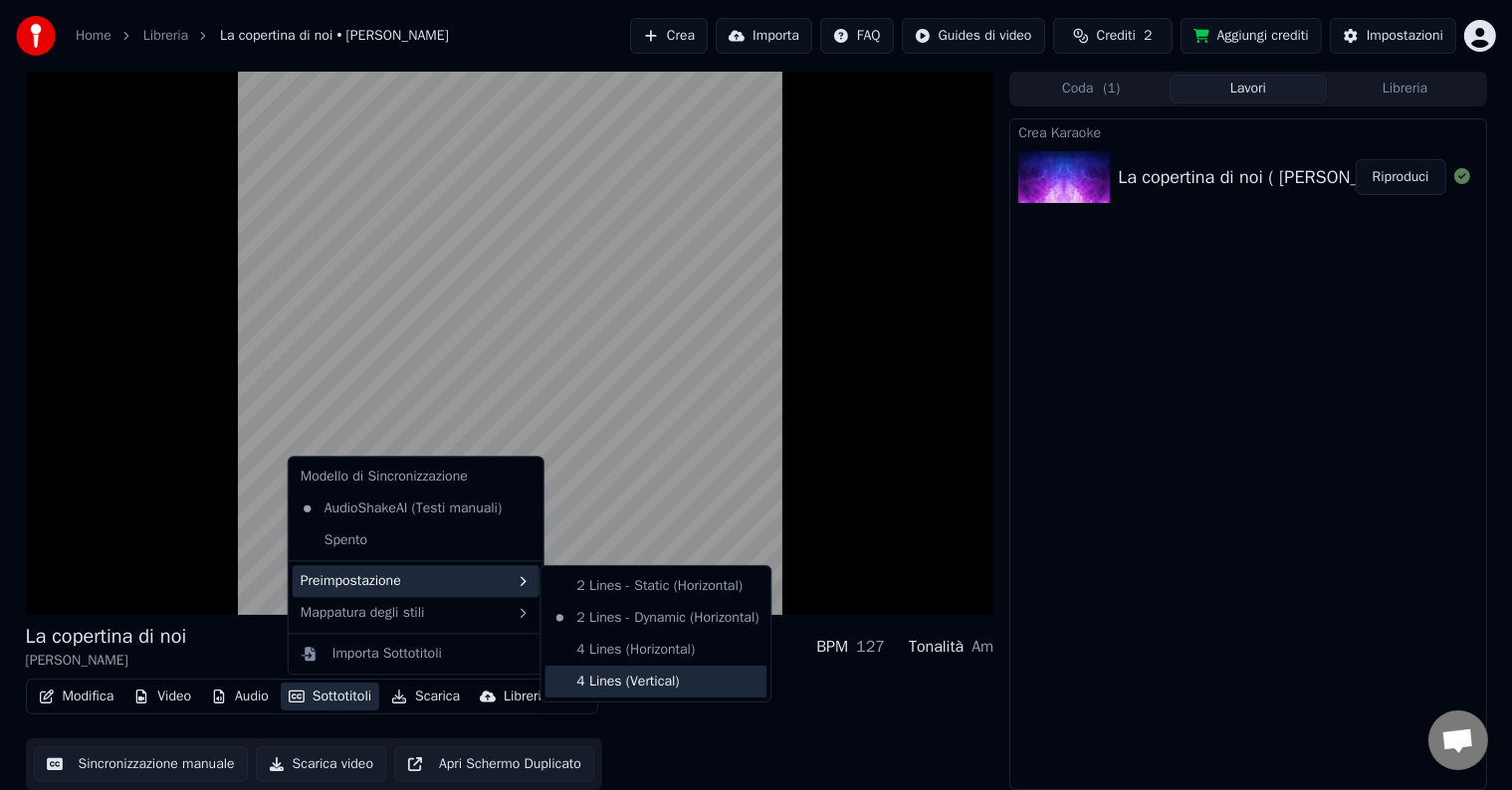 click on "4 Lines (Vertical)" at bounding box center [655, 682] 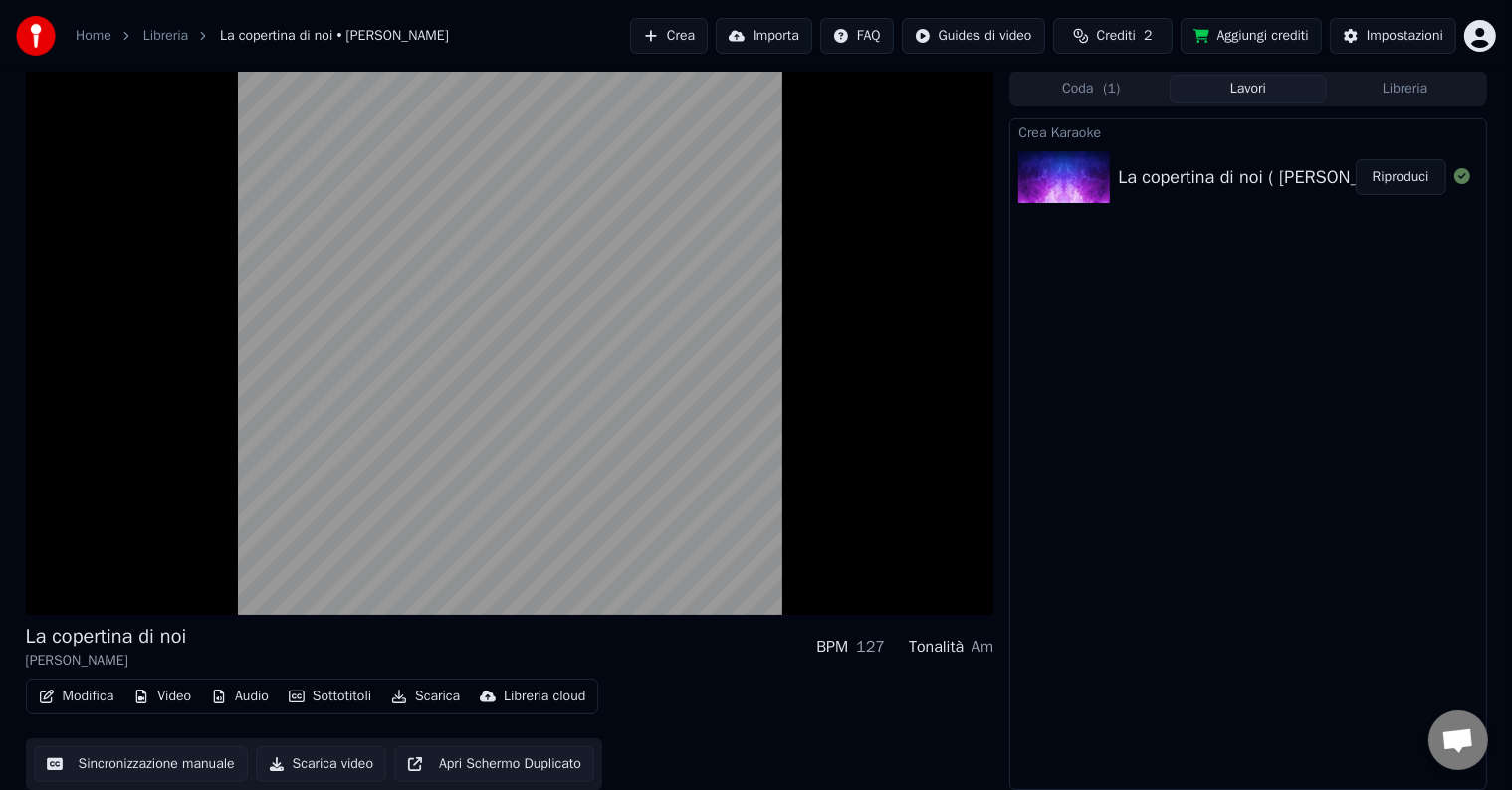 click on "Scarica video" at bounding box center (321, 764) 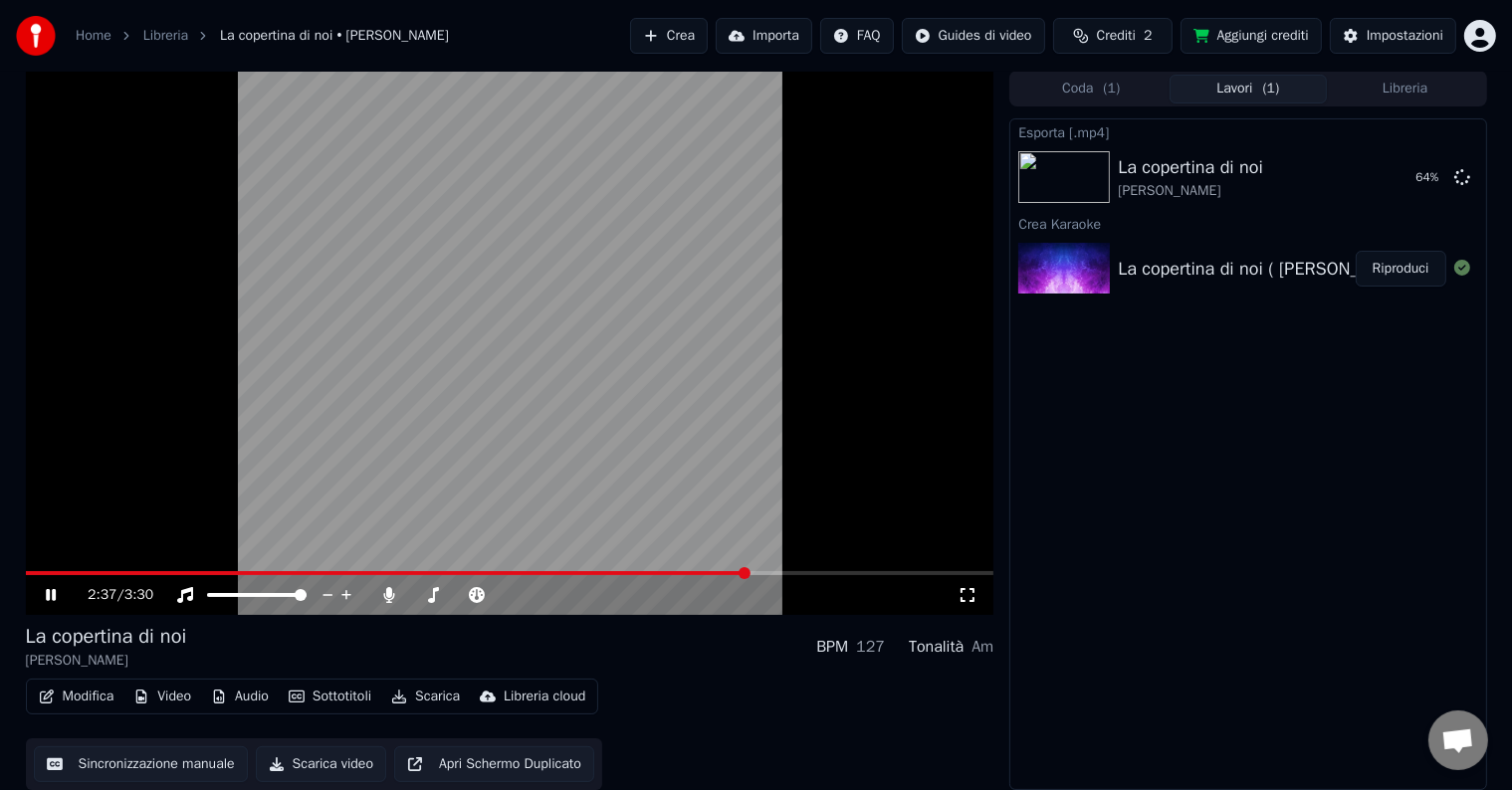 click on "Modifica" at bounding box center [77, 696] 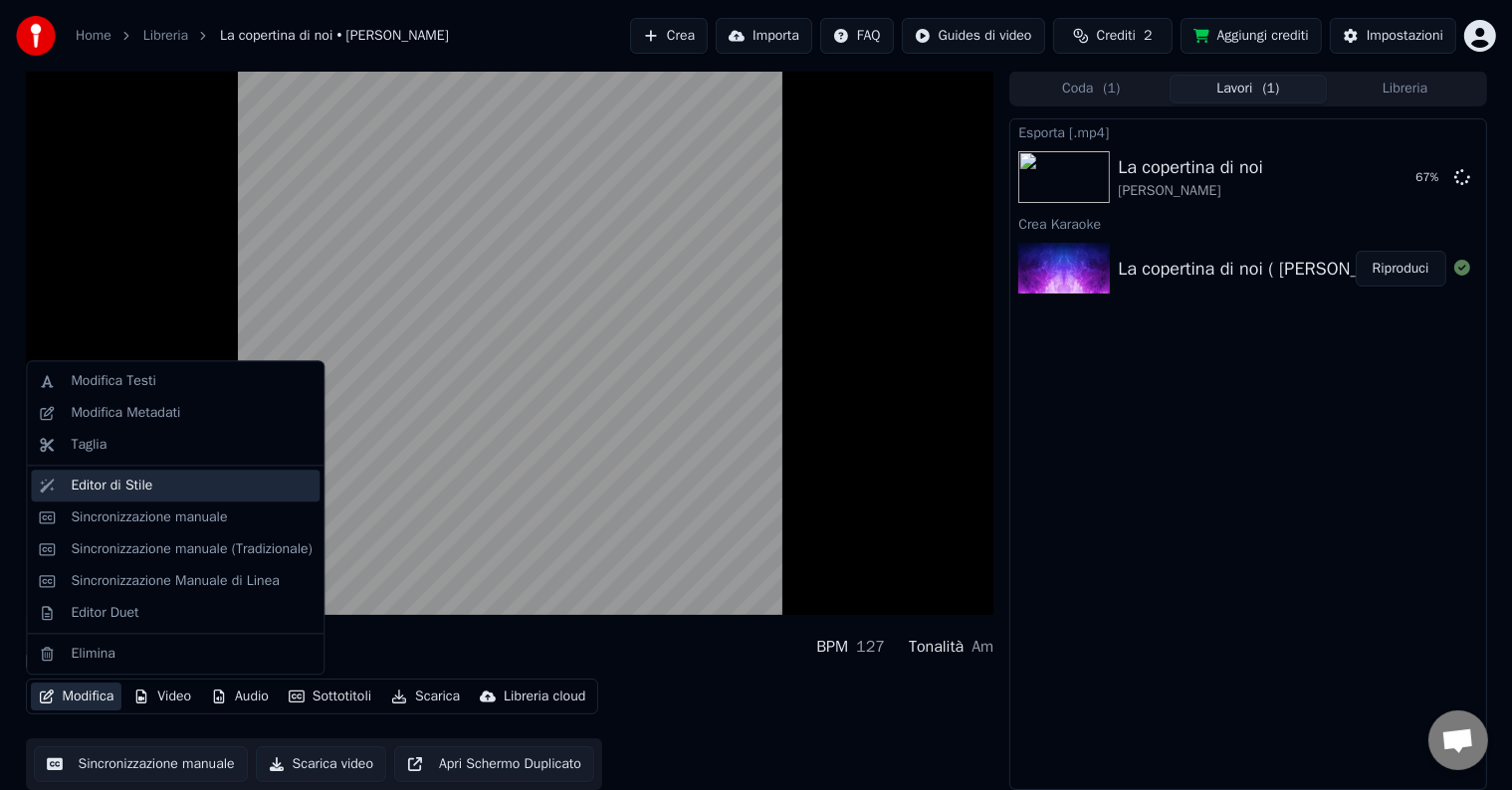 click on "Editor di Stile" at bounding box center [191, 486] 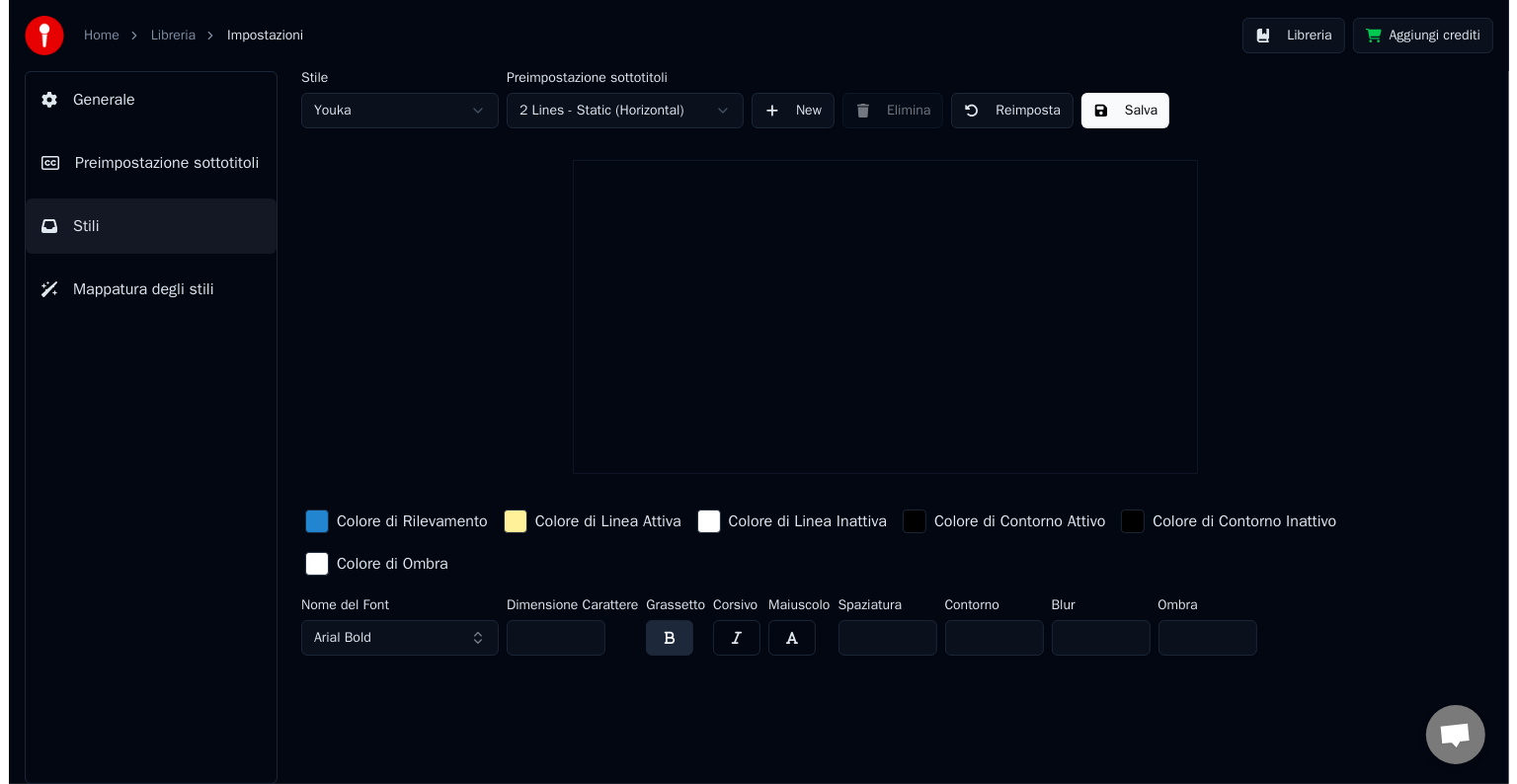 scroll, scrollTop: 0, scrollLeft: 0, axis: both 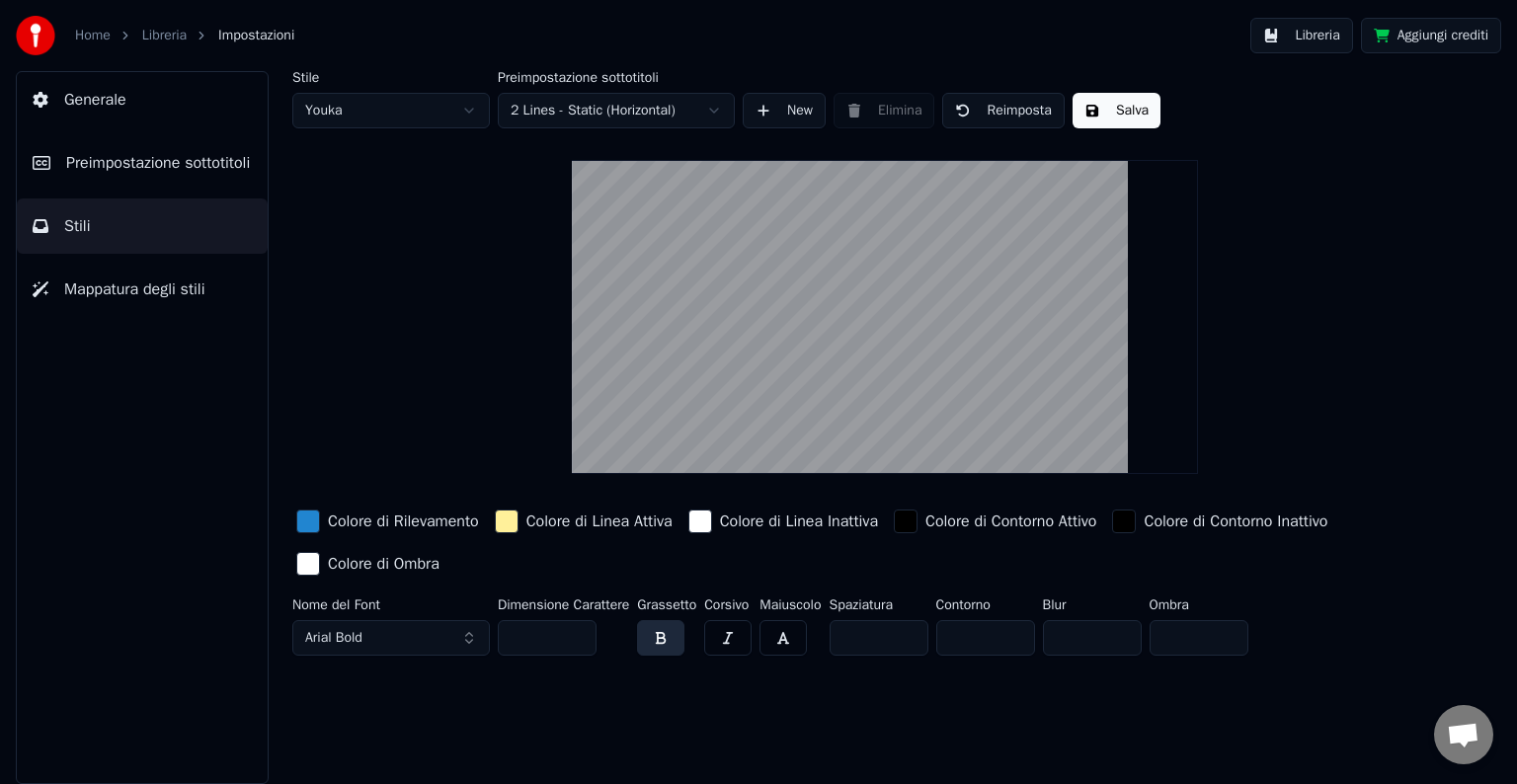 click at bounding box center [308, 521] 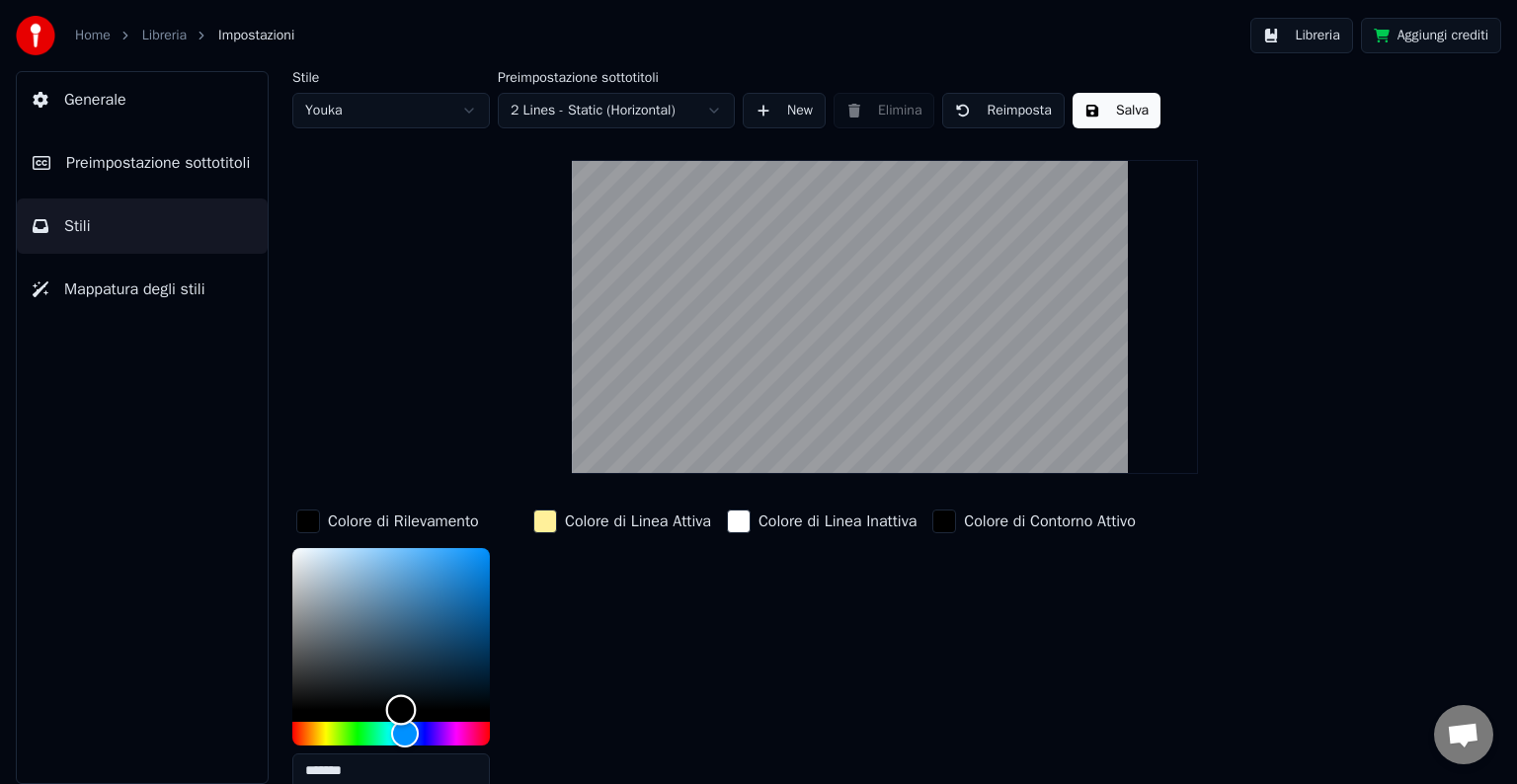 drag, startPoint x: 379, startPoint y: 681, endPoint x: 401, endPoint y: 738, distance: 61.09828 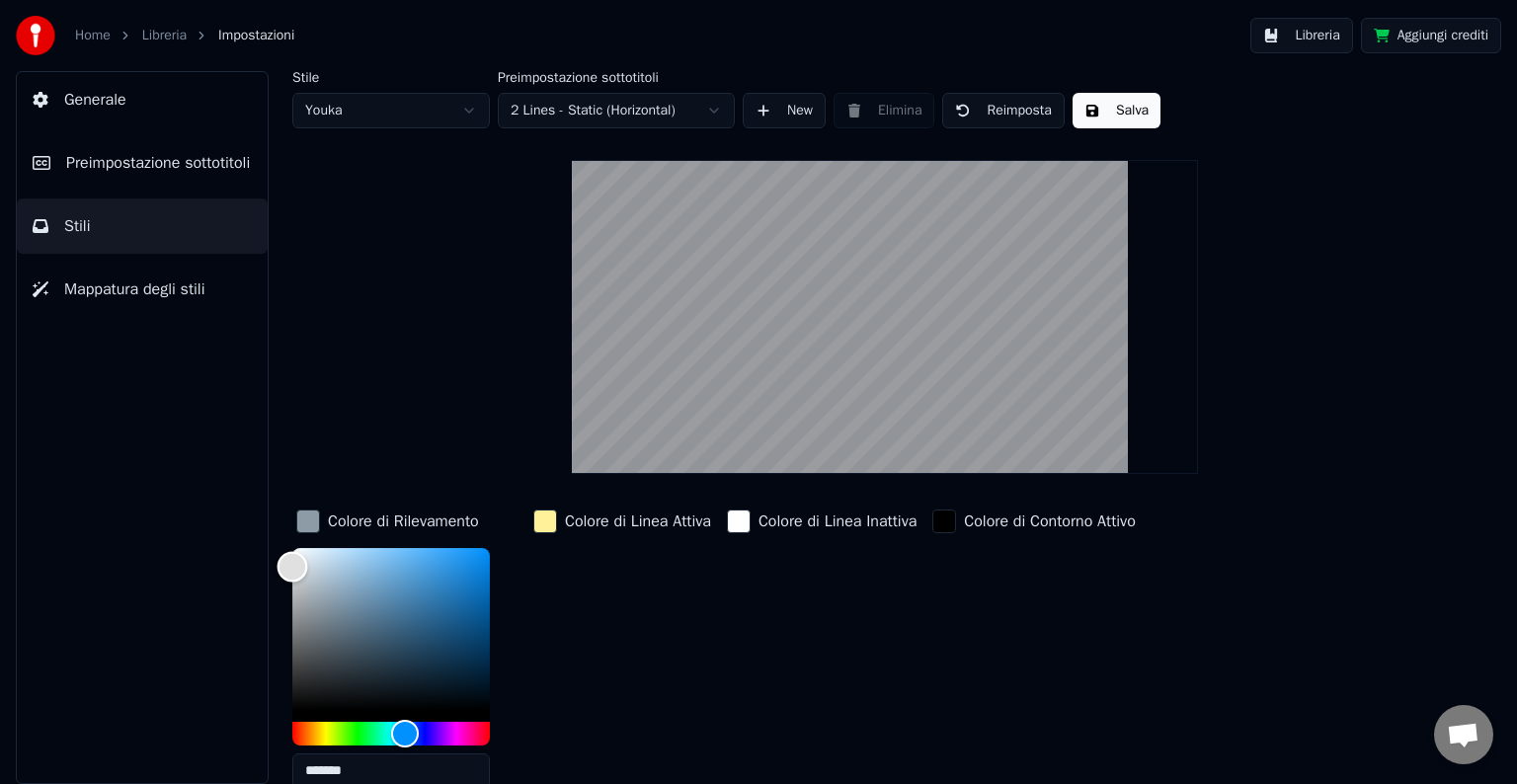 type on "*******" 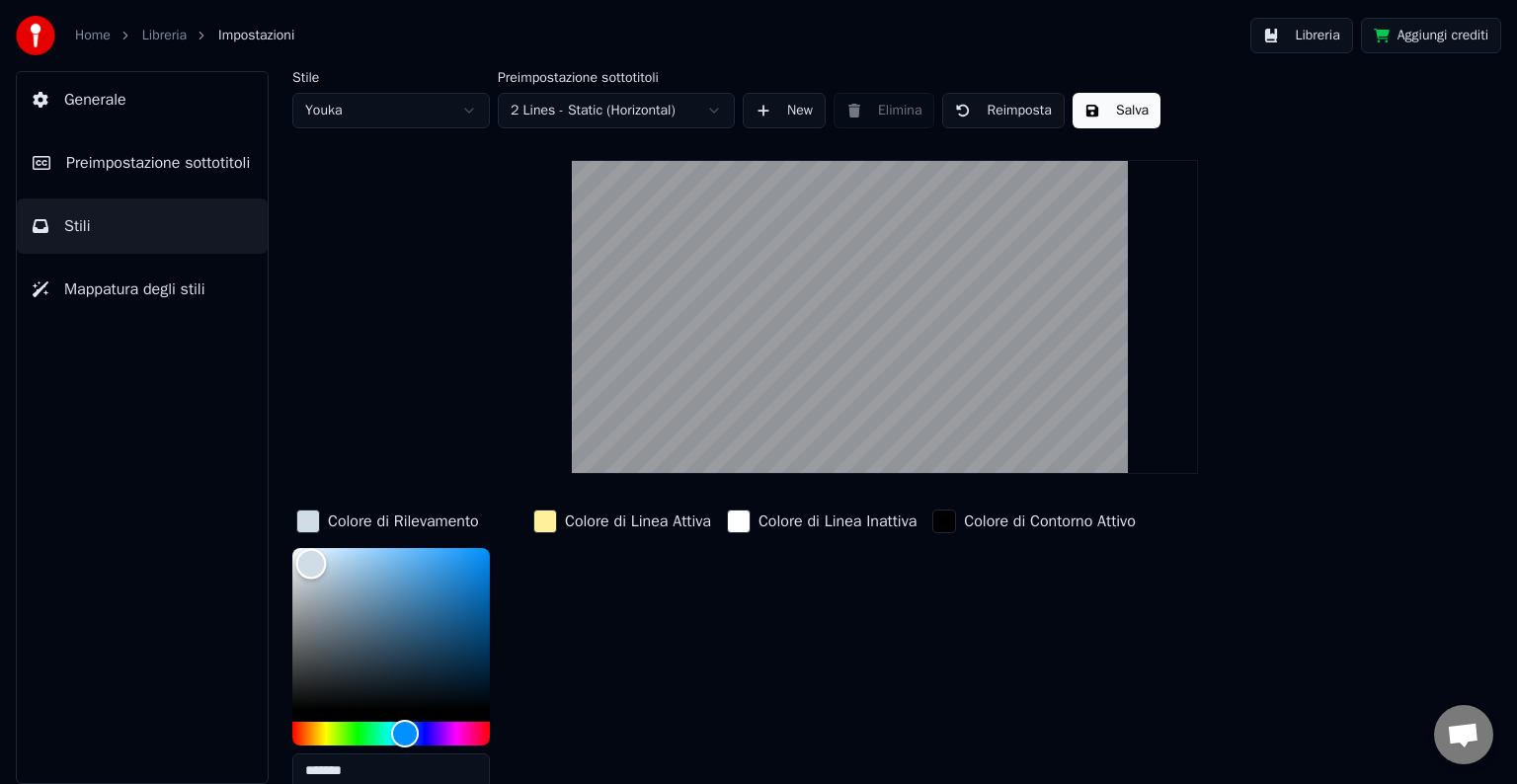 drag, startPoint x: 323, startPoint y: 602, endPoint x: 311, endPoint y: 562, distance: 41.76123 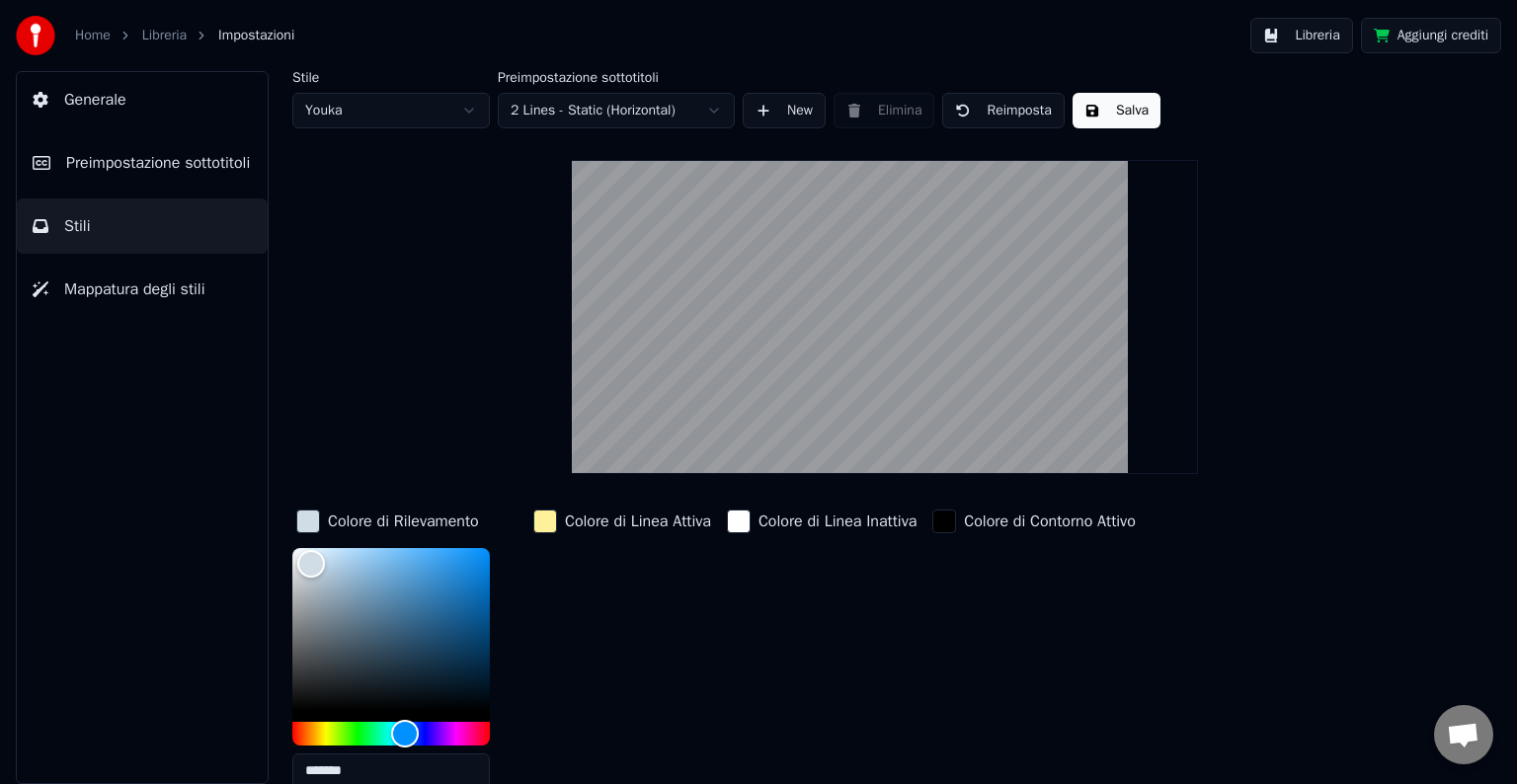 click at bounding box center (545, 521) 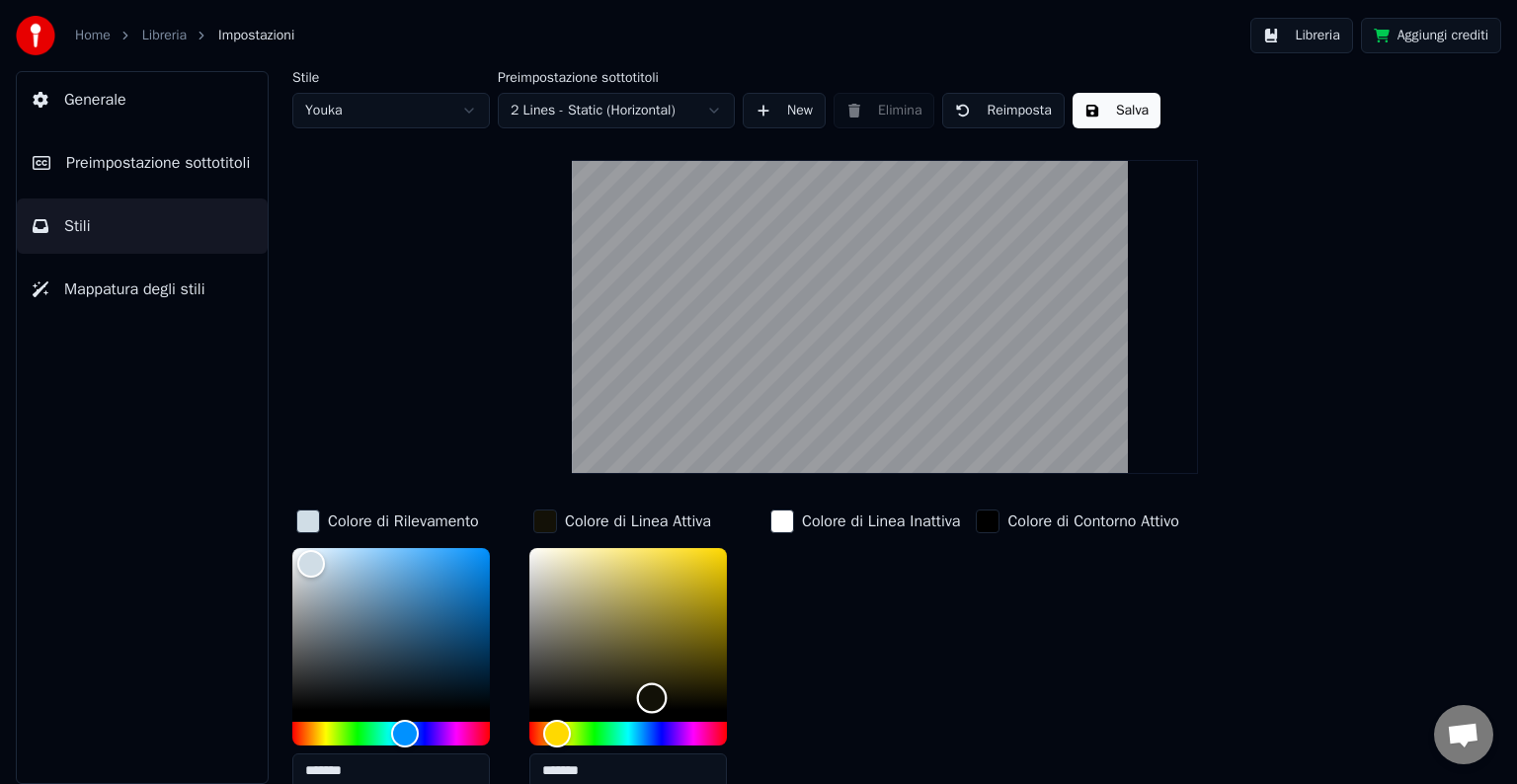 drag, startPoint x: 636, startPoint y: 679, endPoint x: 652, endPoint y: 696, distance: 23.345235 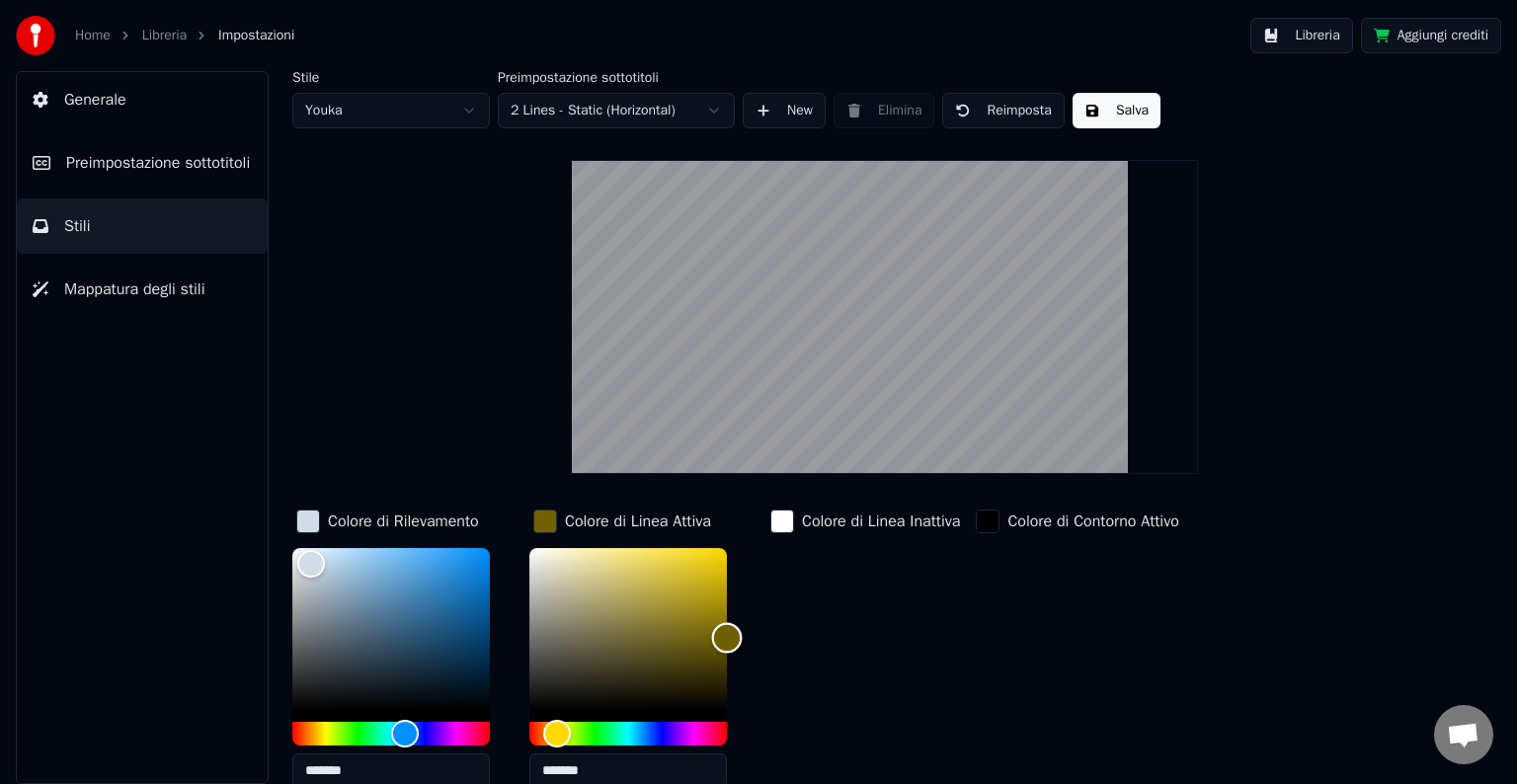 drag, startPoint x: 673, startPoint y: 674, endPoint x: 736, endPoint y: 636, distance: 73.57309 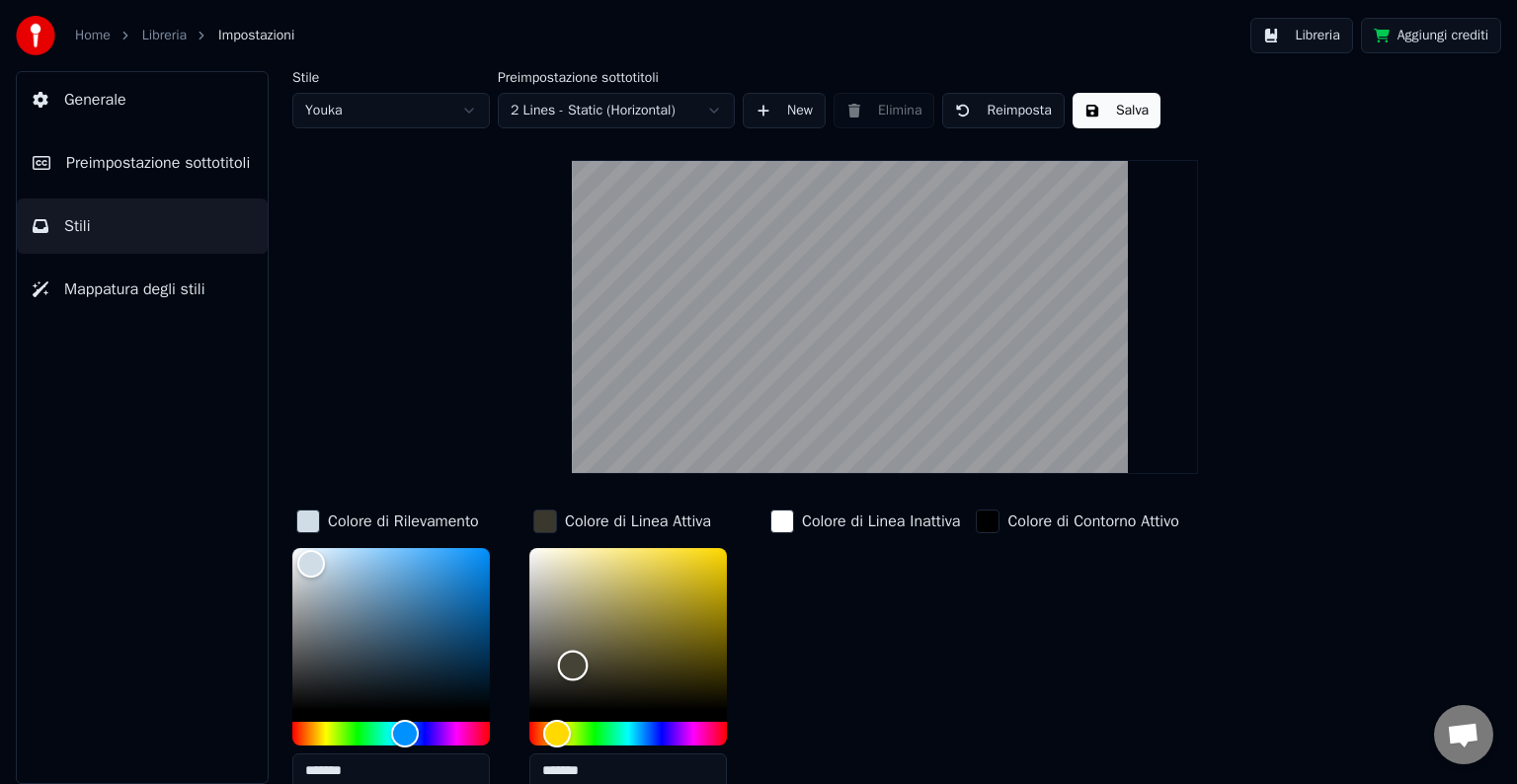 type on "*******" 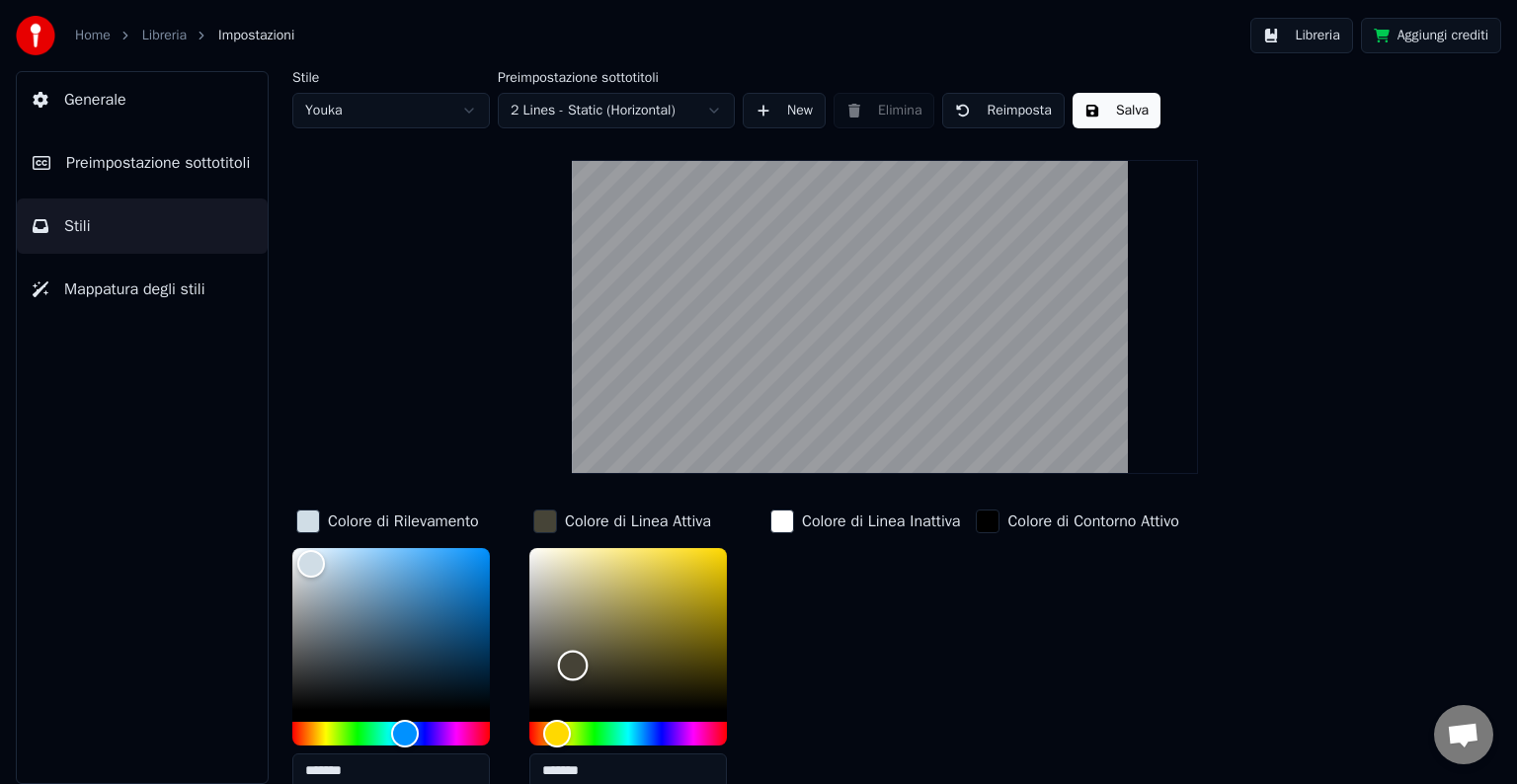 drag, startPoint x: 719, startPoint y: 644, endPoint x: 573, endPoint y: 664, distance: 147.3635 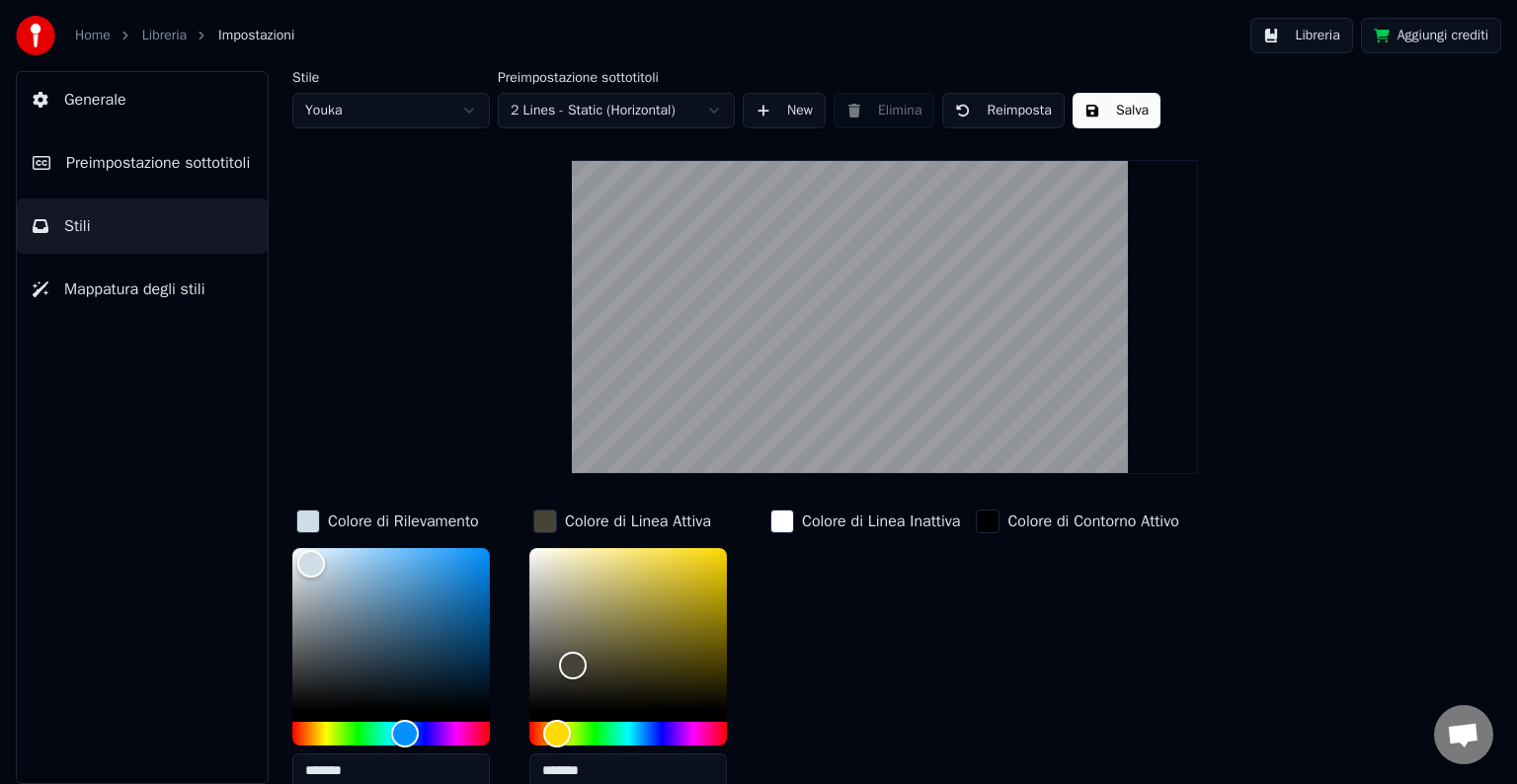 click at bounding box center (988, 521) 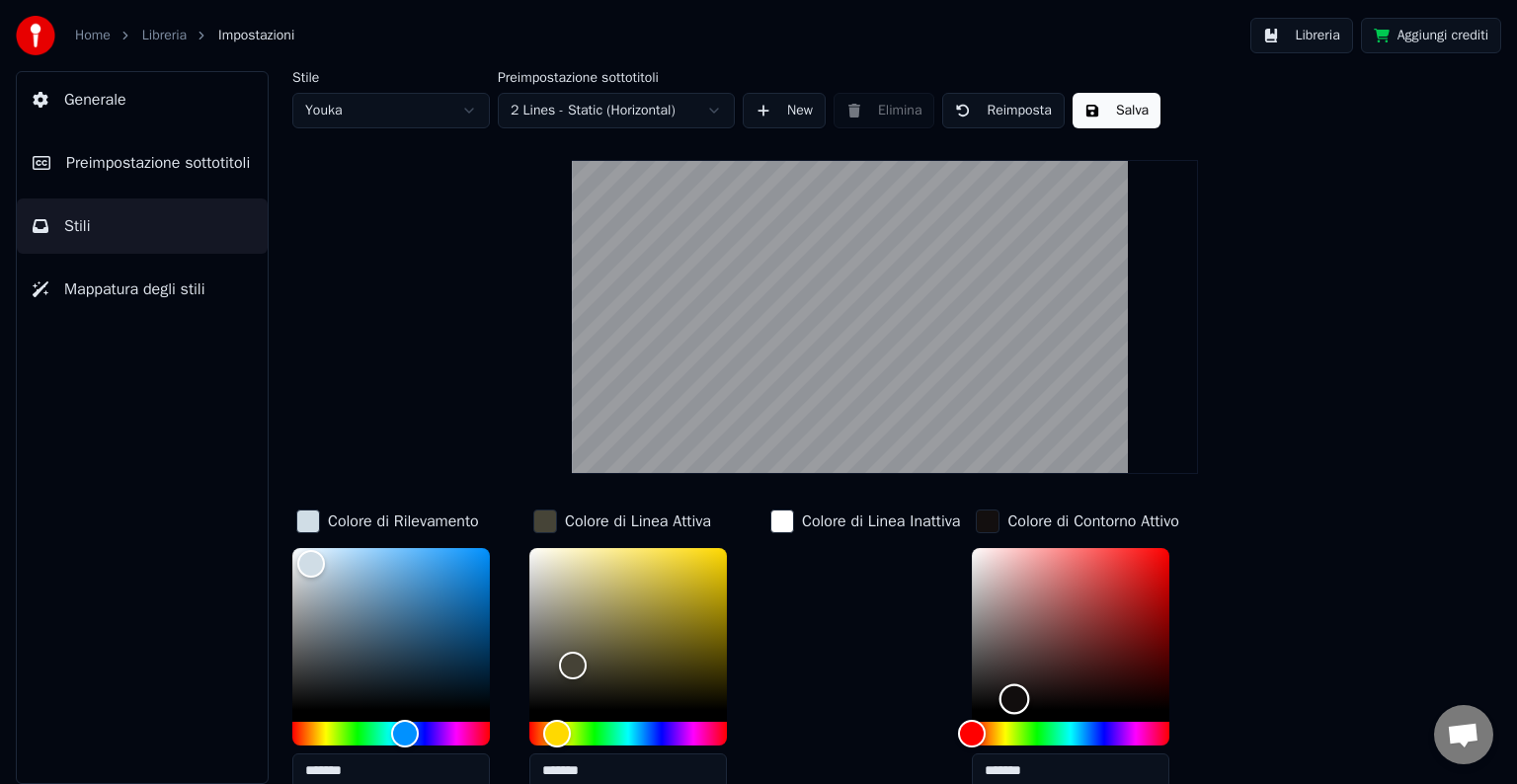 type on "*******" 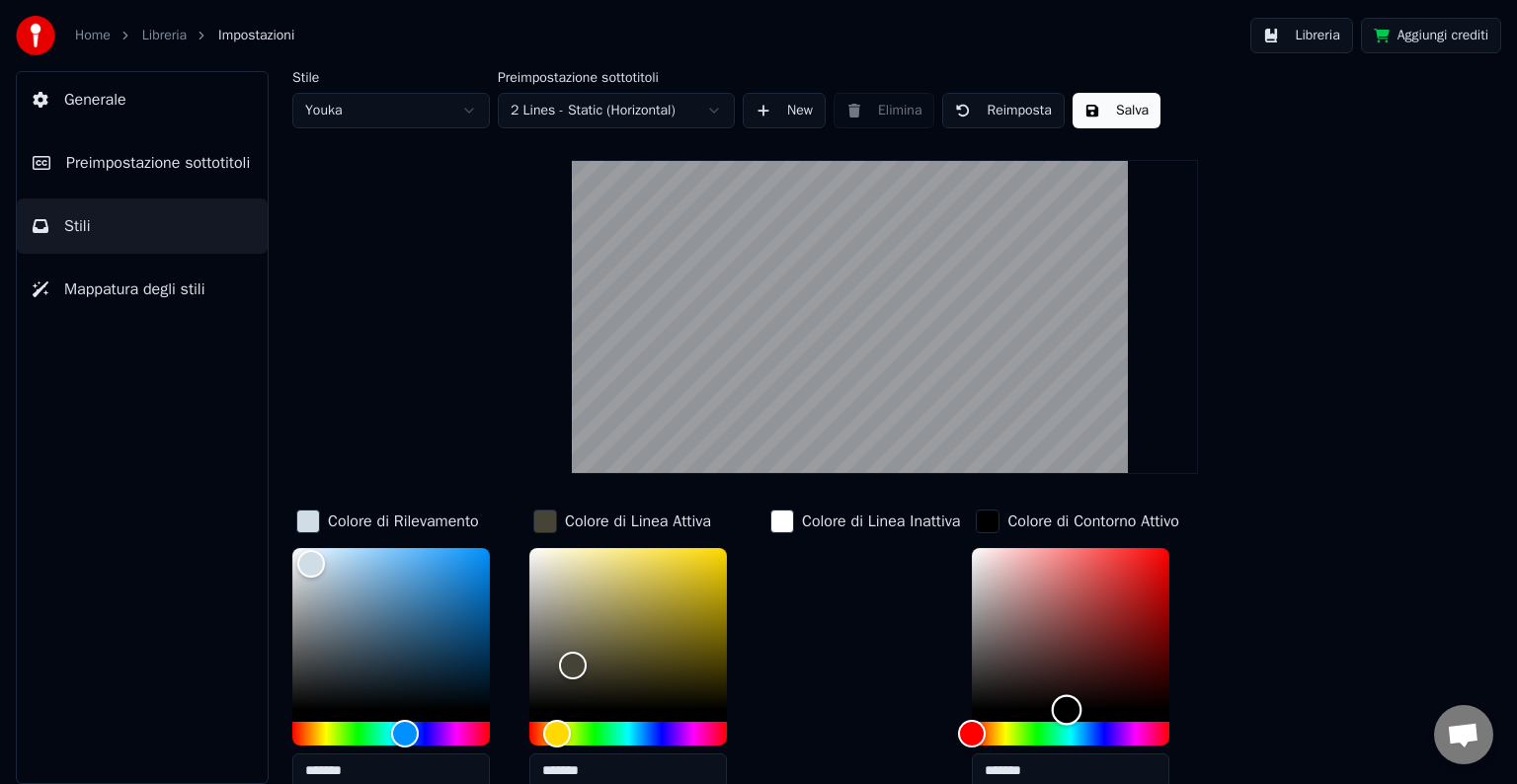 drag, startPoint x: 1009, startPoint y: 691, endPoint x: 1068, endPoint y: 754, distance: 86.31338 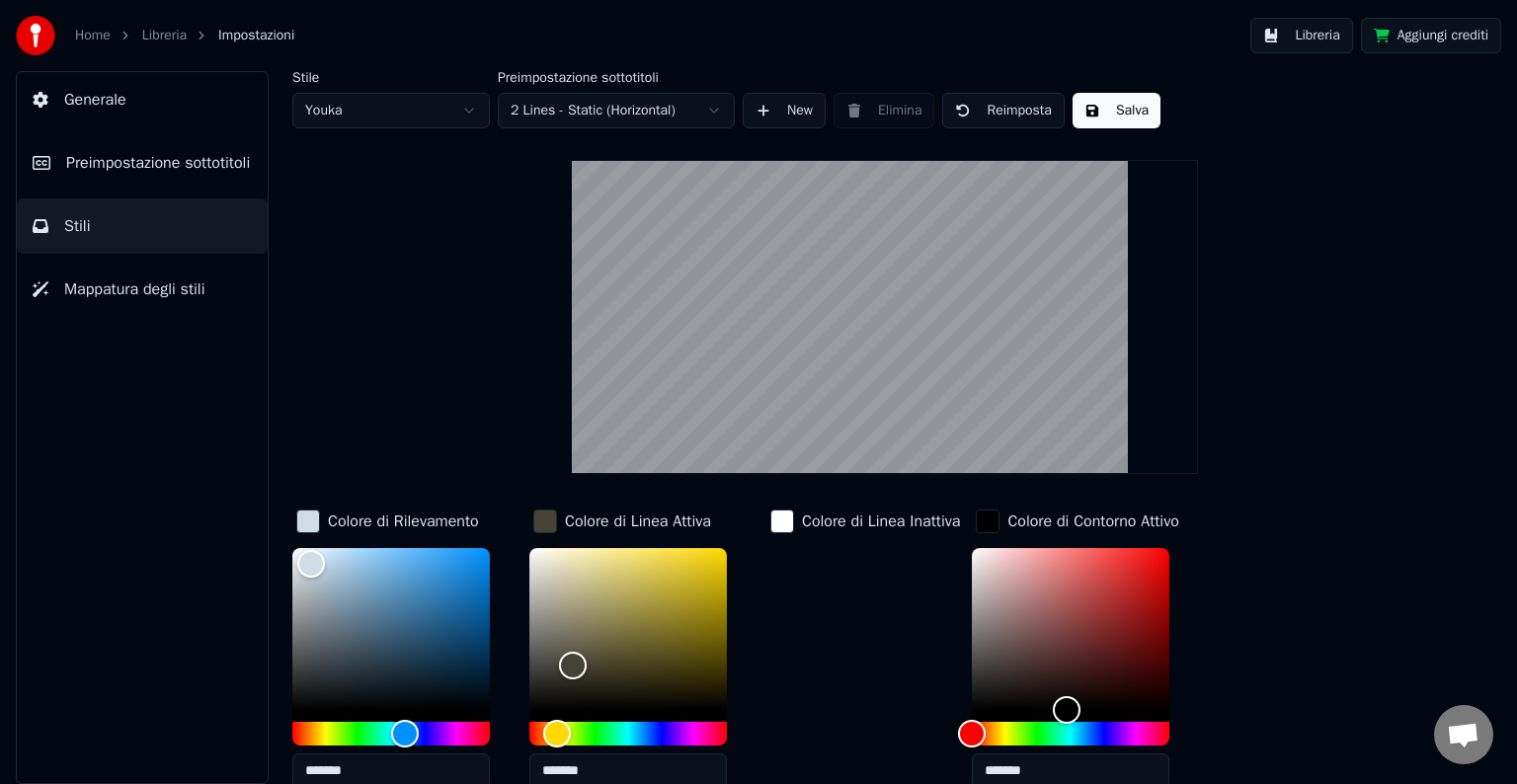 click on "Home Libreria Impostazioni Libreria Aggiungi crediti Generale Preimpostazione sottotitoli Stili Mappatura degli stili Stile Youka Preimpostazione sottotitoli 2 Lines - Static (Horizontal) New Elimina Reimposta Salva Colore di Rilevamento ******* Colore di Linea Attiva ******* Colore di Linea Inattiva Colore di Contorno Attivo ******* Colore di Contorno Inattivo Colore di Ombra Nome del Font Arial Bold Dimensione Carattere ** Grassetto Corsivo Maiuscolo Spaziatura * Contorno * Blur * Ombra *" at bounding box center [758, 392] 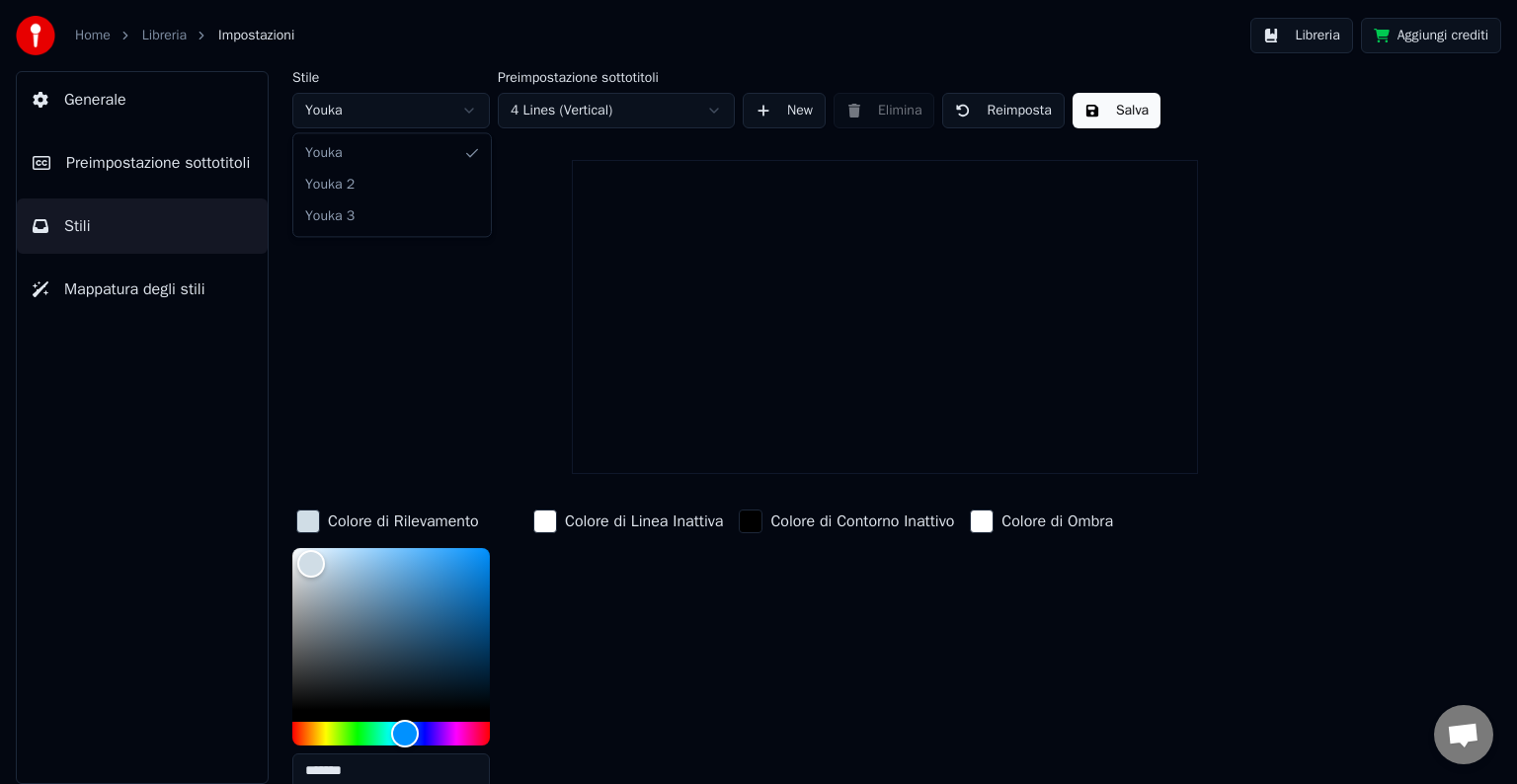 click on "Home Libreria Impostazioni Libreria Aggiungi crediti Generale Preimpostazione sottotitoli Stili Mappatura degli stili Stile Youka Preimpostazione sottotitoli 4 Lines (Vertical) New Elimina Reimposta Salva Colore di Rilevamento ******* Colore di Linea Inattiva Colore di Contorno Inattivo Colore di Ombra Nome del Font Arial Bold Dimensione Carattere ** Grassetto Corsivo Maiuscolo Spaziatura * Contorno * Ombra * Youka Youka 2 Youka 3" at bounding box center [758, 392] 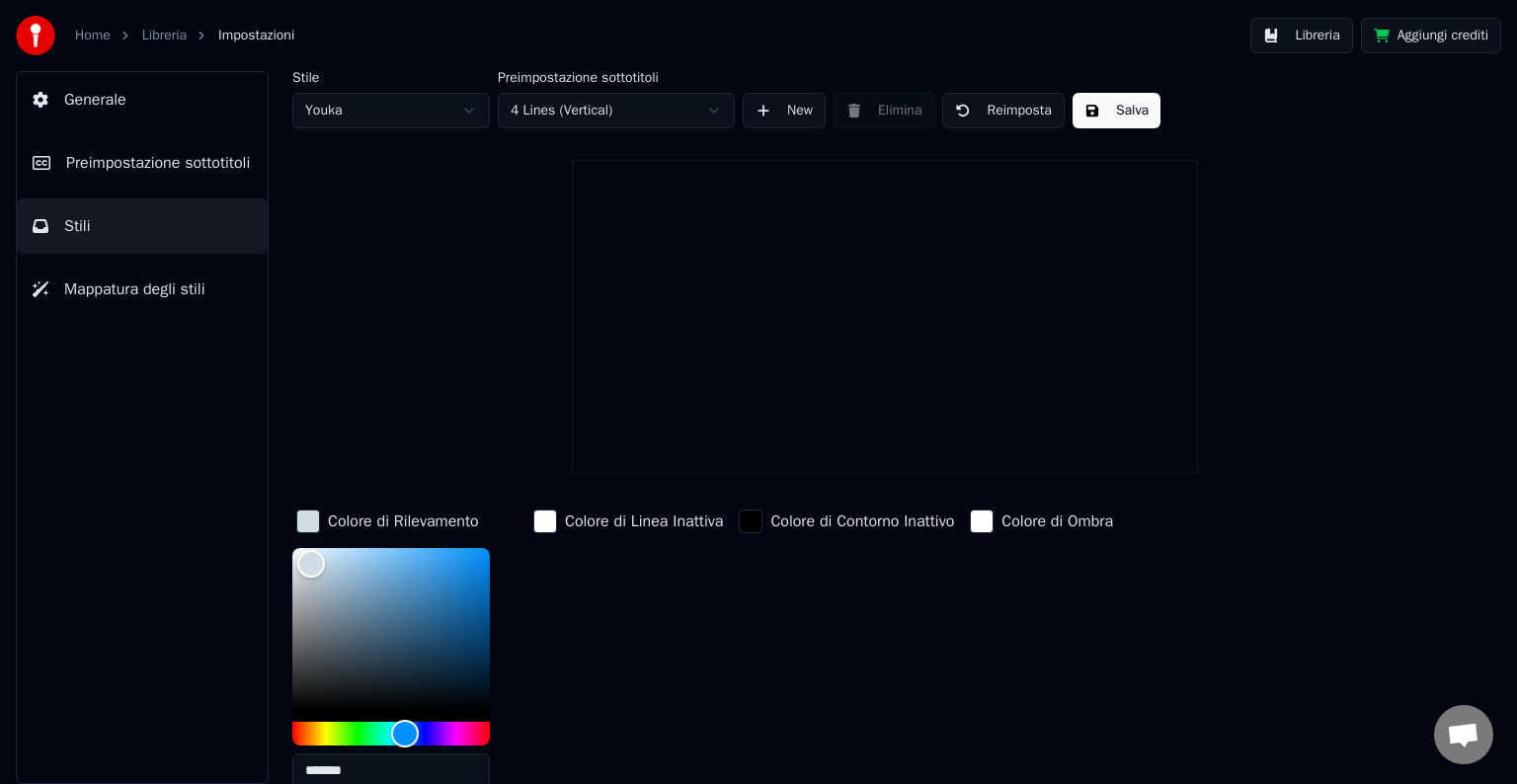 click on "Home Libreria Impostazioni Libreria Aggiungi crediti Generale Preimpostazione sottotitoli Stili Mappatura degli stili Stile Youka Preimpostazione sottotitoli 4 Lines (Vertical) New Elimina Reimposta Salva Colore di Rilevamento ******* Colore di Linea Inattiva Colore di Contorno Inattivo Colore di Ombra Nome del Font Arial Bold Dimensione Carattere ** Grassetto Corsivo Maiuscolo Spaziatura * Contorno * Ombra *" at bounding box center (758, 392) 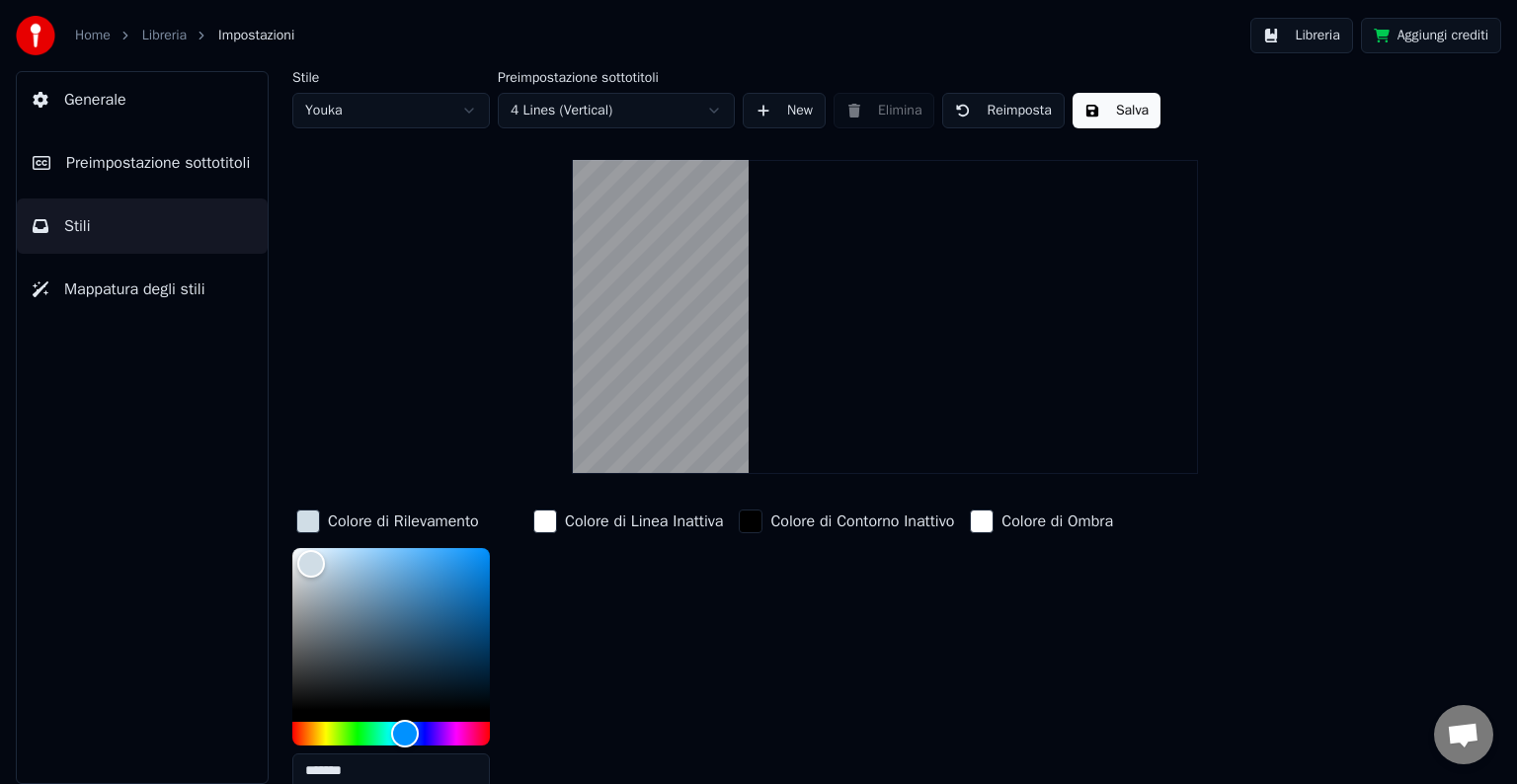 click on "Home Libreria Impostazioni Libreria Aggiungi crediti Generale Preimpostazione sottotitoli Stili Mappatura degli stili Stile Youka Preimpostazione sottotitoli 4 Lines (Vertical) New Elimina Reimposta Salva Colore di Rilevamento ******* Colore di Linea Inattiva Colore di Contorno Inattivo Colore di Ombra Nome del Font Arial Bold Dimensione Carattere ** Grassetto Corsivo Maiuscolo Spaziatura * Contorno * Ombra *" at bounding box center [758, 392] 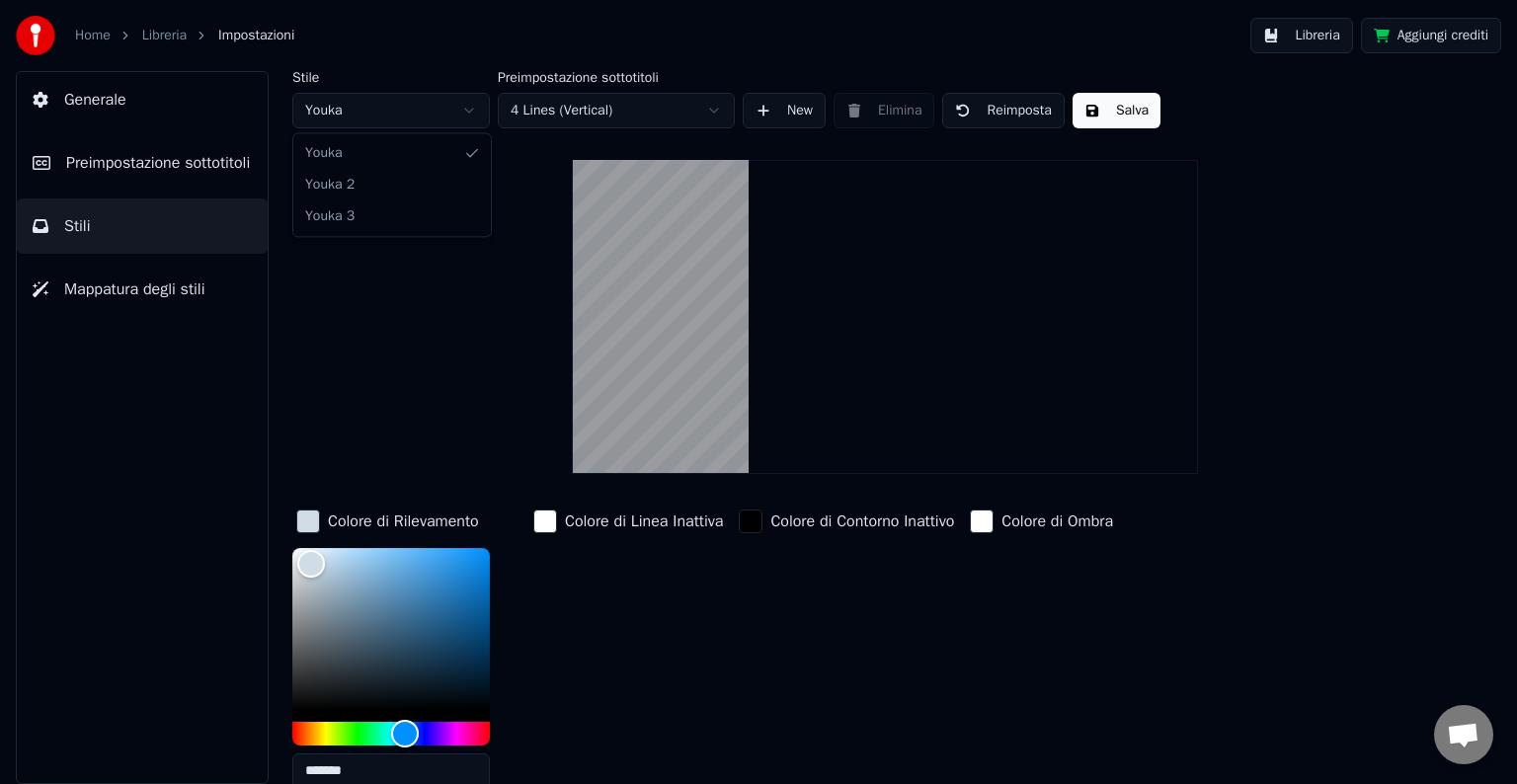 type on "*******" 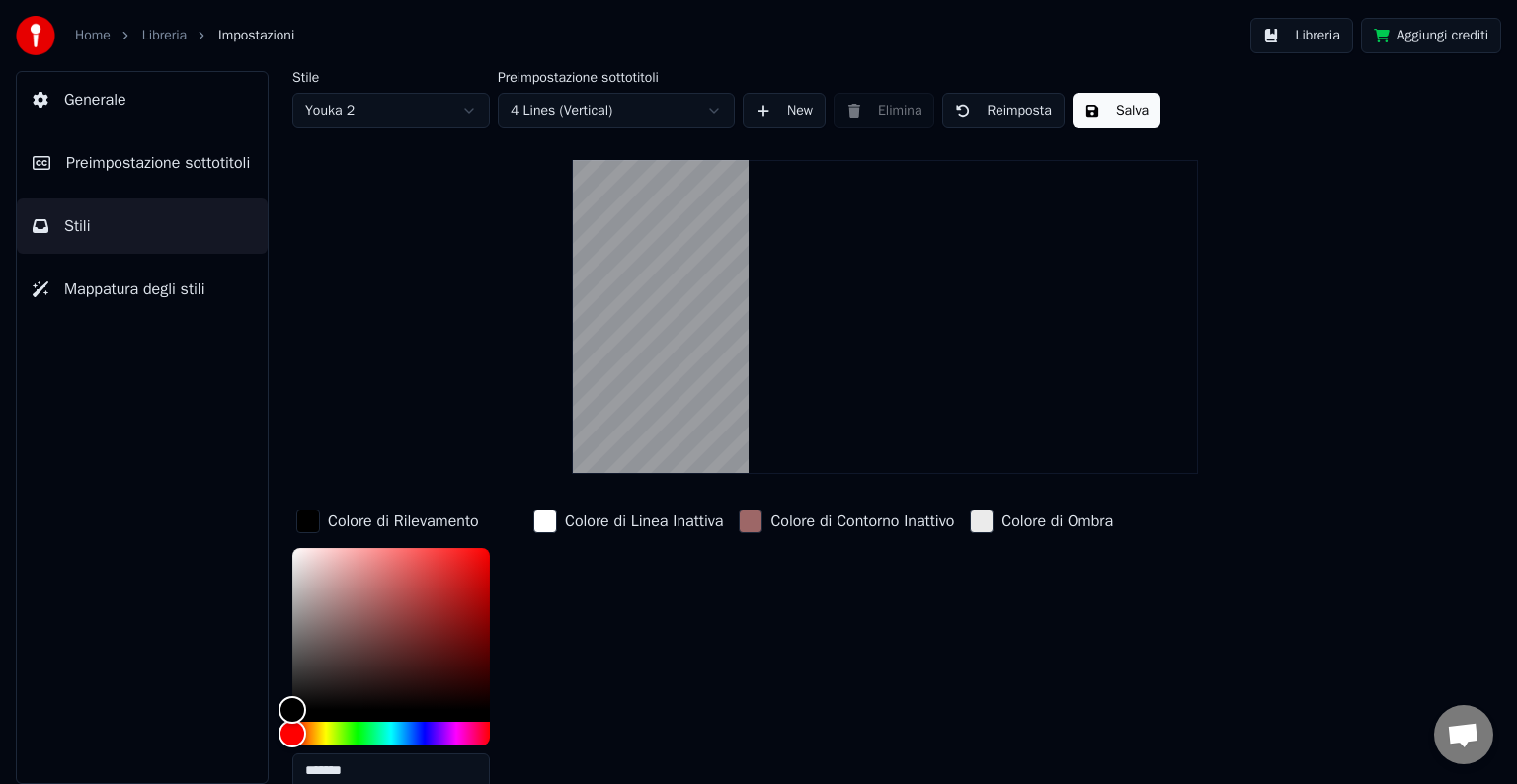 click on "Home Libreria Impostazioni Libreria Aggiungi crediti Generale Preimpostazione sottotitoli Stili Mappatura degli stili Stile Youka 2 Preimpostazione sottotitoli 4 Lines (Vertical) New Elimina Reimposta Salva Colore di Rilevamento ******* Colore di Linea Inattiva Colore di Contorno Inattivo Colore di Ombra Nome del Font Arial Bold Dimensione Carattere ** Grassetto Corsivo Maiuscolo Spaziatura * Contorno * Ombra *" at bounding box center (758, 392) 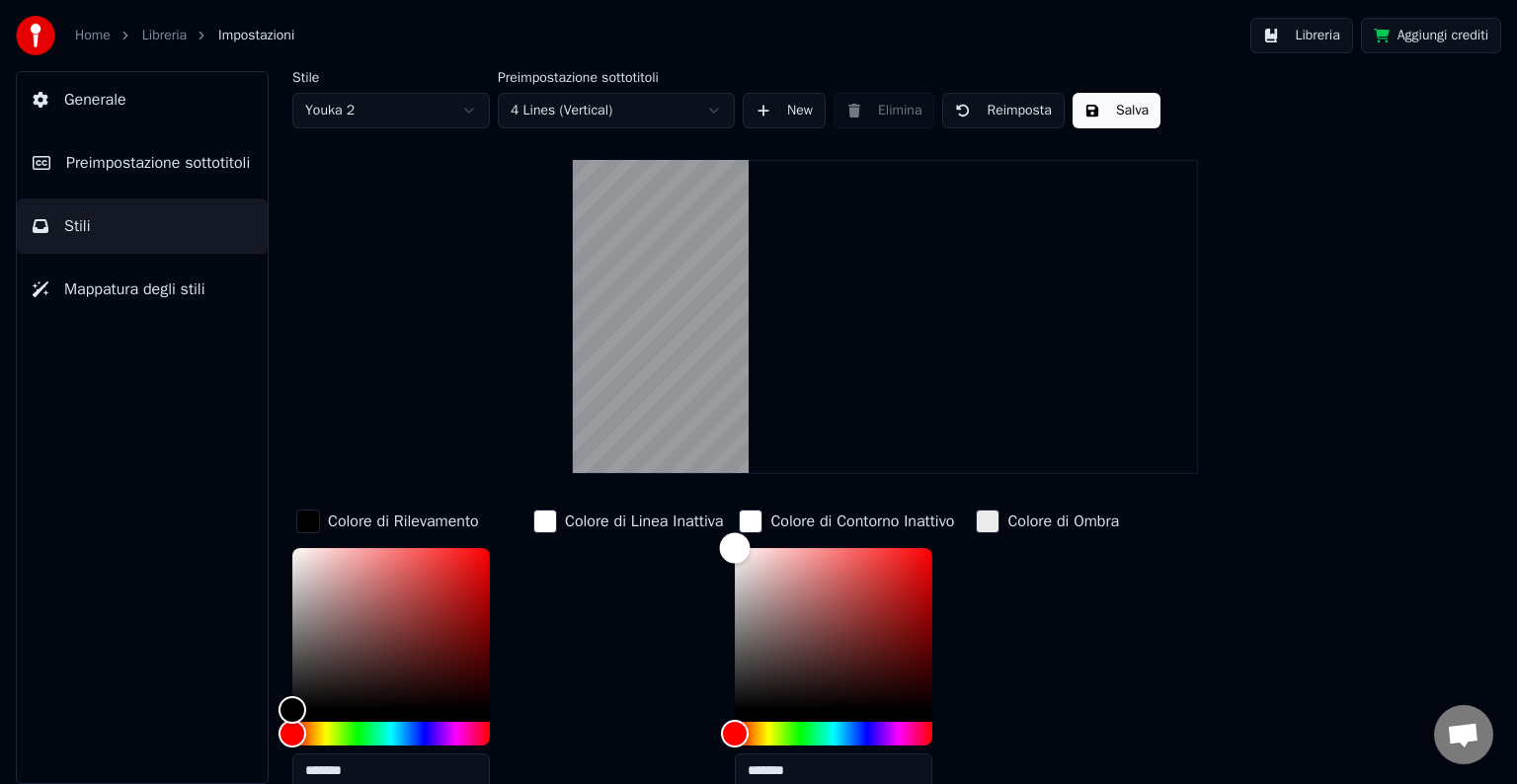 drag, startPoint x: 750, startPoint y: 558, endPoint x: 720, endPoint y: 543, distance: 33.54102 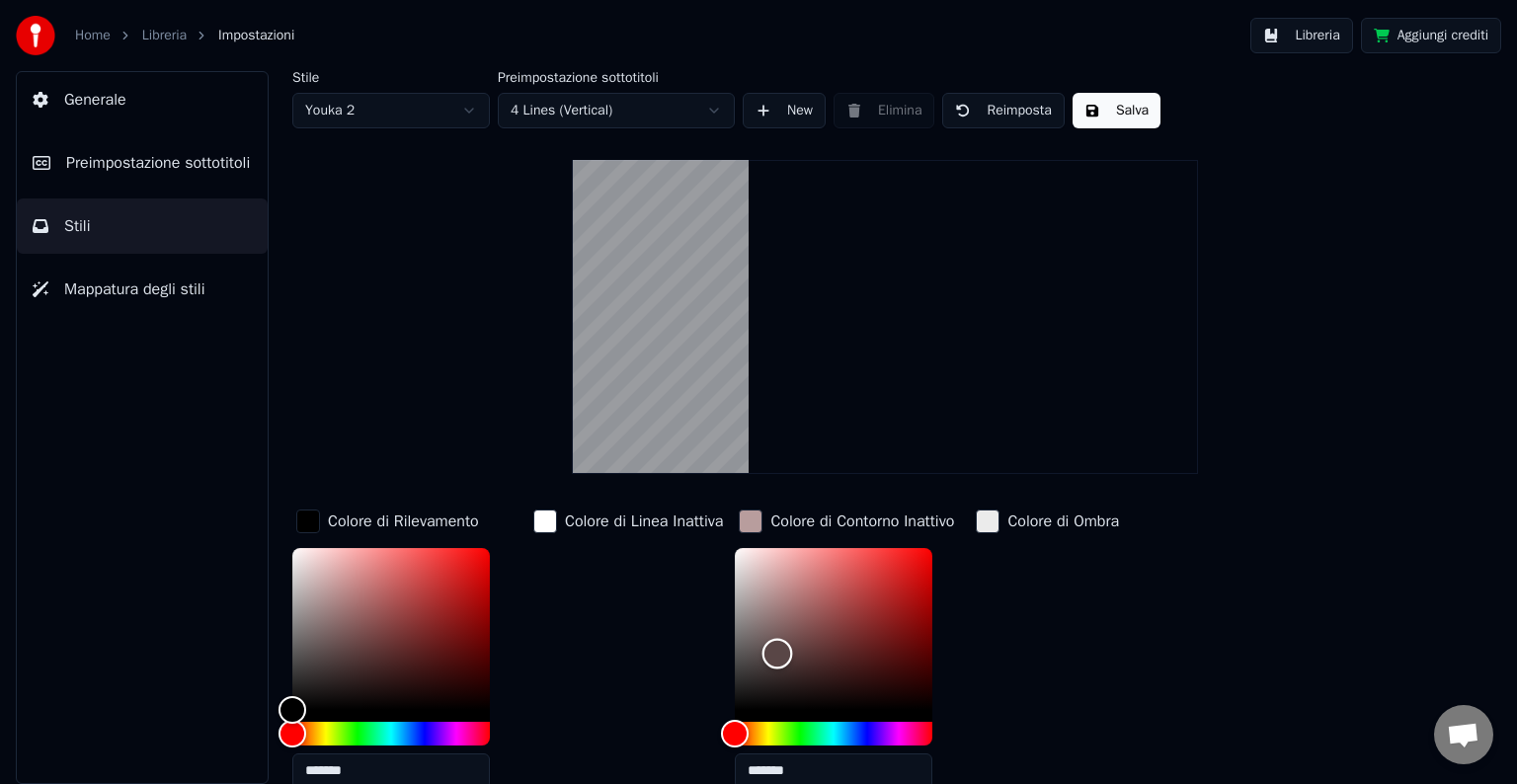 drag, startPoint x: 757, startPoint y: 559, endPoint x: 801, endPoint y: 802, distance: 246.95141 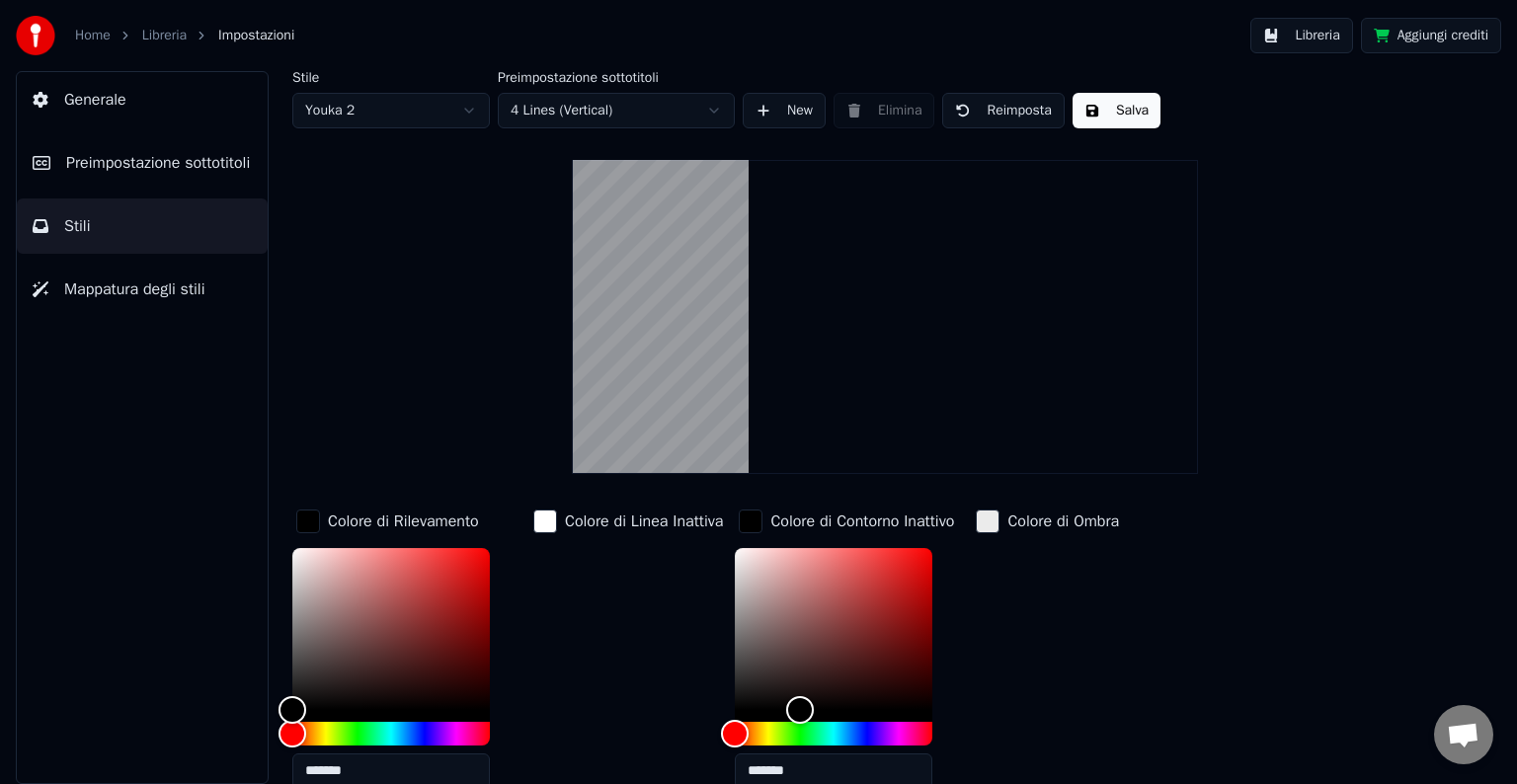 click at bounding box center [308, 521] 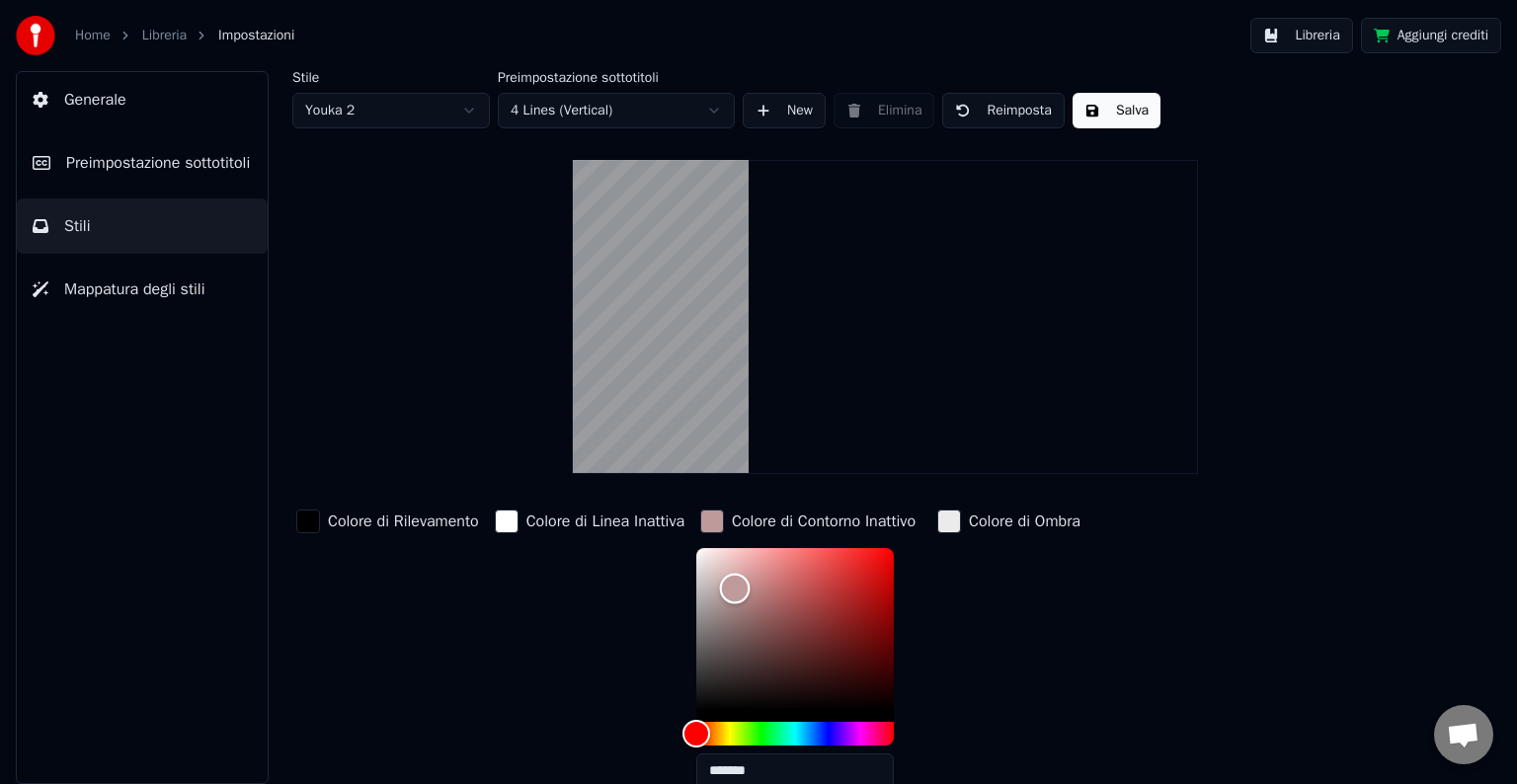 drag, startPoint x: 740, startPoint y: 587, endPoint x: 665, endPoint y: 585, distance: 75.02666 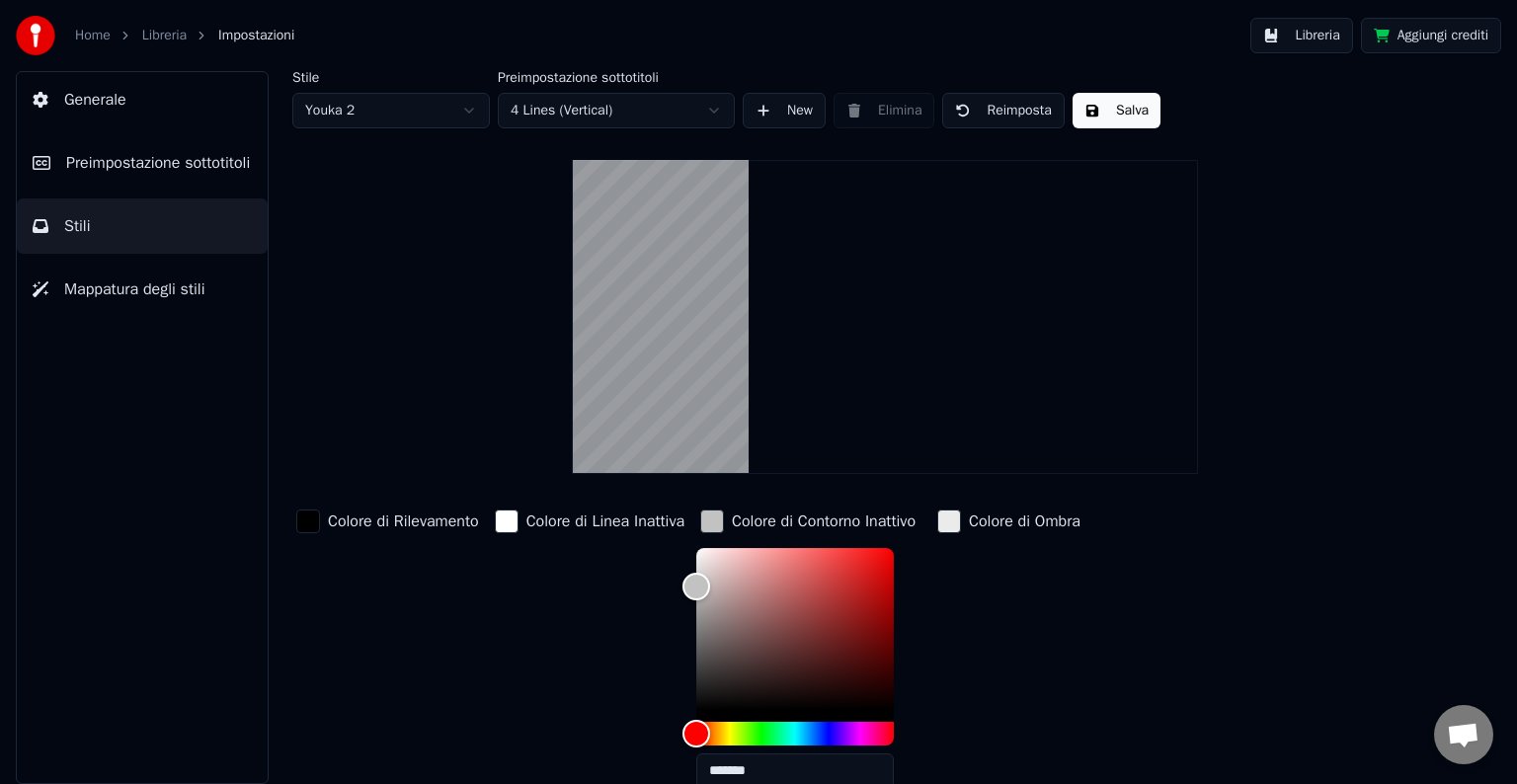 click at bounding box center (507, 521) 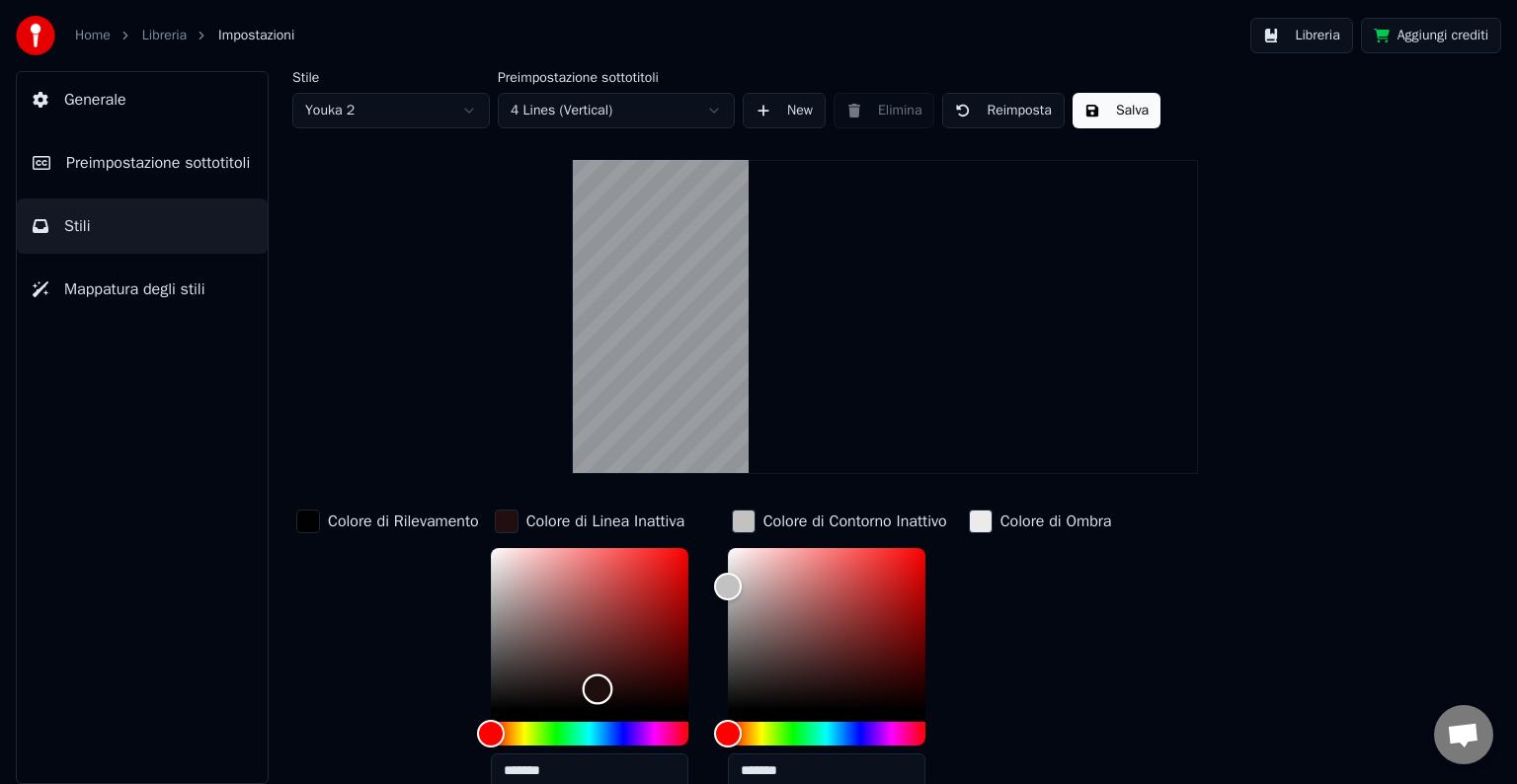 drag, startPoint x: 606, startPoint y: 679, endPoint x: 597, endPoint y: 692, distance: 15.81139 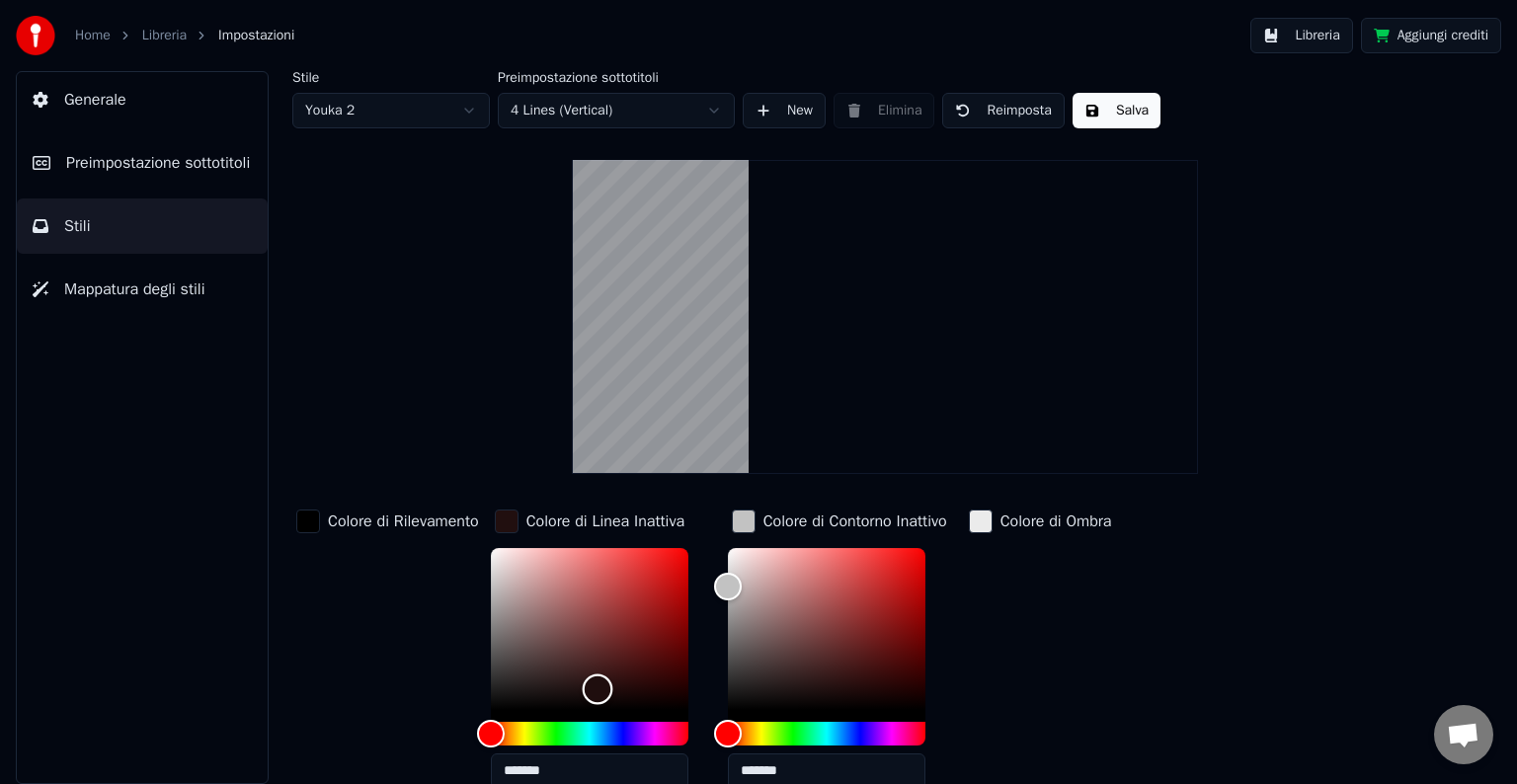 click at bounding box center [590, 629] 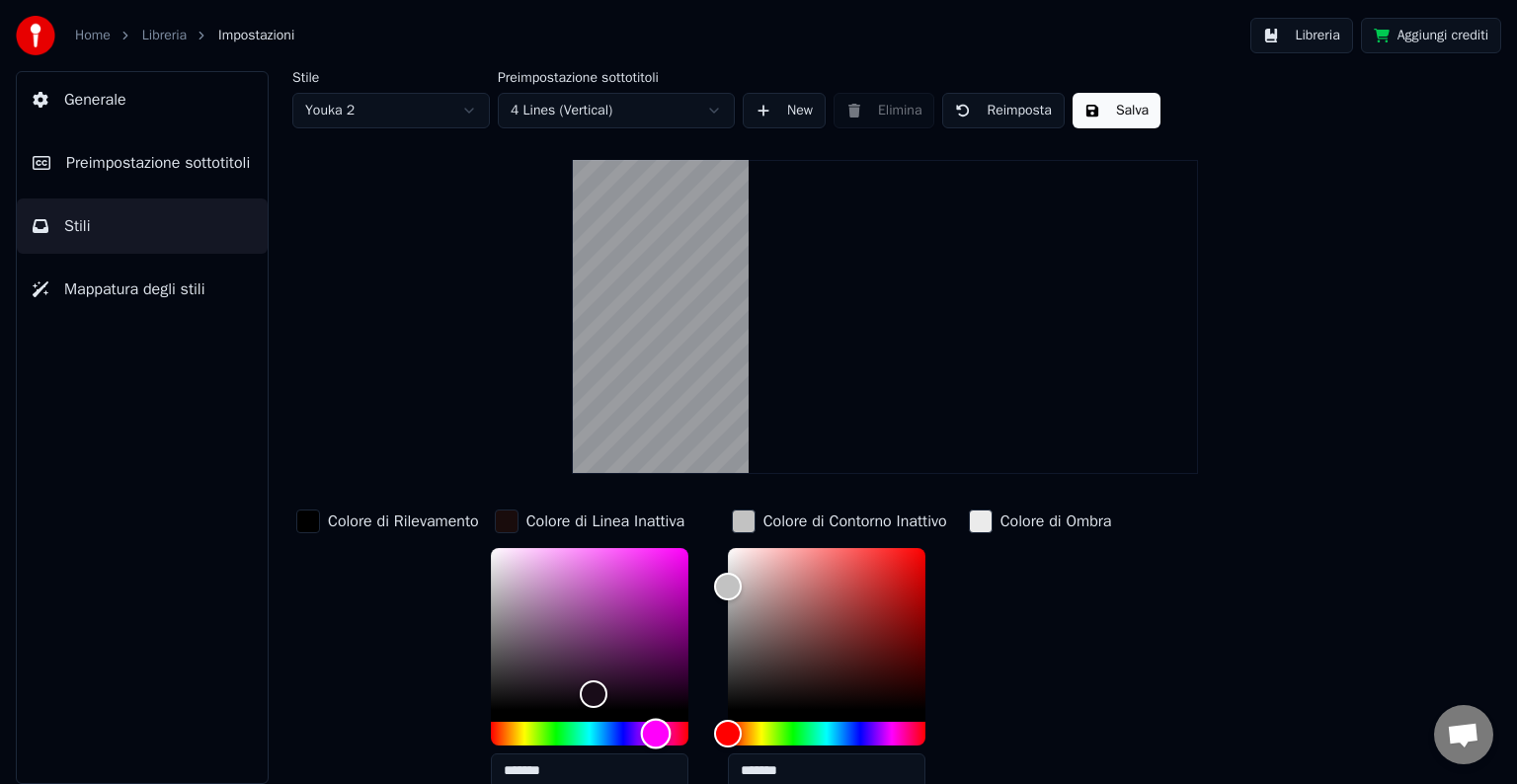 click at bounding box center (590, 734) 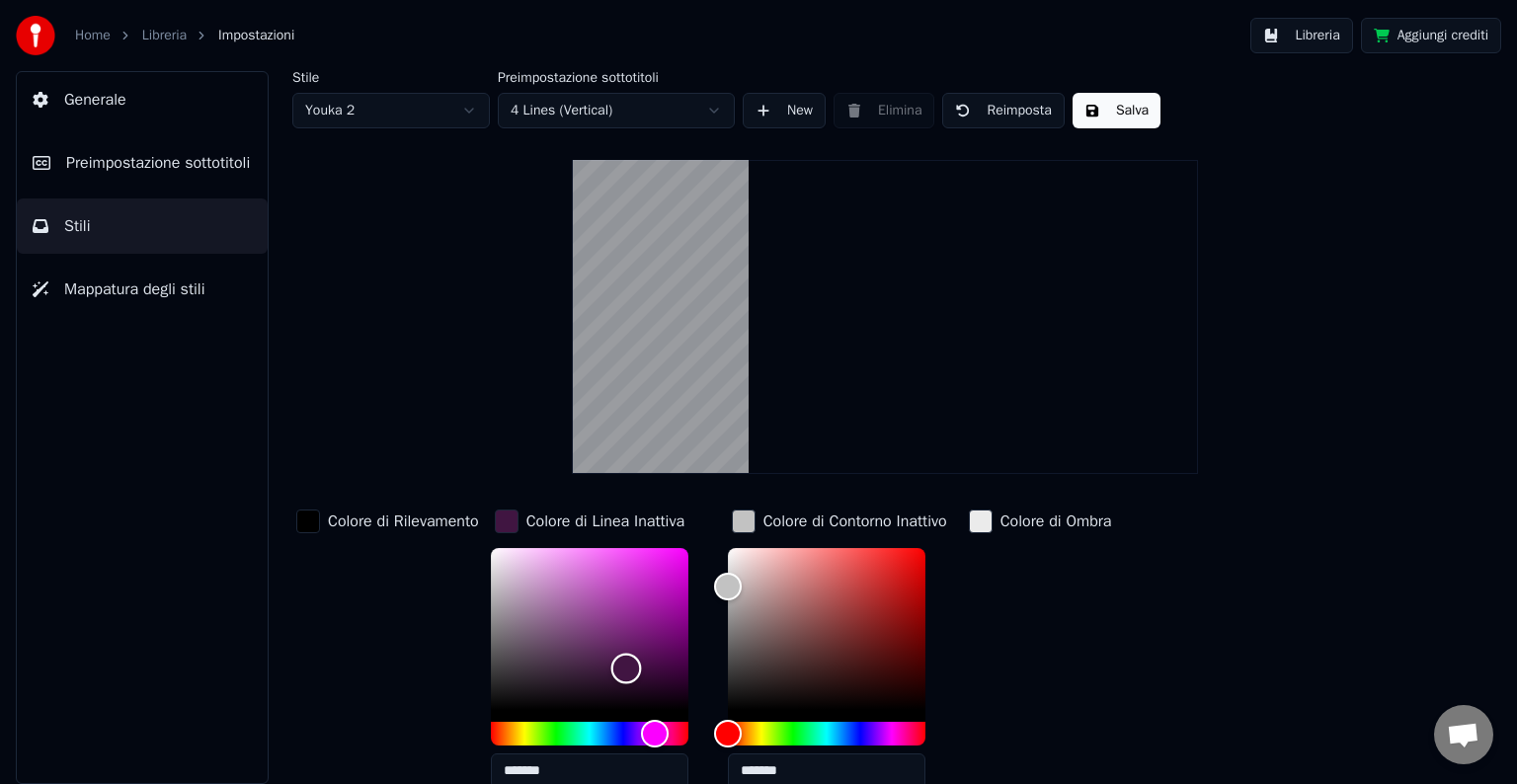 drag, startPoint x: 626, startPoint y: 634, endPoint x: 628, endPoint y: 666, distance: 32.06244 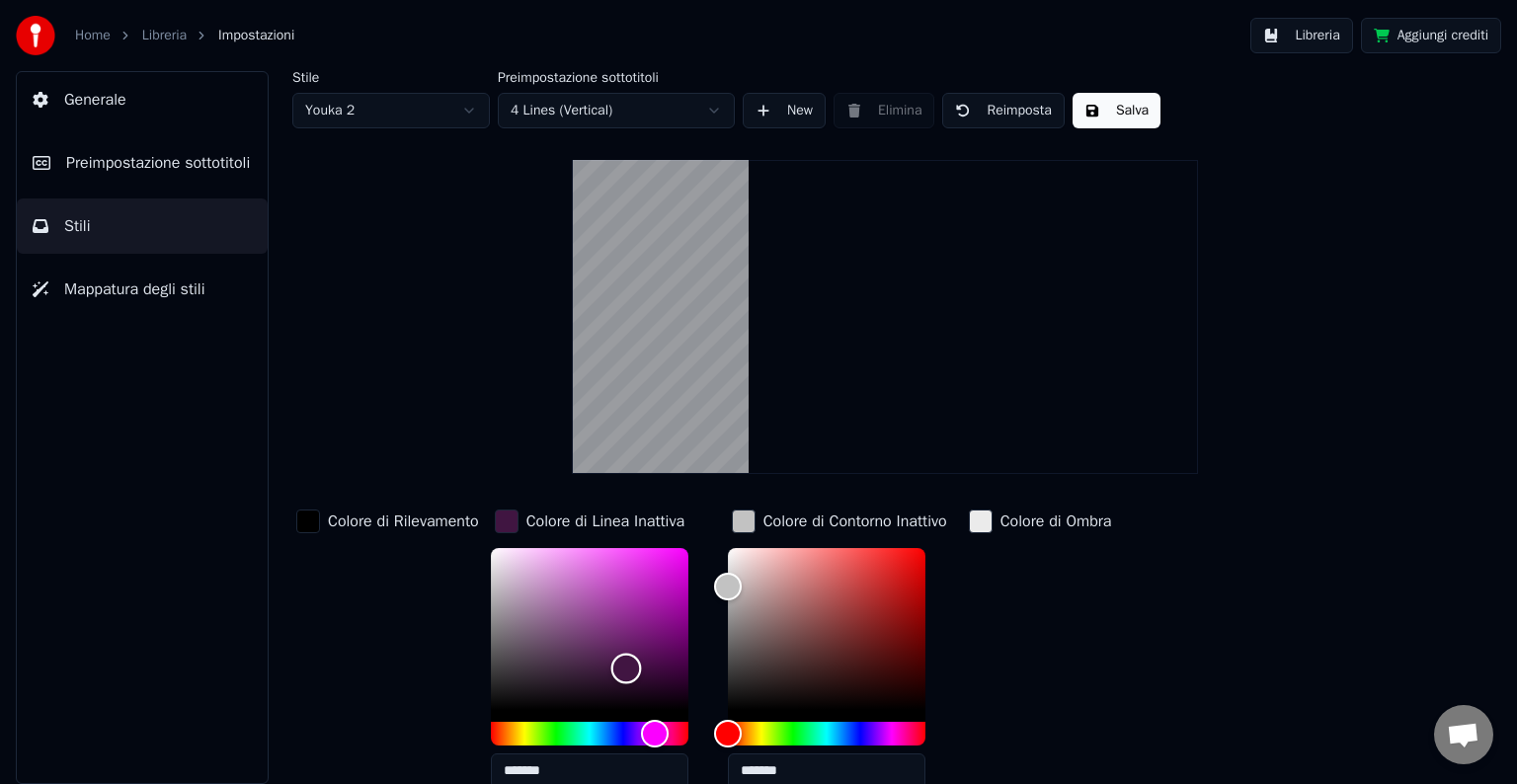 click at bounding box center (590, 629) 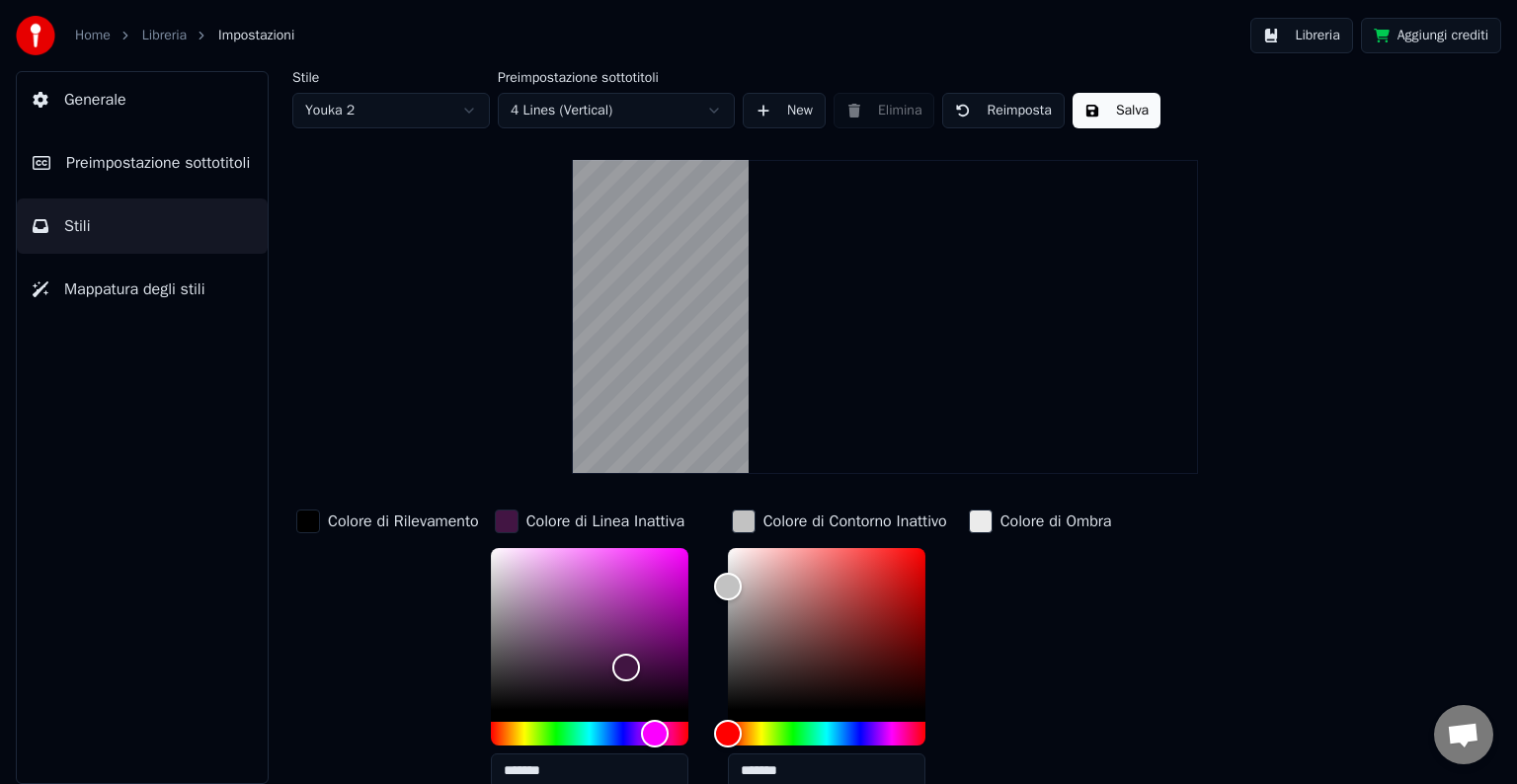 click at bounding box center (981, 521) 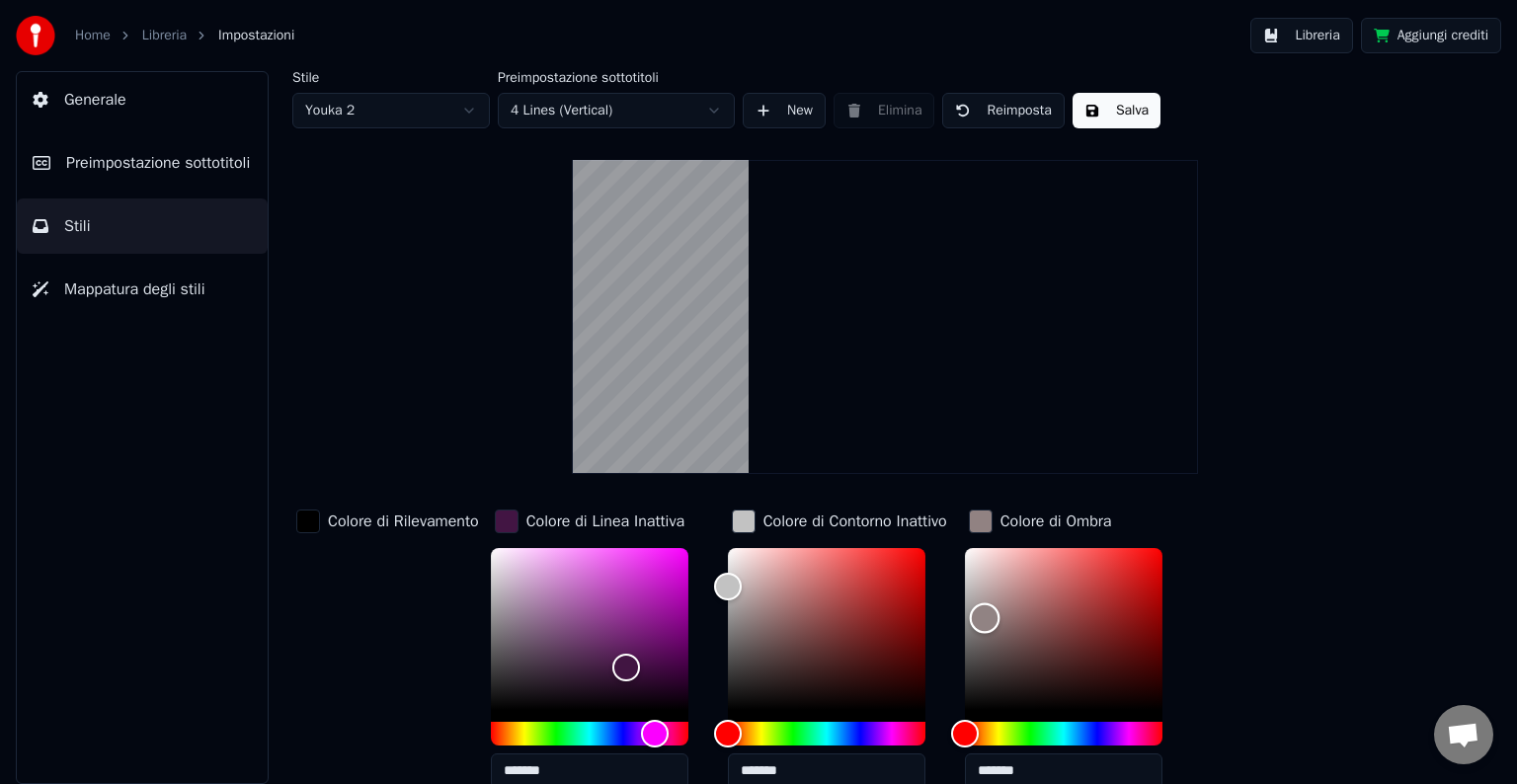 drag, startPoint x: 1031, startPoint y: 673, endPoint x: 990, endPoint y: 616, distance: 70.213959 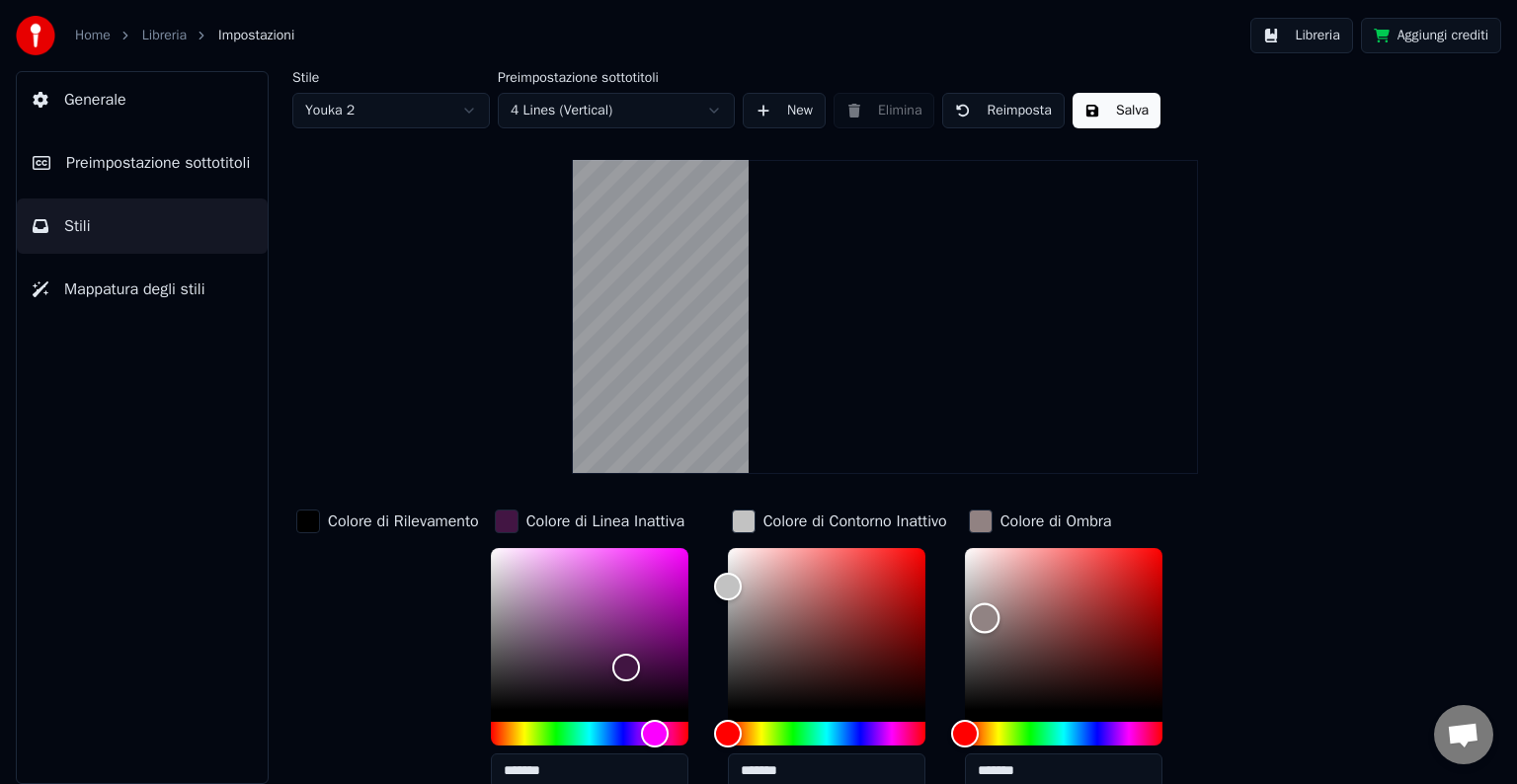 click at bounding box center [1064, 629] 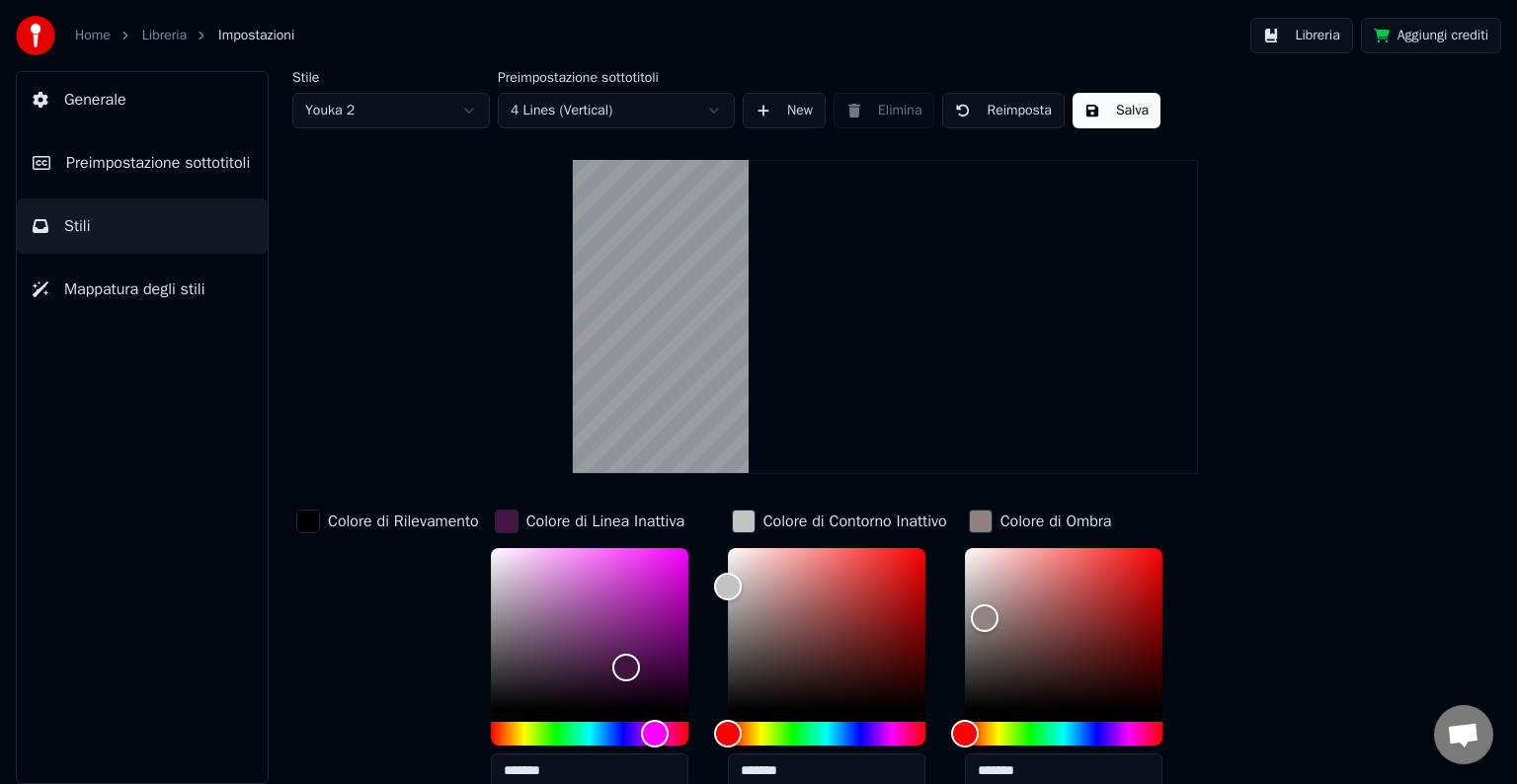 click on "*******" at bounding box center [1064, 672] 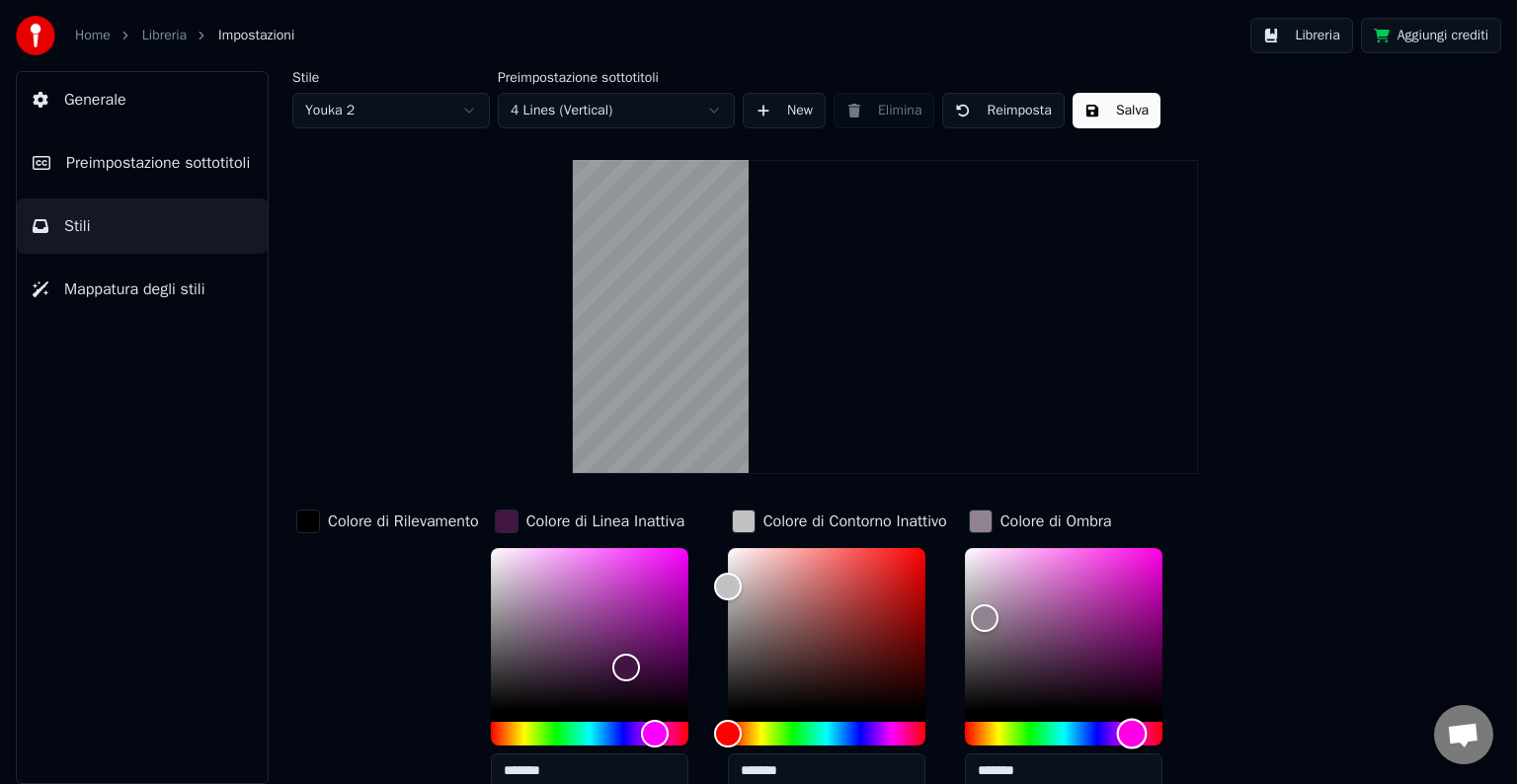 click at bounding box center (1064, 734) 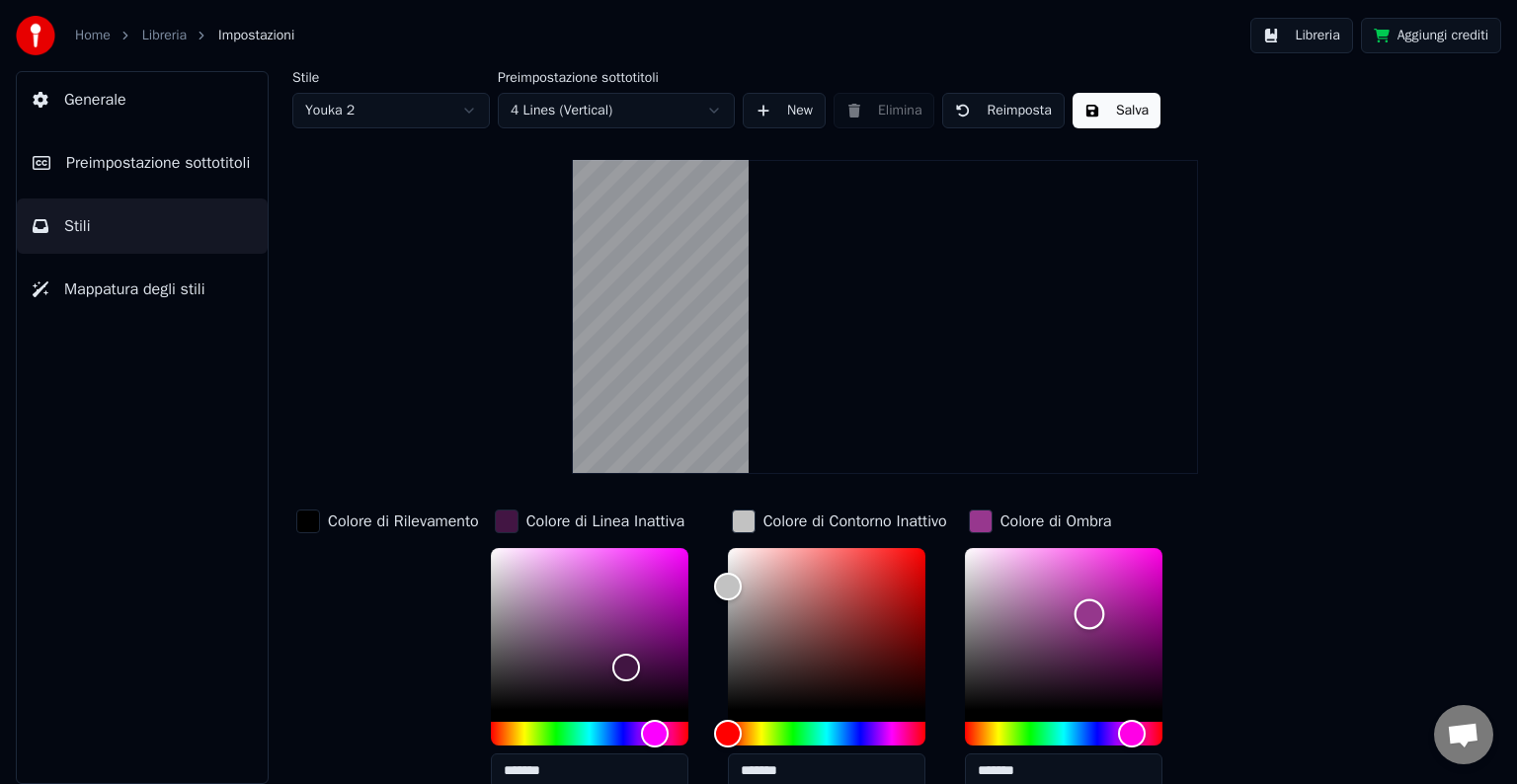 click at bounding box center (1064, 629) 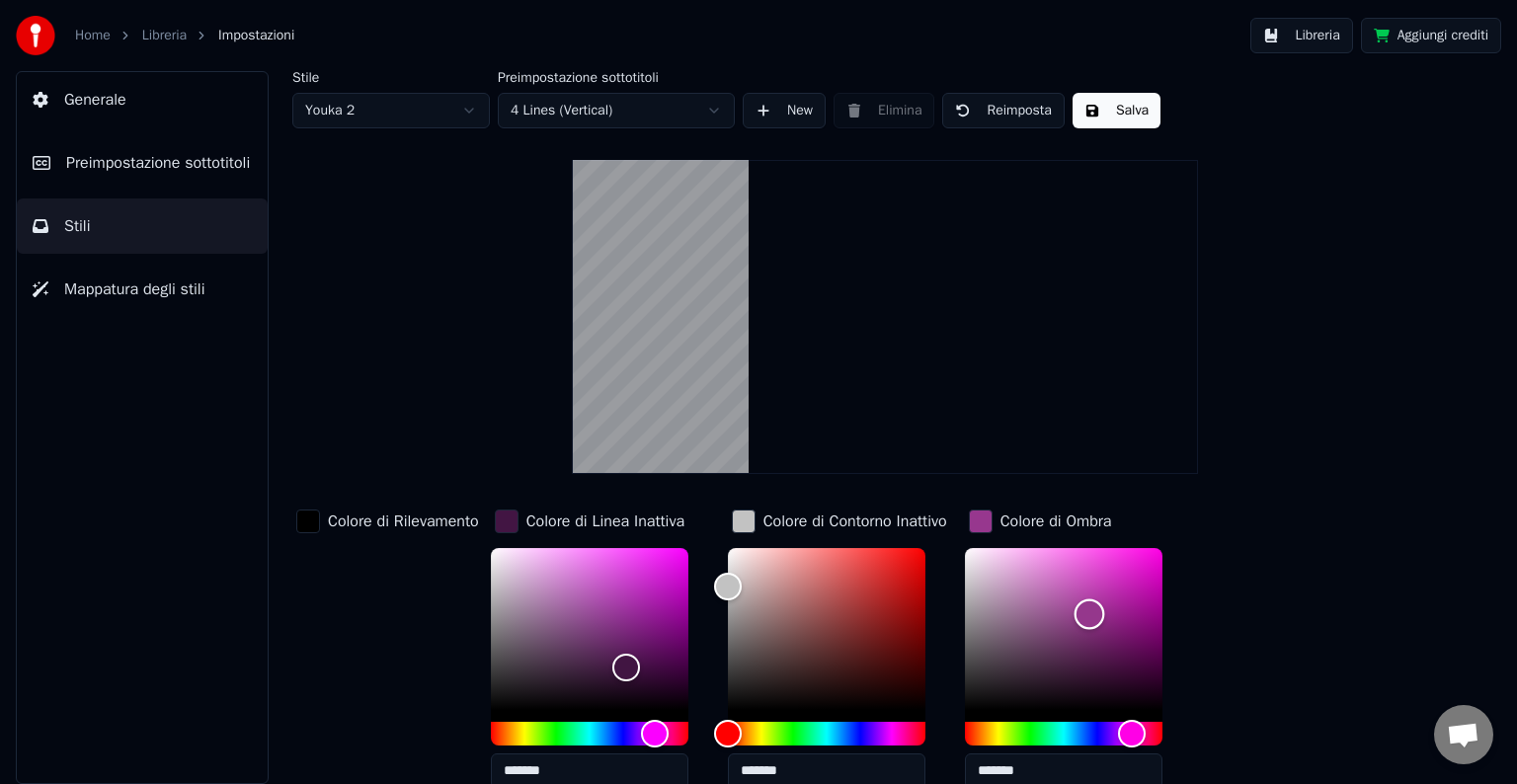 type on "*******" 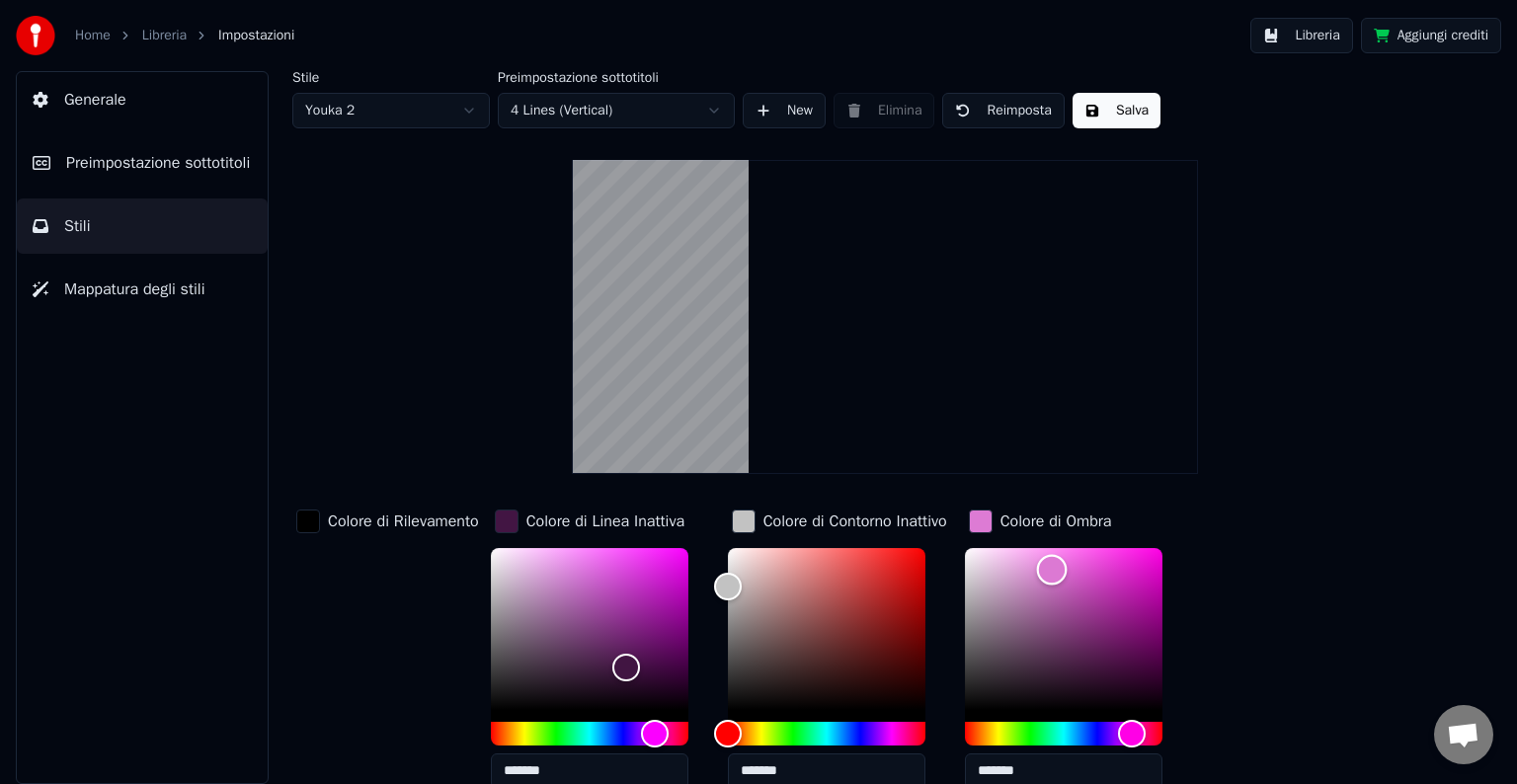 drag, startPoint x: 1107, startPoint y: 565, endPoint x: 1057, endPoint y: 568, distance: 50.089919 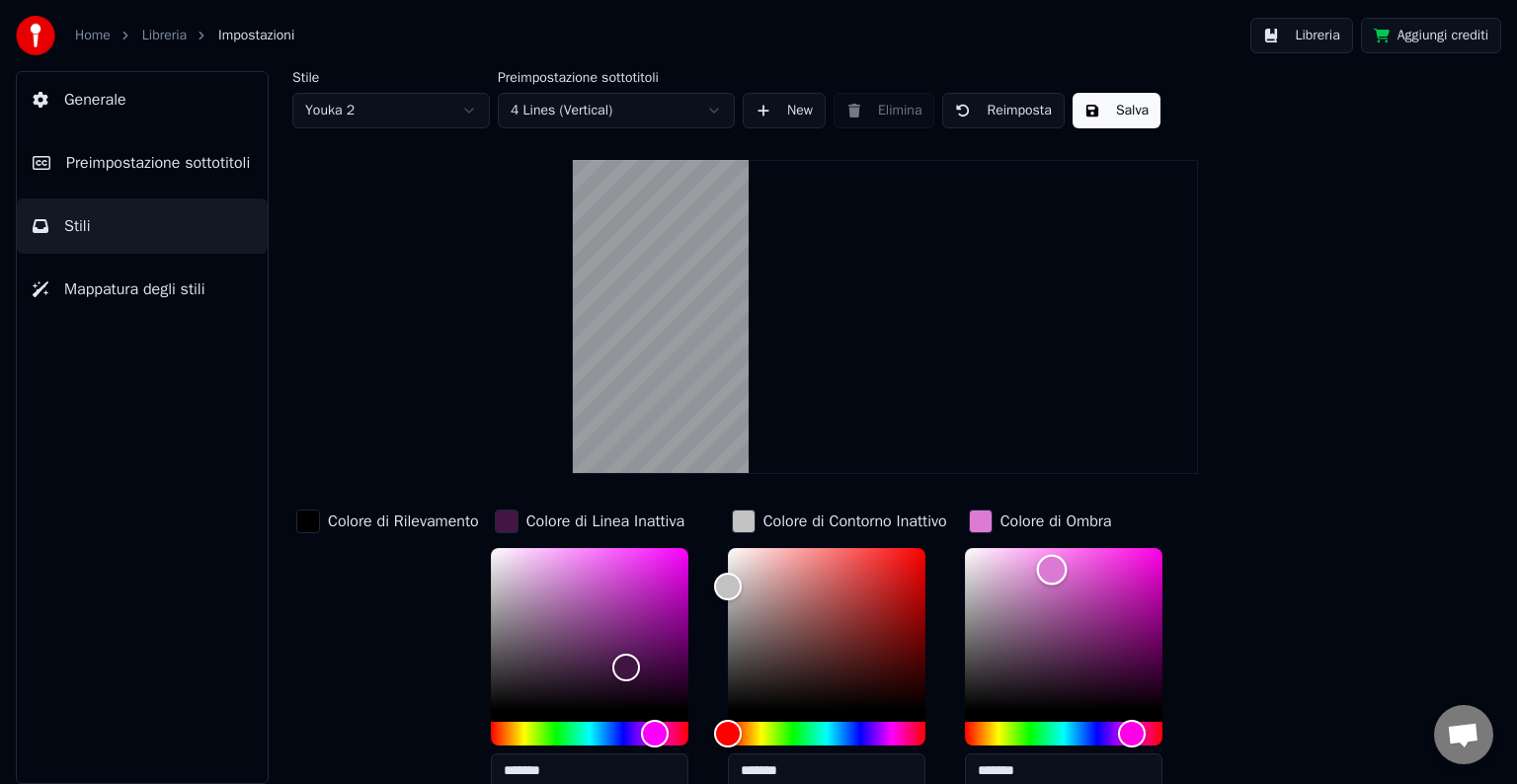 scroll, scrollTop: 100, scrollLeft: 0, axis: vertical 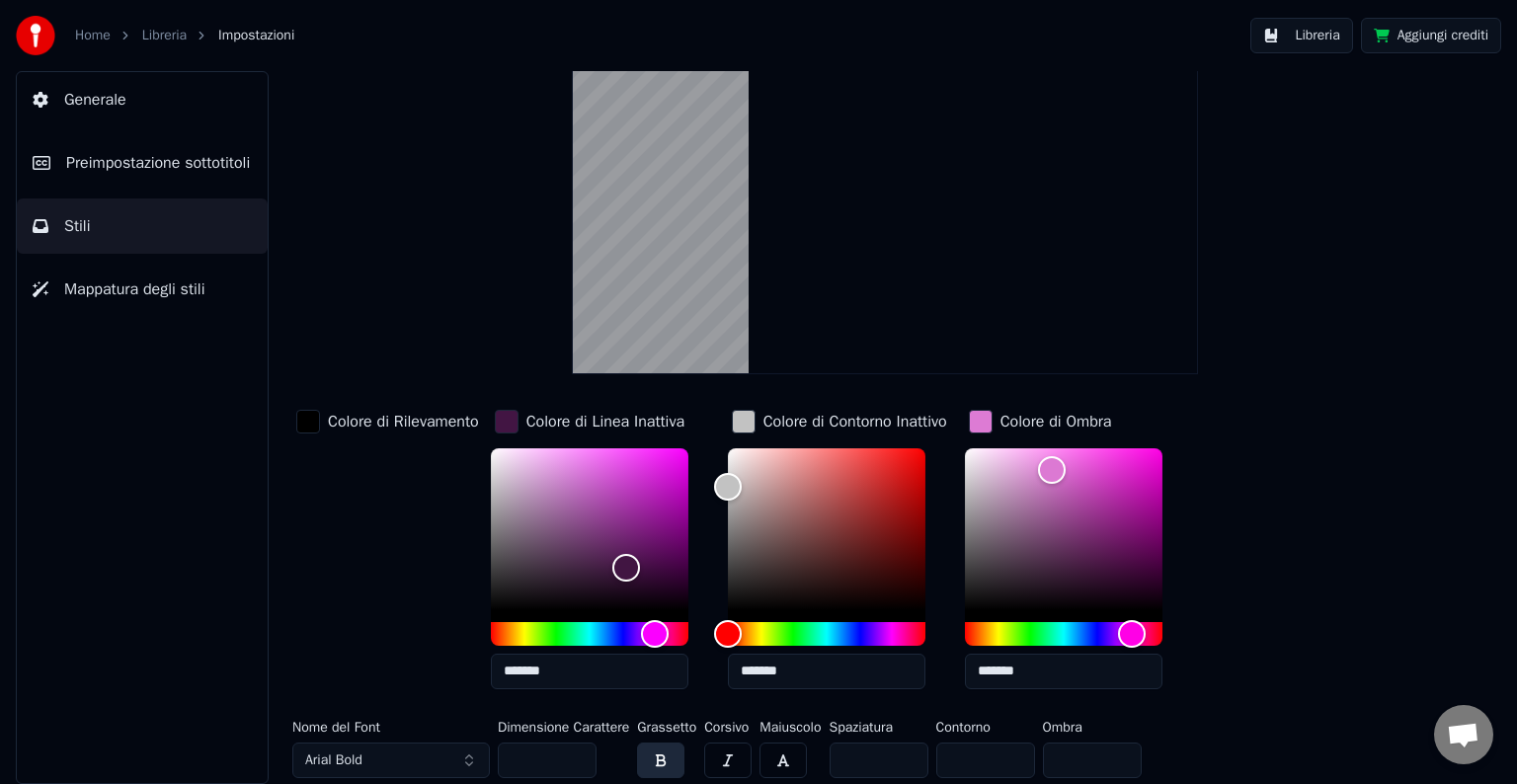 click on "Colore di Rilevamento Colore di Linea Inattiva ******* Colore di Contorno Inattivo ******* Colore di Ombra *******" at bounding box center (823, 555) 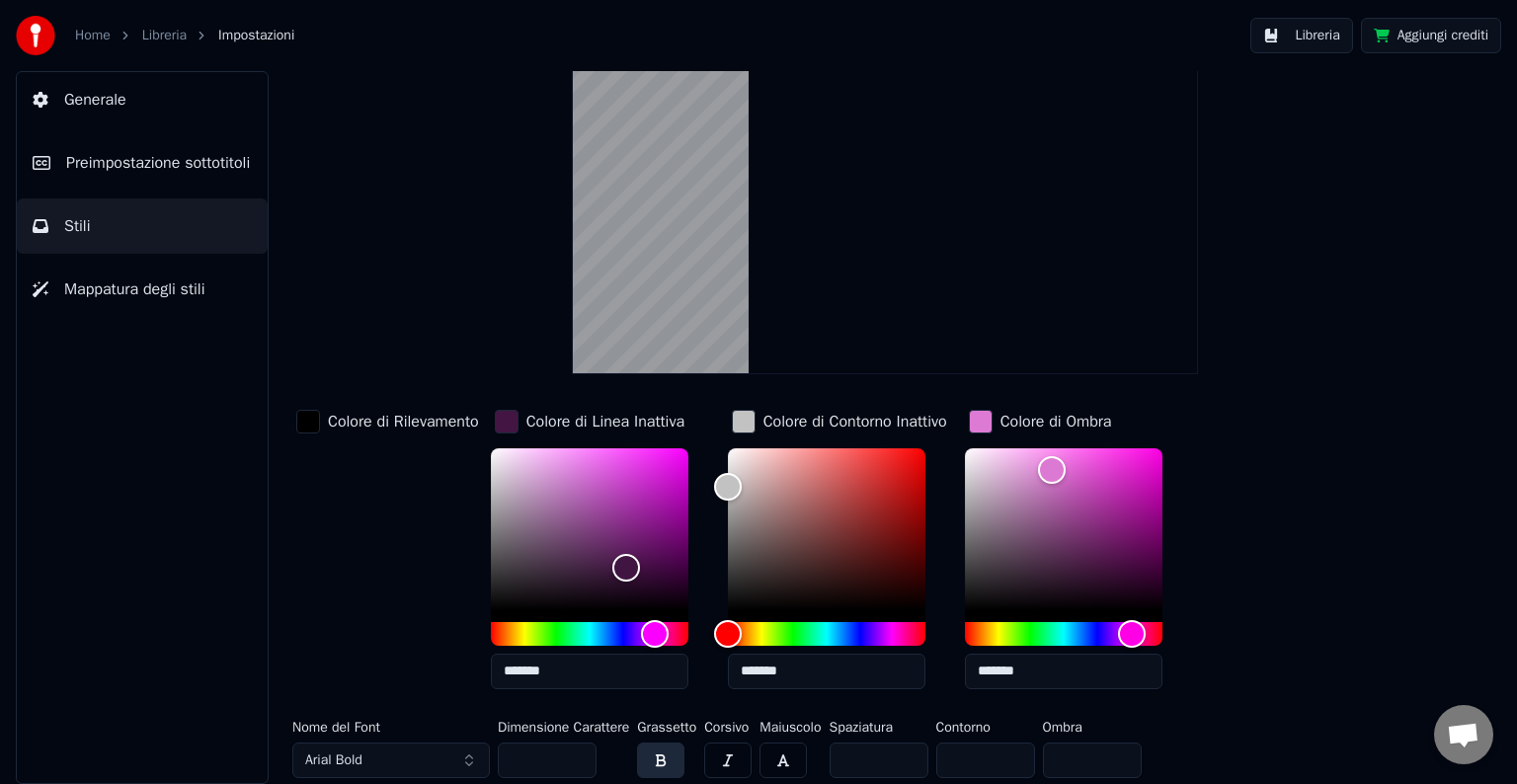 click on "Colore di Rilevamento Colore di Linea Inattiva ******* Colore di Contorno Inattivo ******* Colore di Ombra *******" at bounding box center (823, 555) 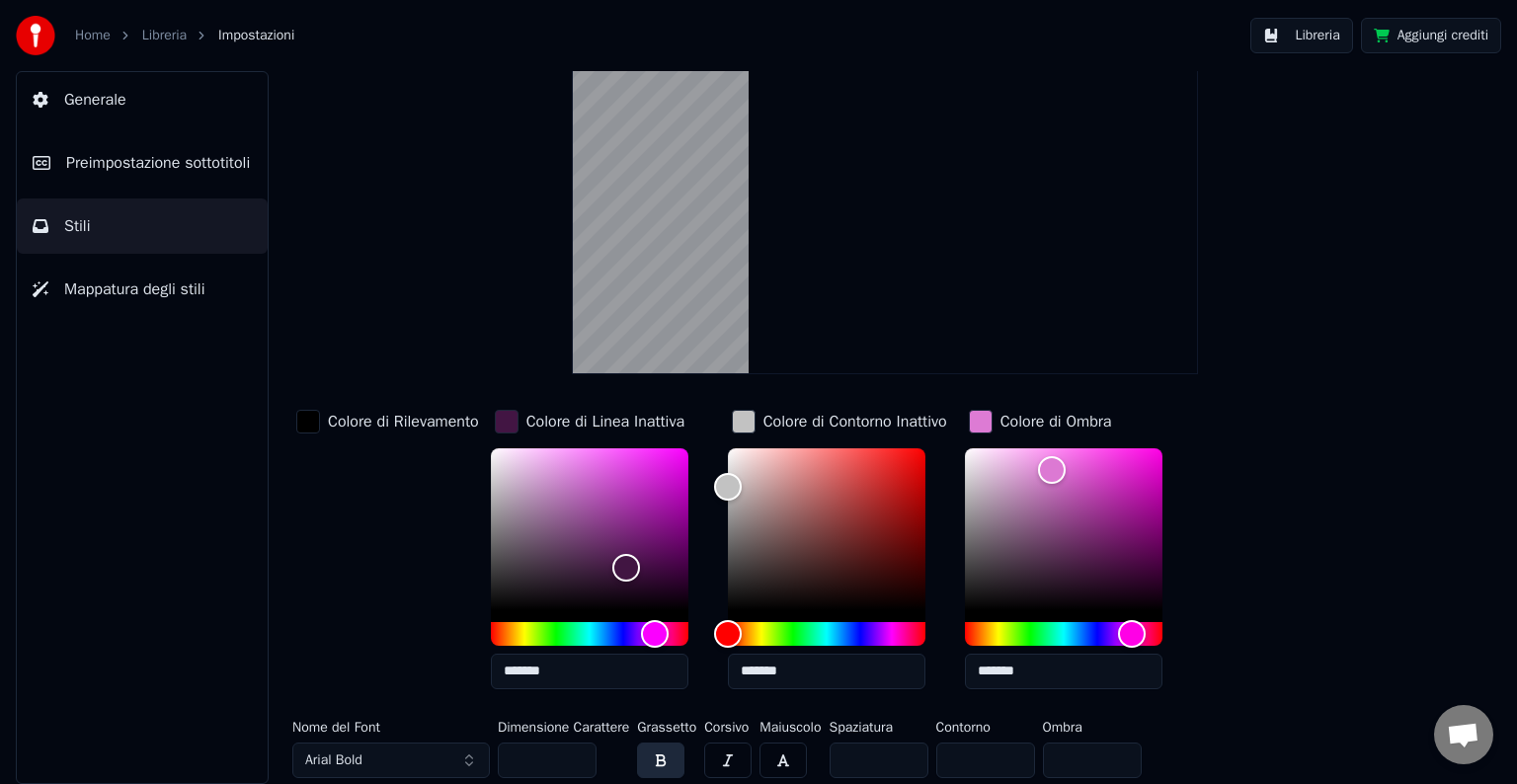 click on "Arial Bold" at bounding box center [391, 760] 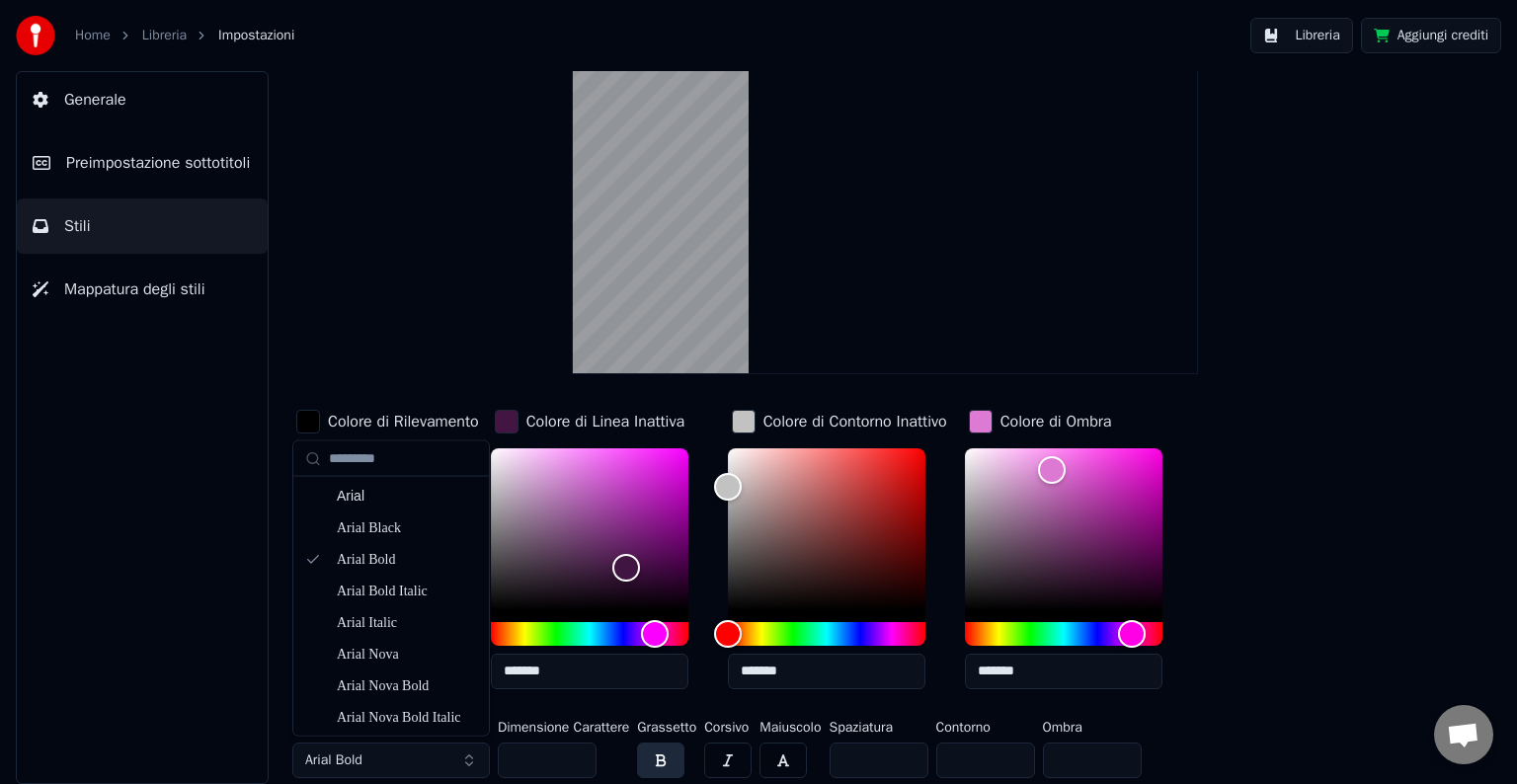 click on "Arial Bold" at bounding box center [391, 760] 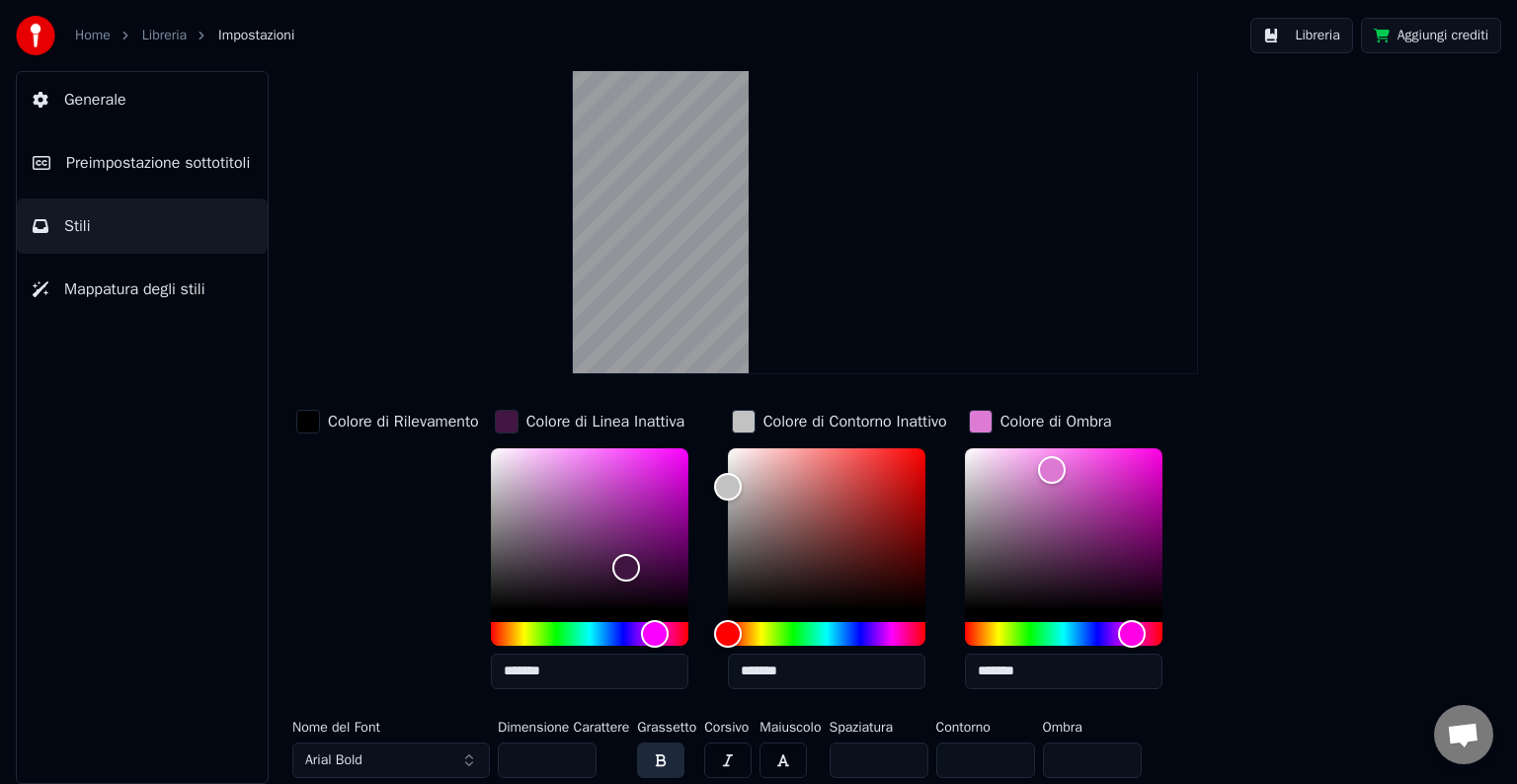 click on "Arial Bold" at bounding box center (391, 760) 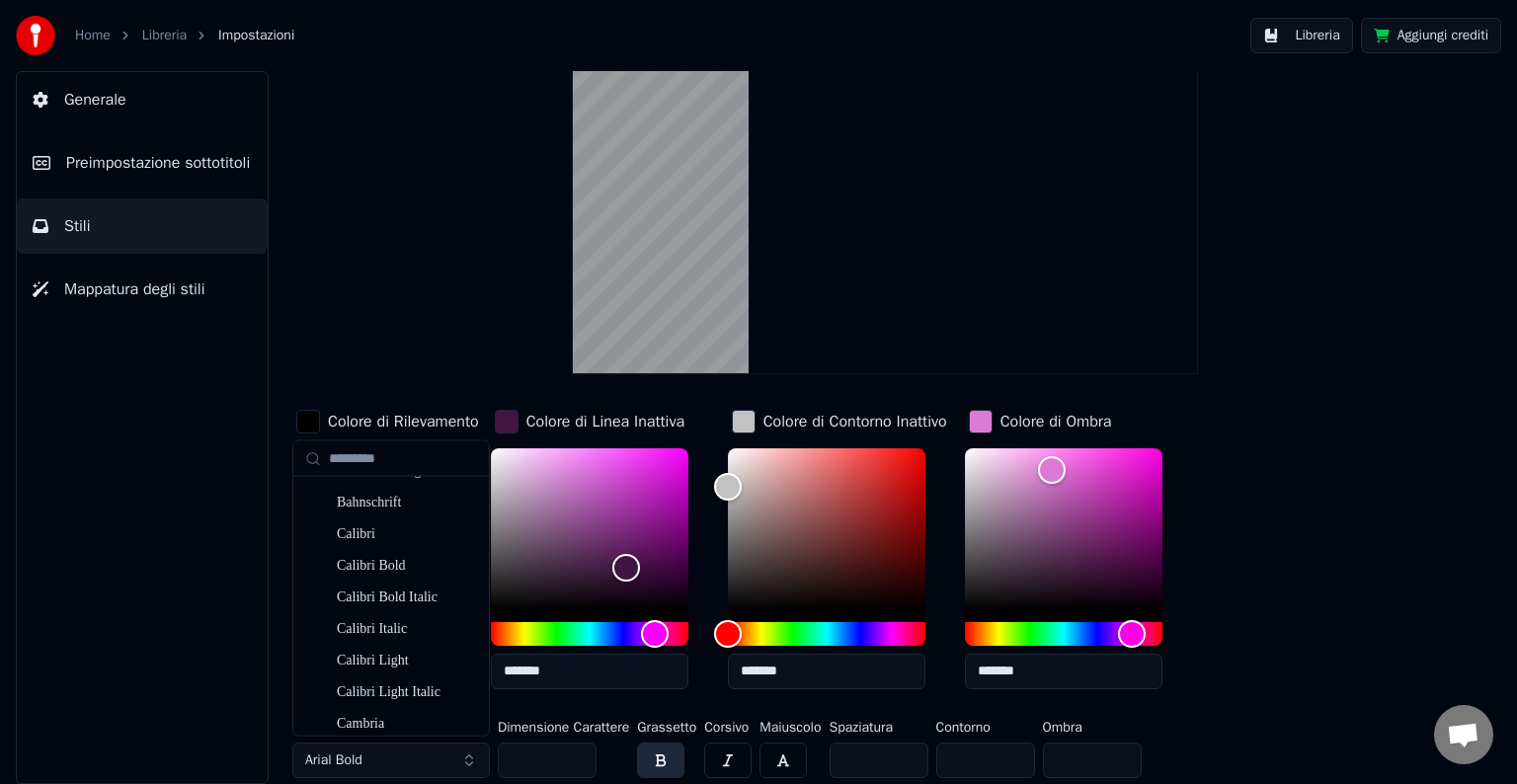 scroll, scrollTop: 691, scrollLeft: 0, axis: vertical 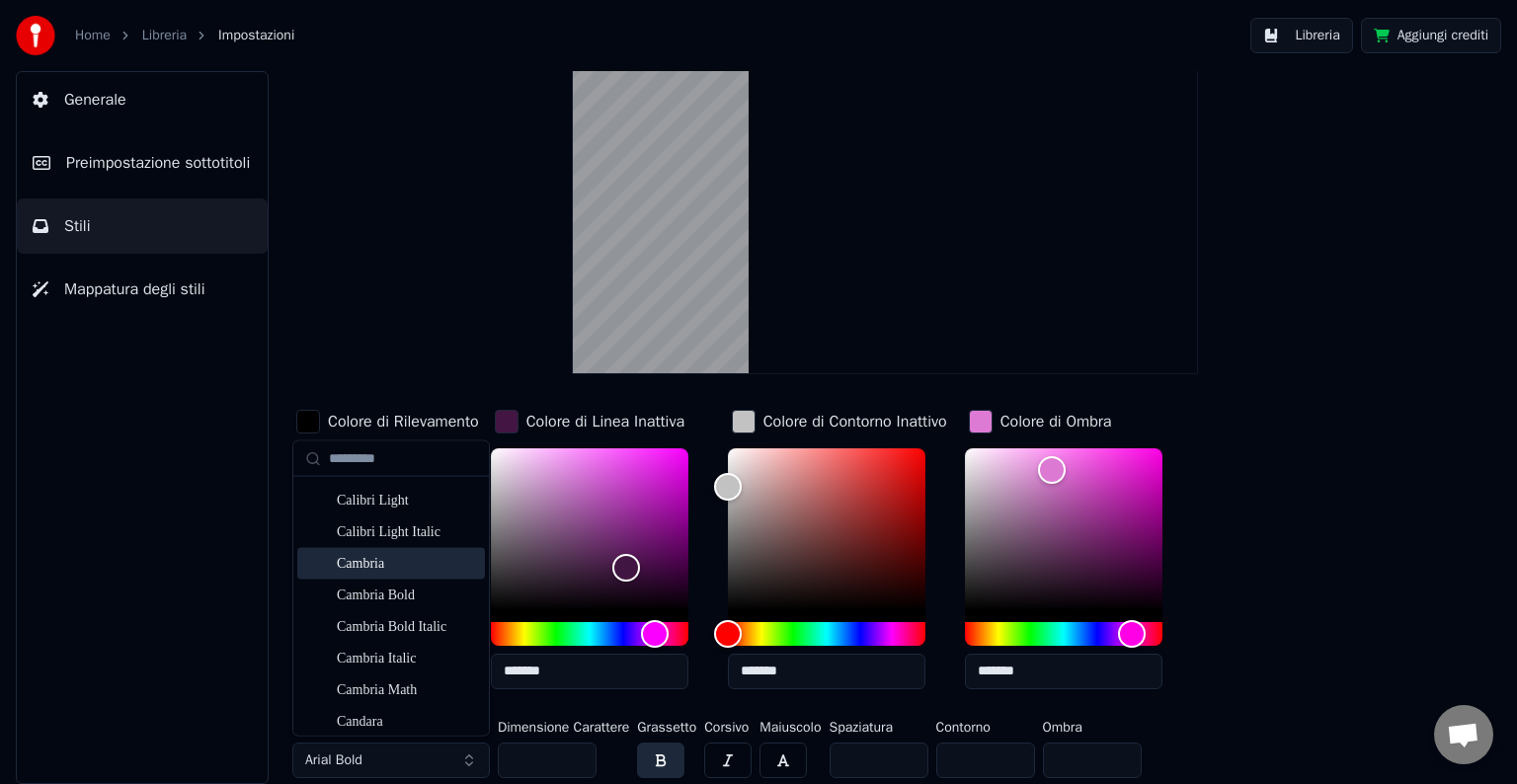 click on "Cambria" at bounding box center (407, 563) 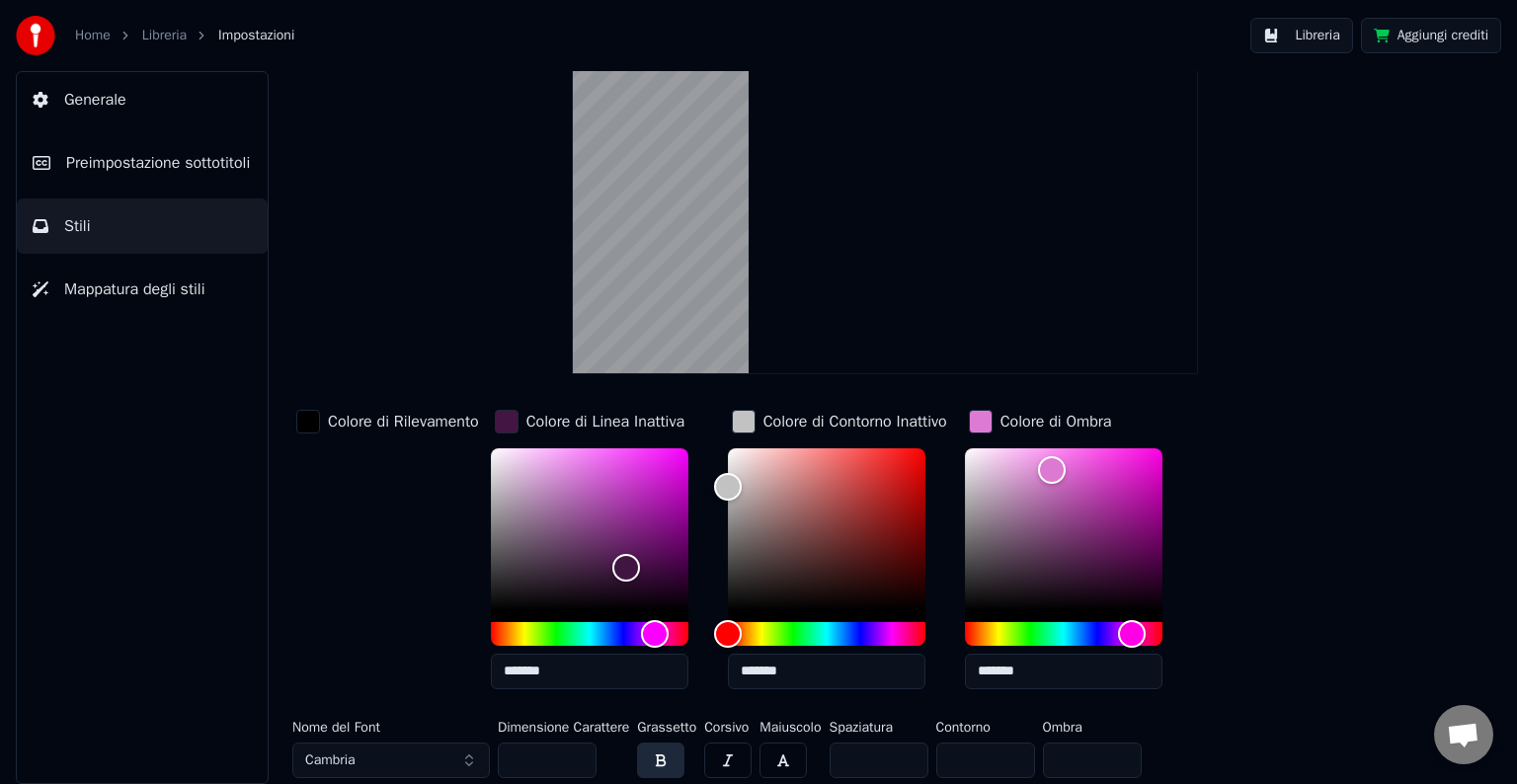 click on "Cambria" at bounding box center (391, 760) 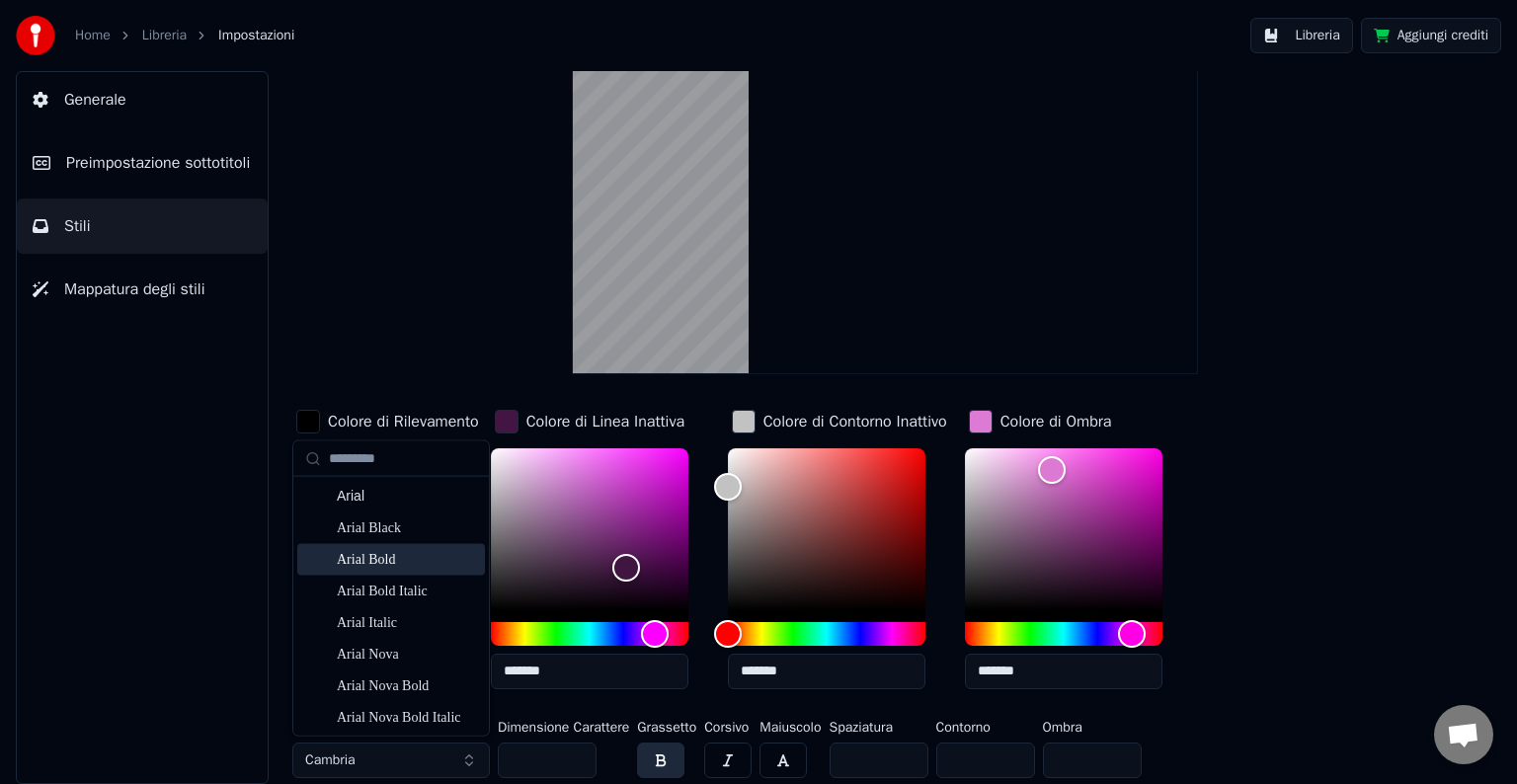click on "Arial Bold" at bounding box center (407, 560) 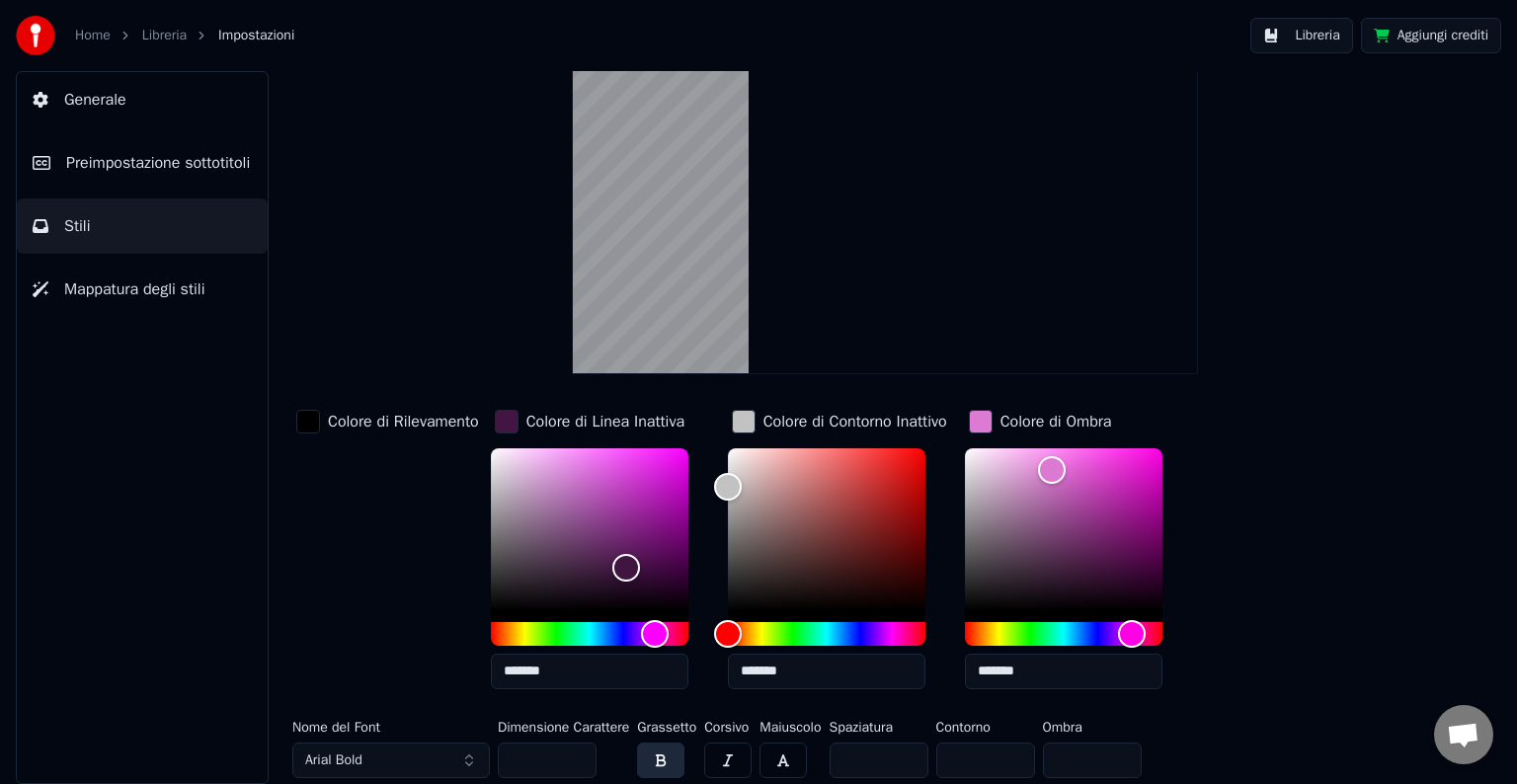 click on "Stile Youka 2 Preimpostazione sottotitoli 4 Lines (Vertical) New Elimina Reimposta Salva Colore di Rilevamento Colore di Linea Inattiva ******* Colore di Contorno Inattivo ******* Colore di Ombra ******* Nome del Font Arial Bold Dimensione Carattere ** Grassetto Corsivo Maiuscolo Spaziatura * Contorno * Ombra *" at bounding box center [885, 378] 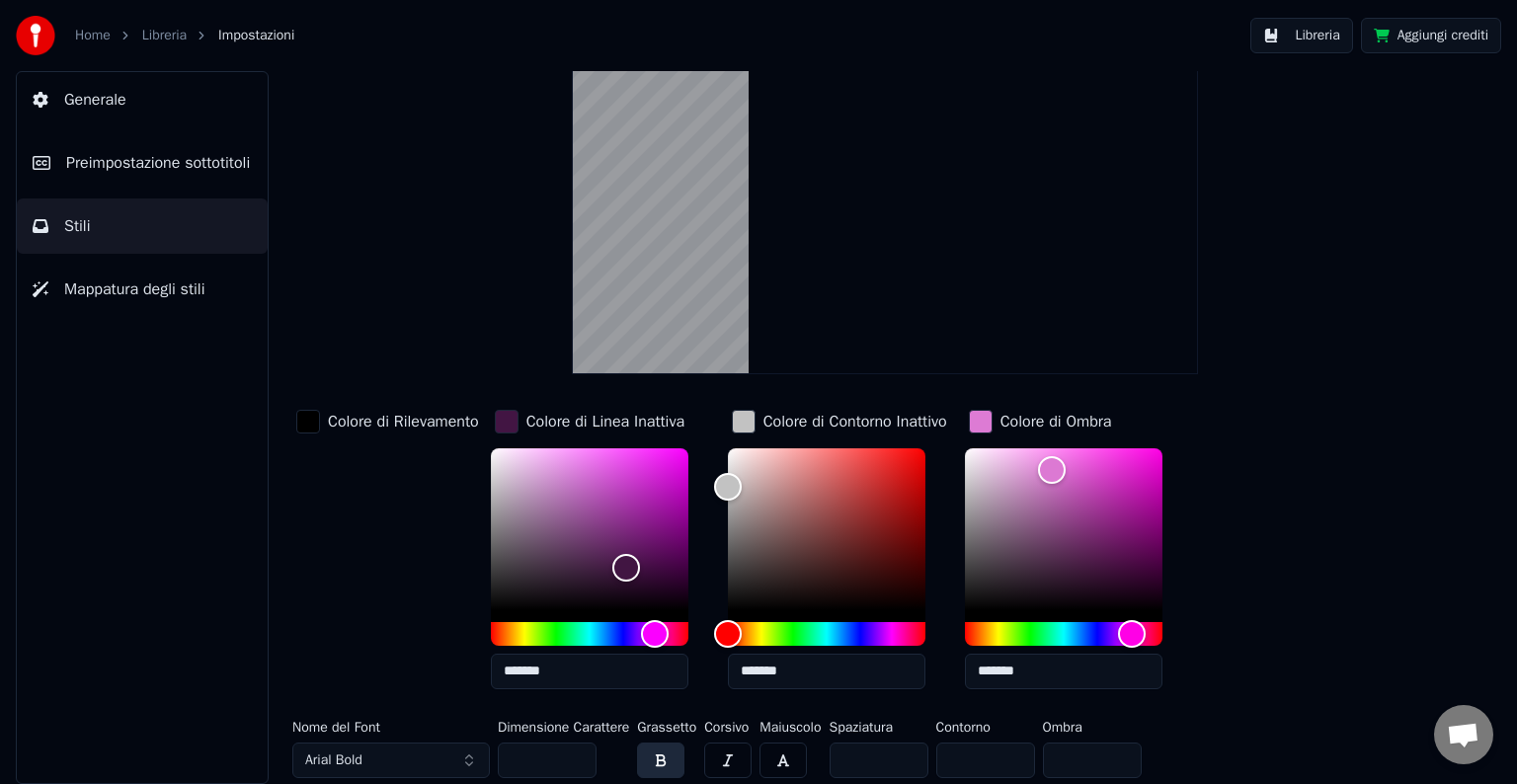 click at bounding box center (744, 422) 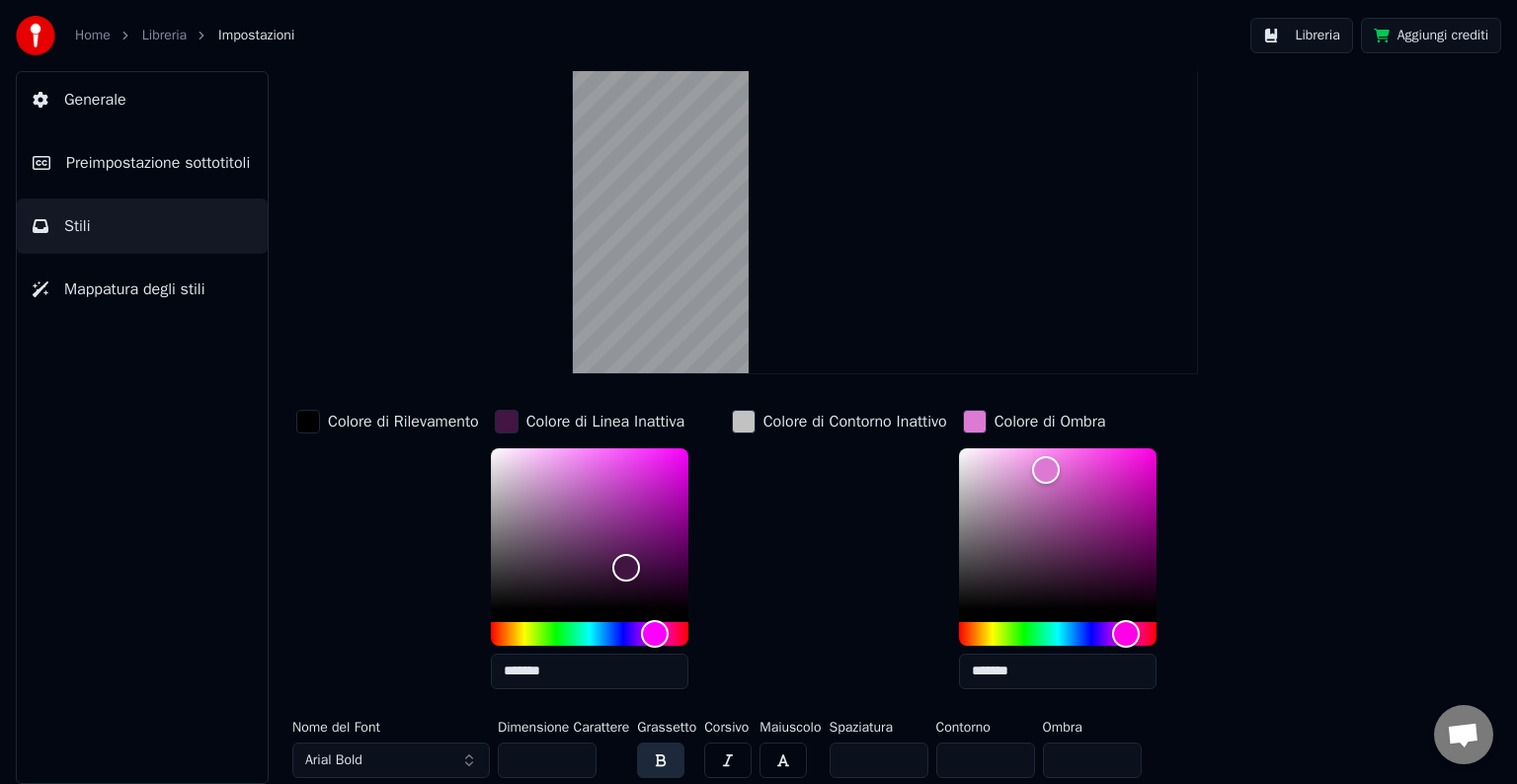 click at bounding box center (975, 422) 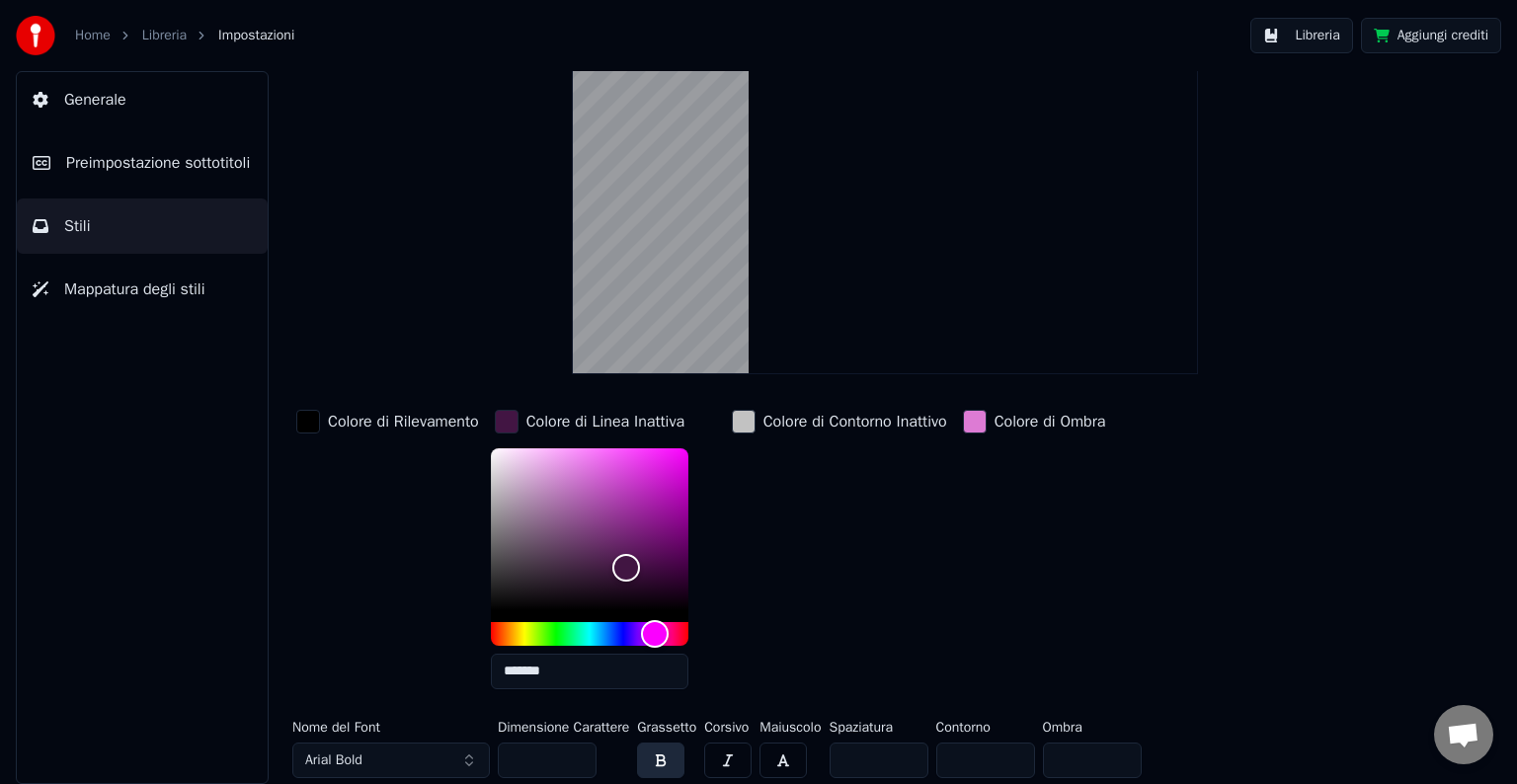 click at bounding box center (507, 422) 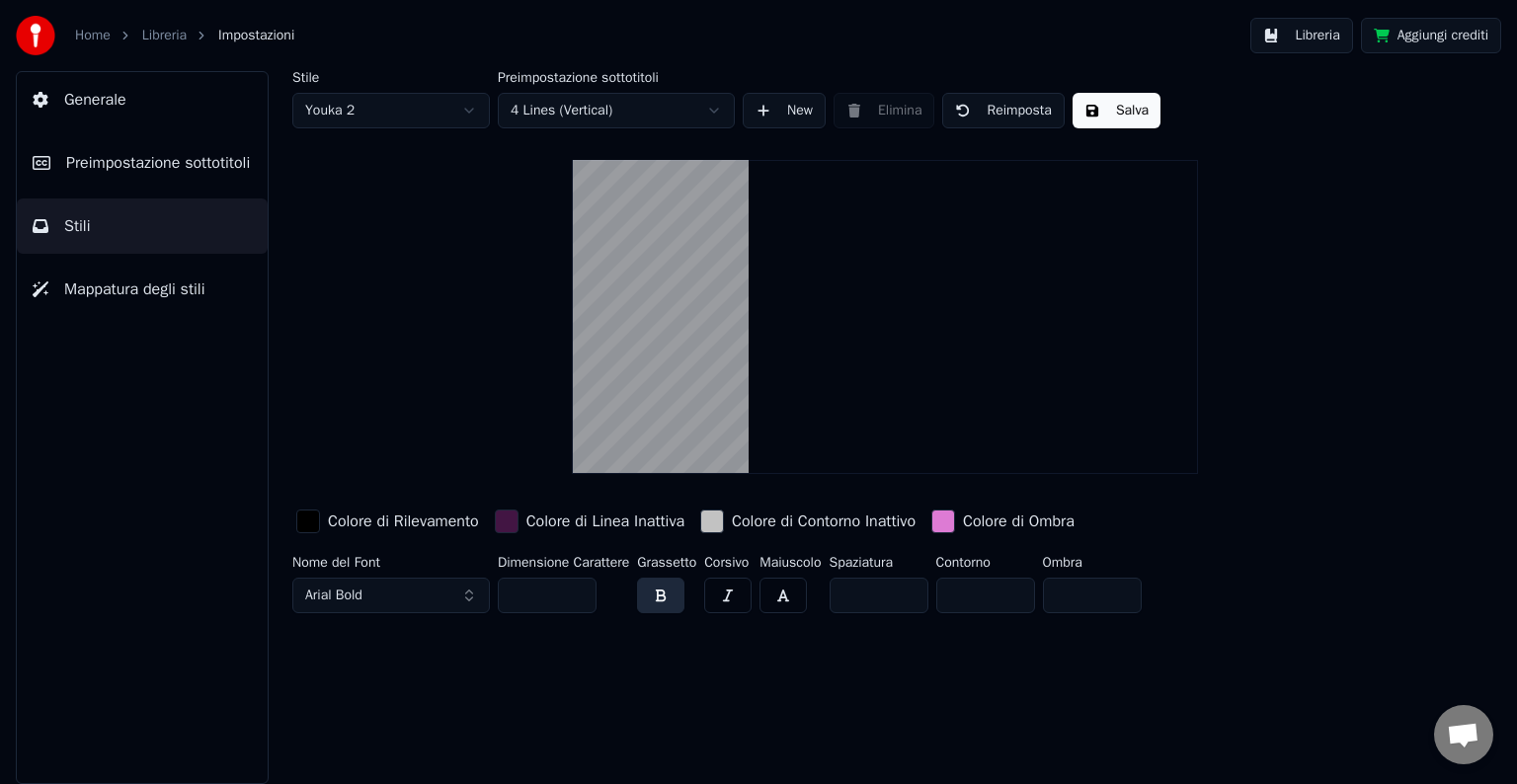 scroll, scrollTop: 0, scrollLeft: 0, axis: both 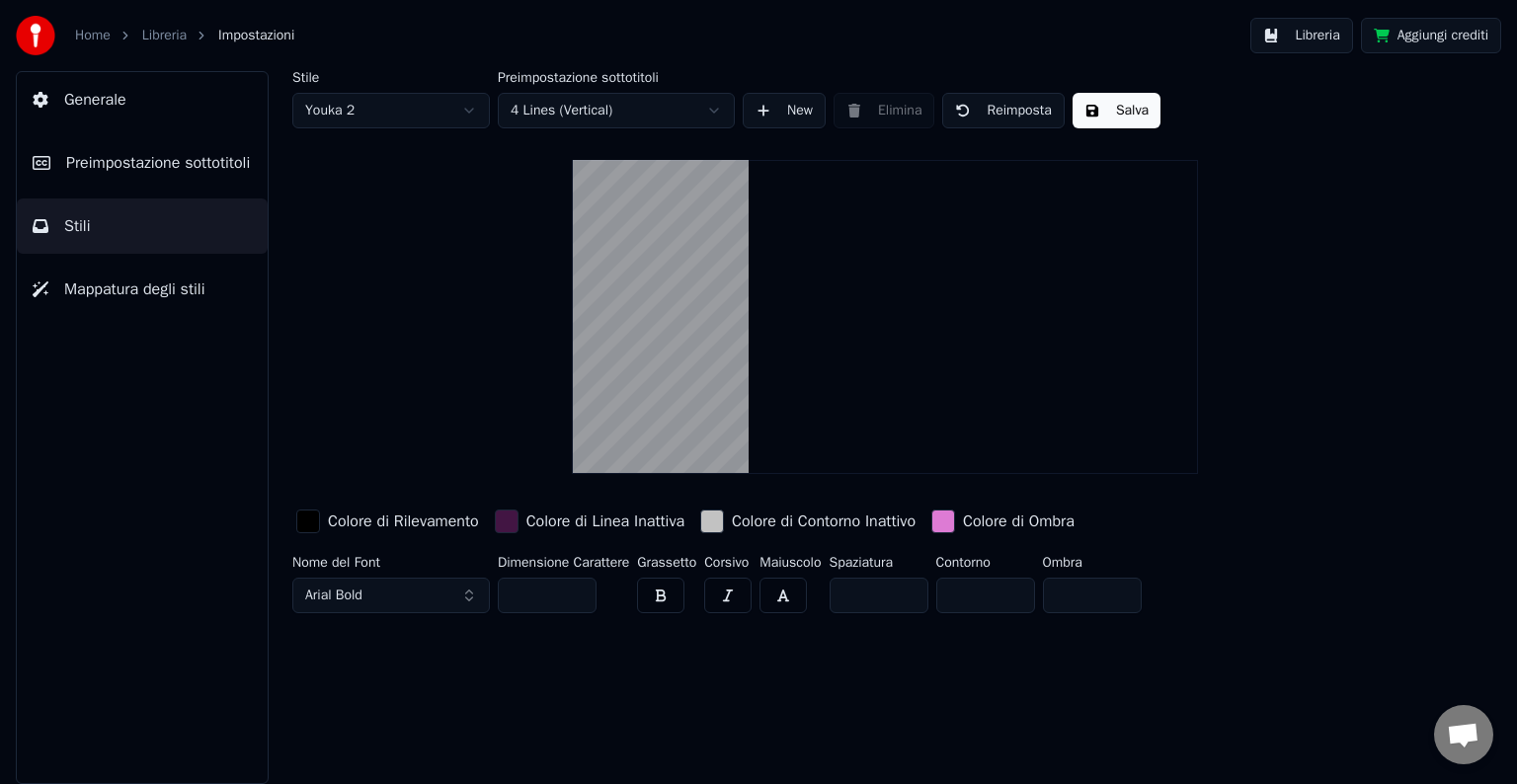 click on "Mappatura degli stili" at bounding box center [134, 289] 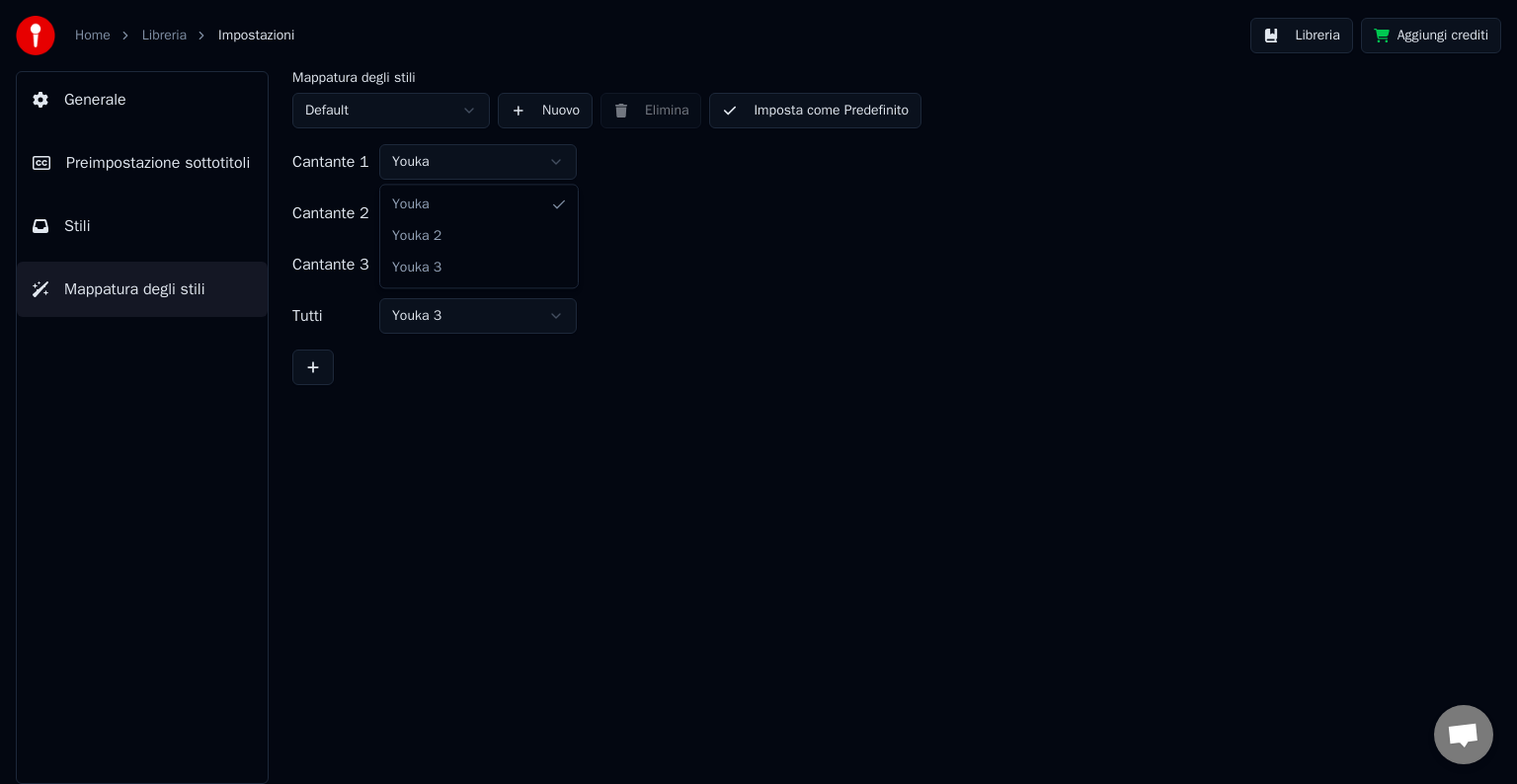 click on "Home Libreria Impostazioni Libreria Aggiungi crediti Generale Preimpostazione sottotitoli Stili Mappatura degli stili Mappatura degli stili Default Nuovo Elimina Imposta come Predefinito Cantante   1 Youka Cantante   2 Youka 2 Cantante   3 Youka 3 Tutti Youka 3 [PERSON_NAME] 2 Youka 3" at bounding box center (758, 392) 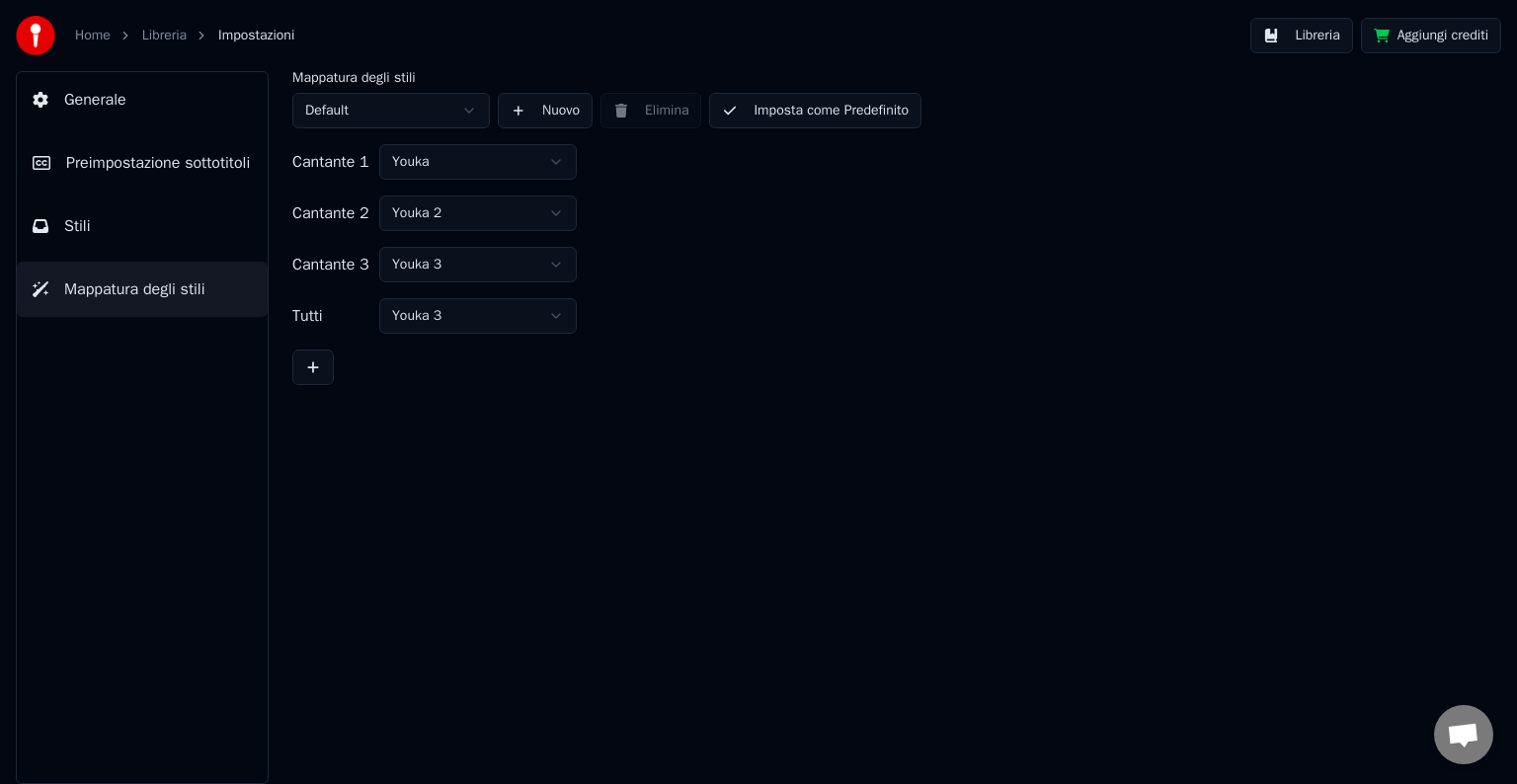 click on "Home Libreria Impostazioni Libreria Aggiungi crediti Generale Preimpostazione sottotitoli Stili Mappatura degli stili Mappatura degli stili Default Nuovo Elimina Imposta come Predefinito Cantante   1 Youka Cantante   2 Youka 2 Cantante   3 Youka 3 Tutti Youka 3" at bounding box center (758, 392) 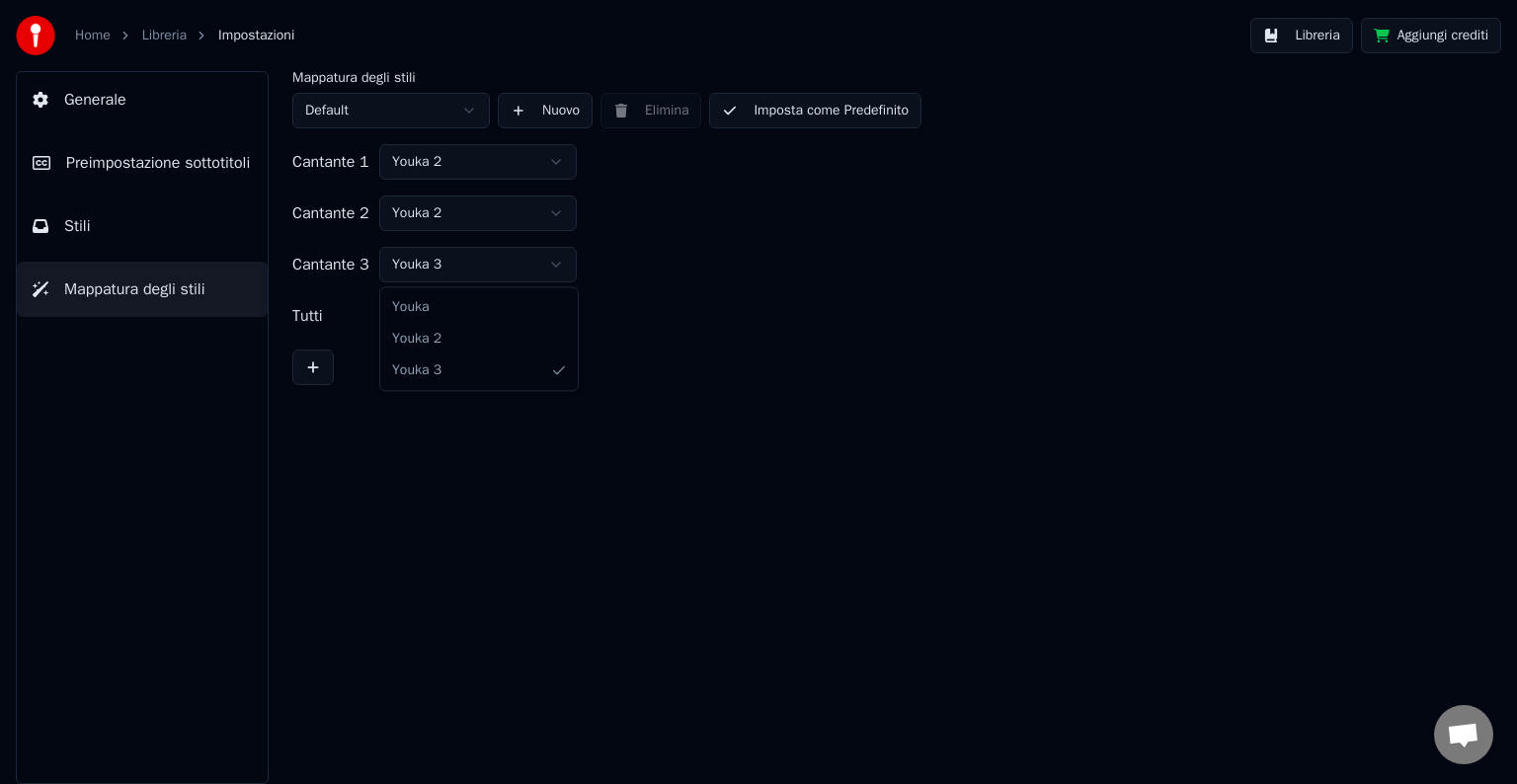 click on "Home Libreria Impostazioni Libreria Aggiungi crediti Generale Preimpostazione sottotitoli Stili Mappatura degli stili Mappatura degli stili Default Nuovo Elimina Imposta come Predefinito Cantante   1 Youka 2 Cantante   2 Youka 2 Cantante   3 Youka 3 Tutti Youka 3 Youka Youka 2 Youka 3" at bounding box center (758, 392) 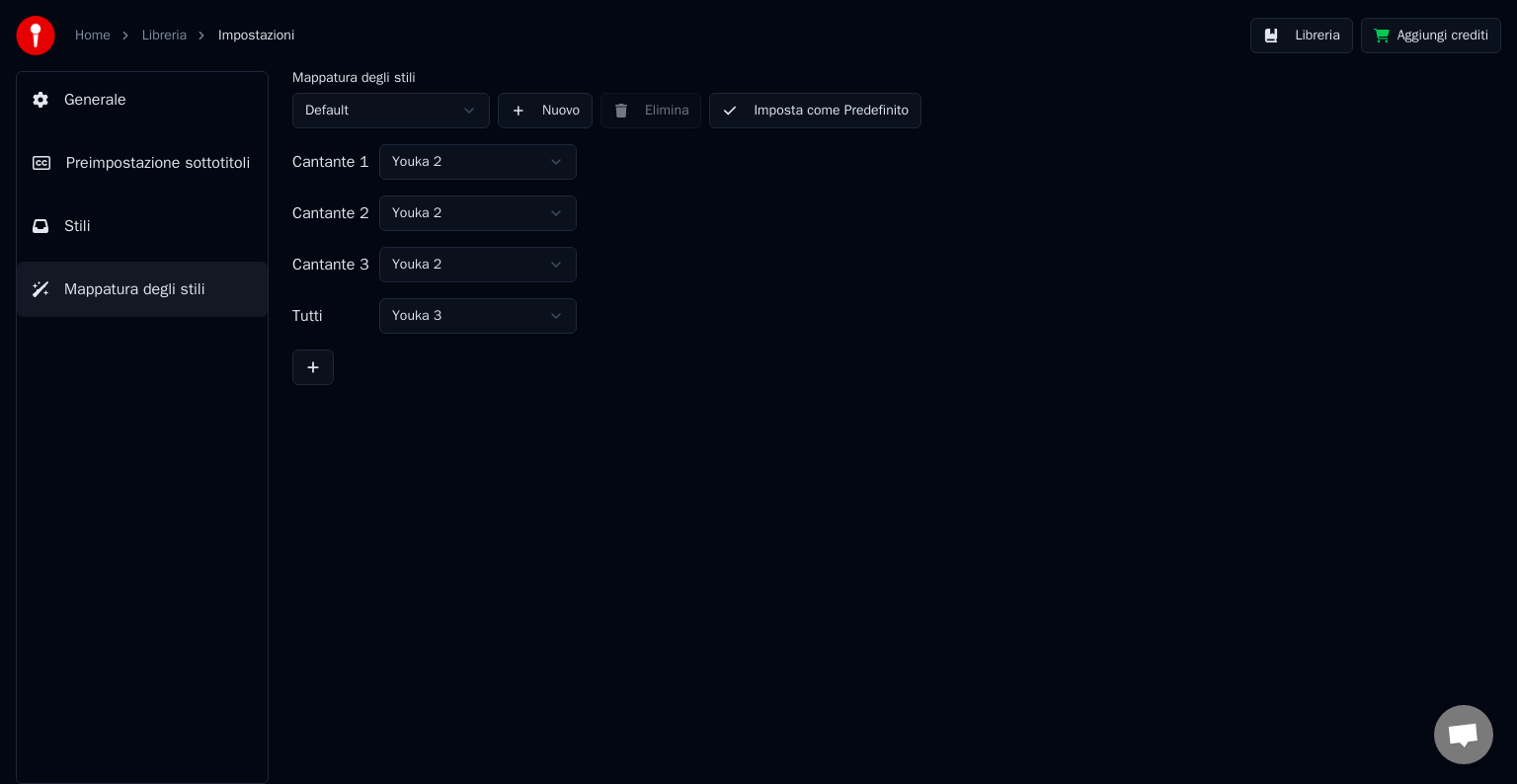 click on "Home Libreria Impostazioni Libreria Aggiungi crediti Generale Preimpostazione sottotitoli Stili Mappatura degli stili Mappatura degli stili Default Nuovo Elimina Imposta come Predefinito Cantante   1 Youka 2 Cantante   2 Youka 2 Cantante   3 Youka 2 Tutti Youka 3" at bounding box center [758, 392] 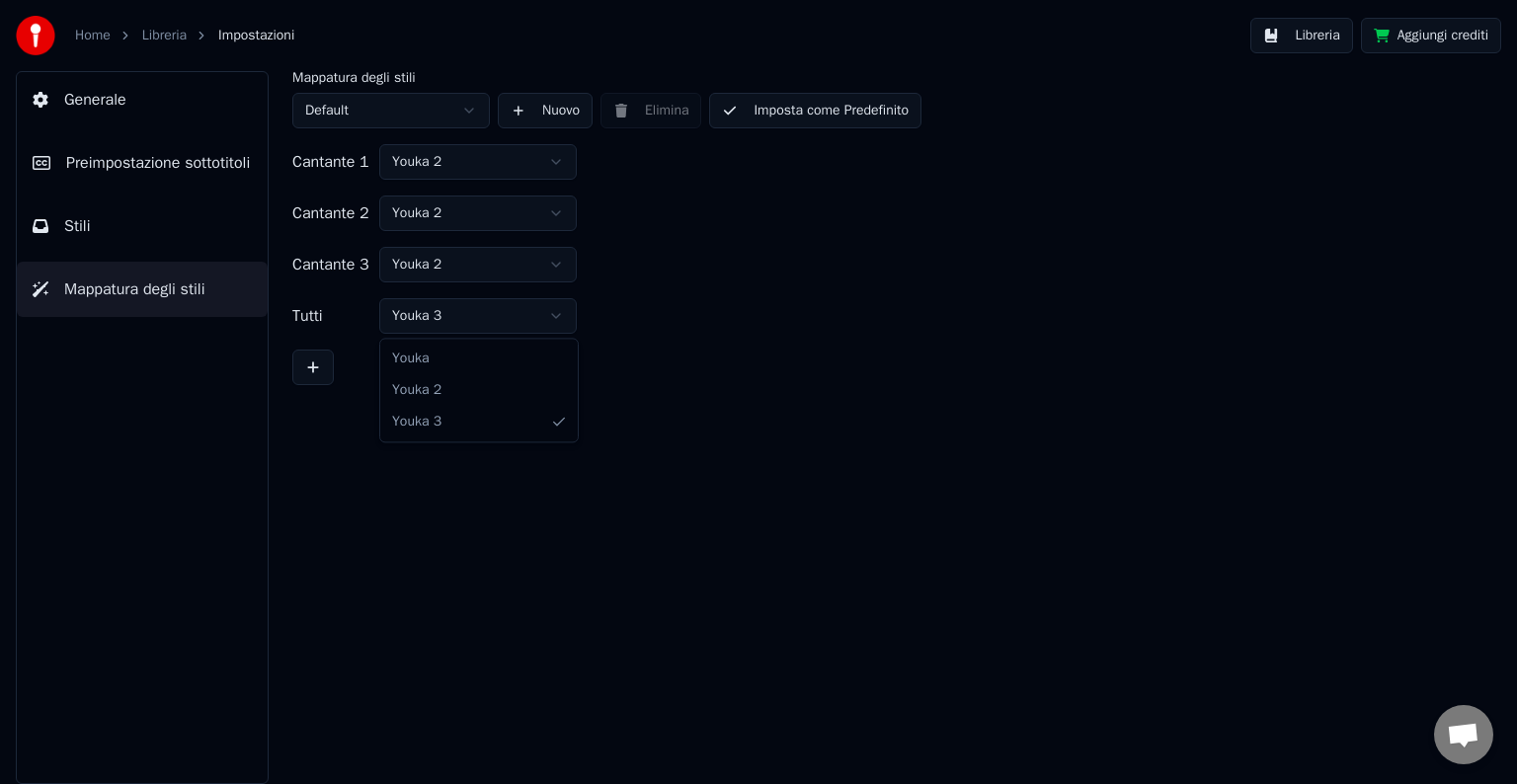 click on "Home Libreria Impostazioni Libreria Aggiungi crediti Generale Preimpostazione sottotitoli Stili Mappatura degli stili Mappatura degli stili Default Nuovo Elimina Imposta come Predefinito Cantante   1 Youka 2 Cantante   2 Youka 2 Cantante   3 Youka 2 Tutti Youka 3 Youka Youka 2 Youka 3" at bounding box center (758, 392) 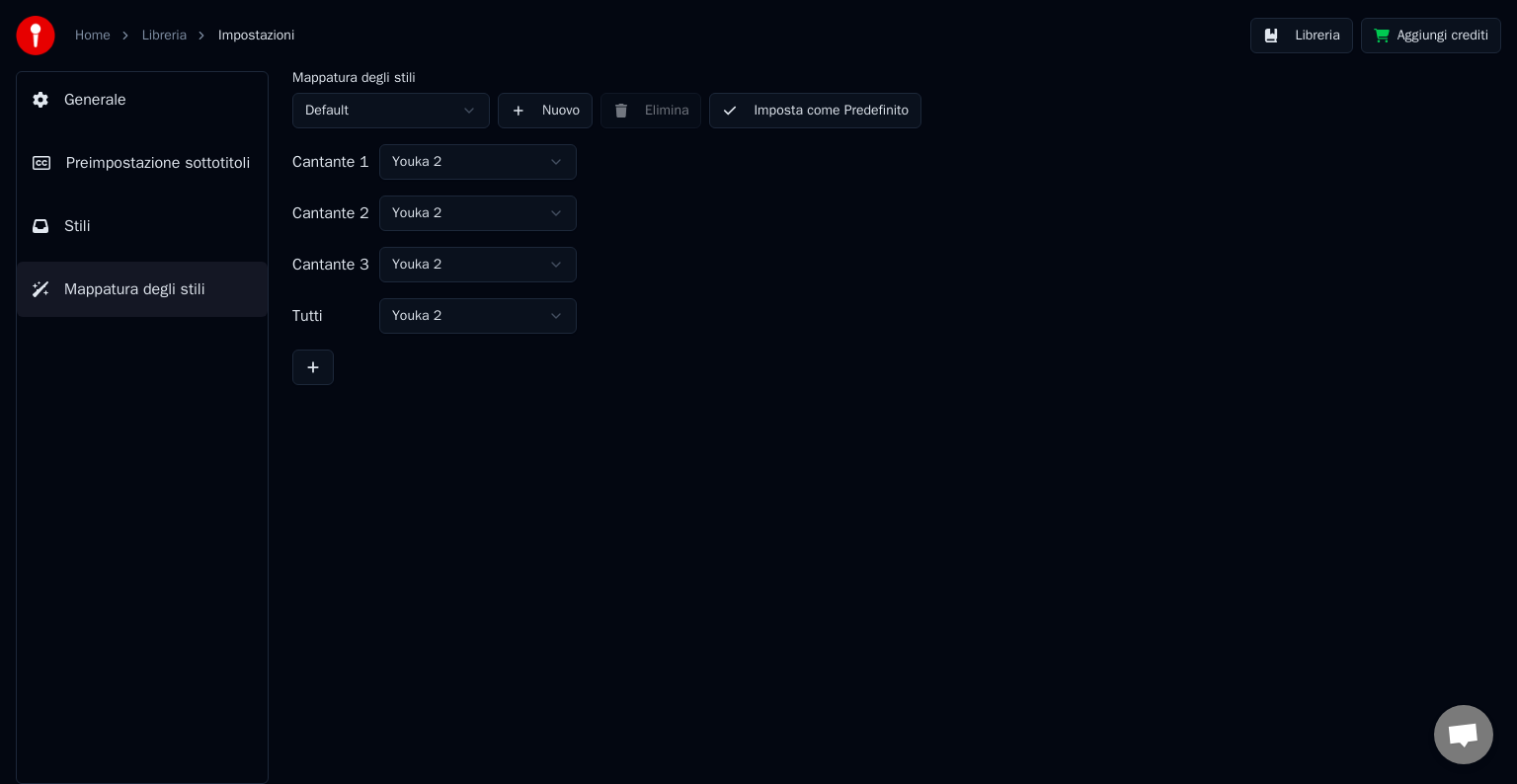 click on "Stili" at bounding box center [142, 226] 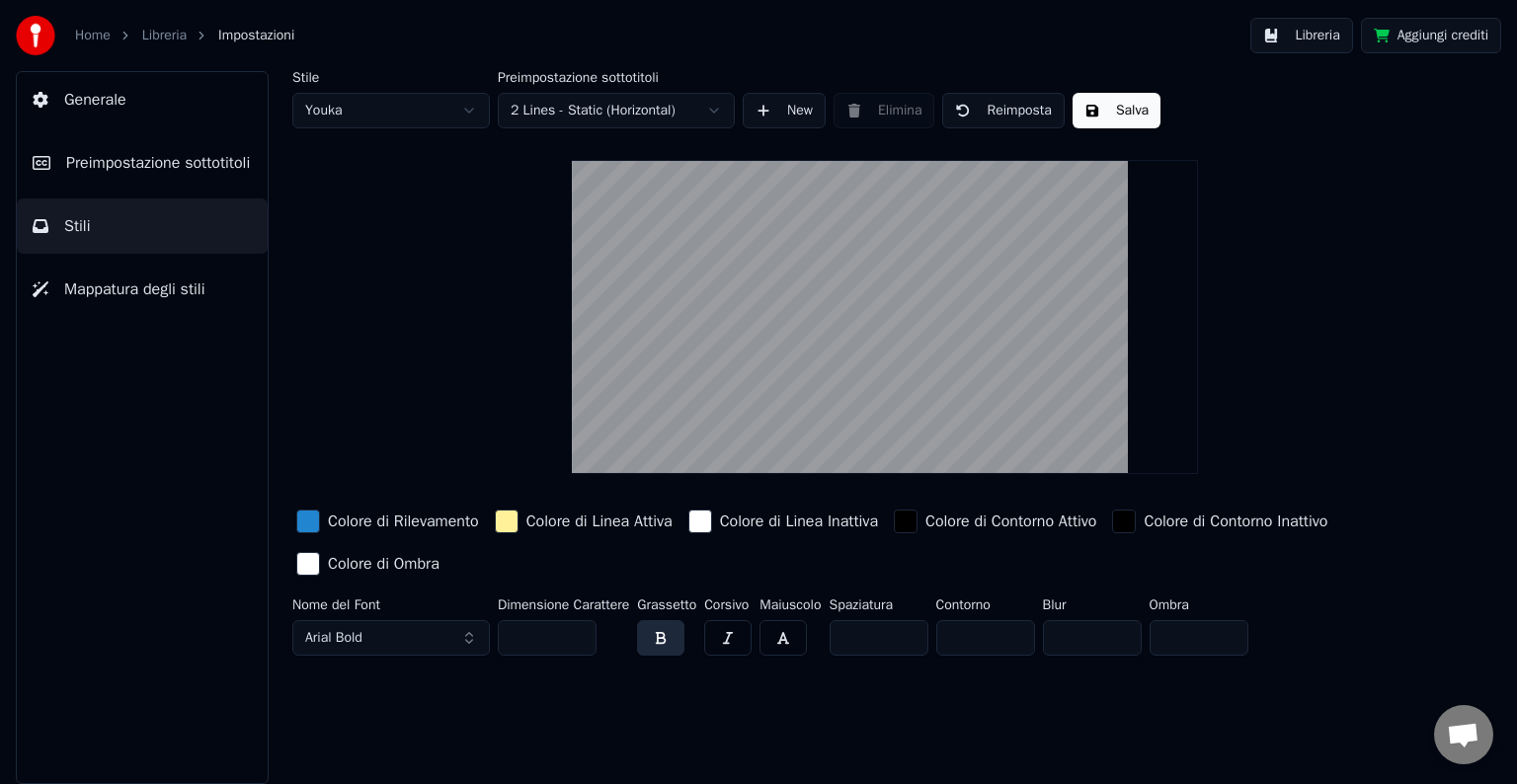click on "Preimpostazione sottotitoli" at bounding box center [158, 163] 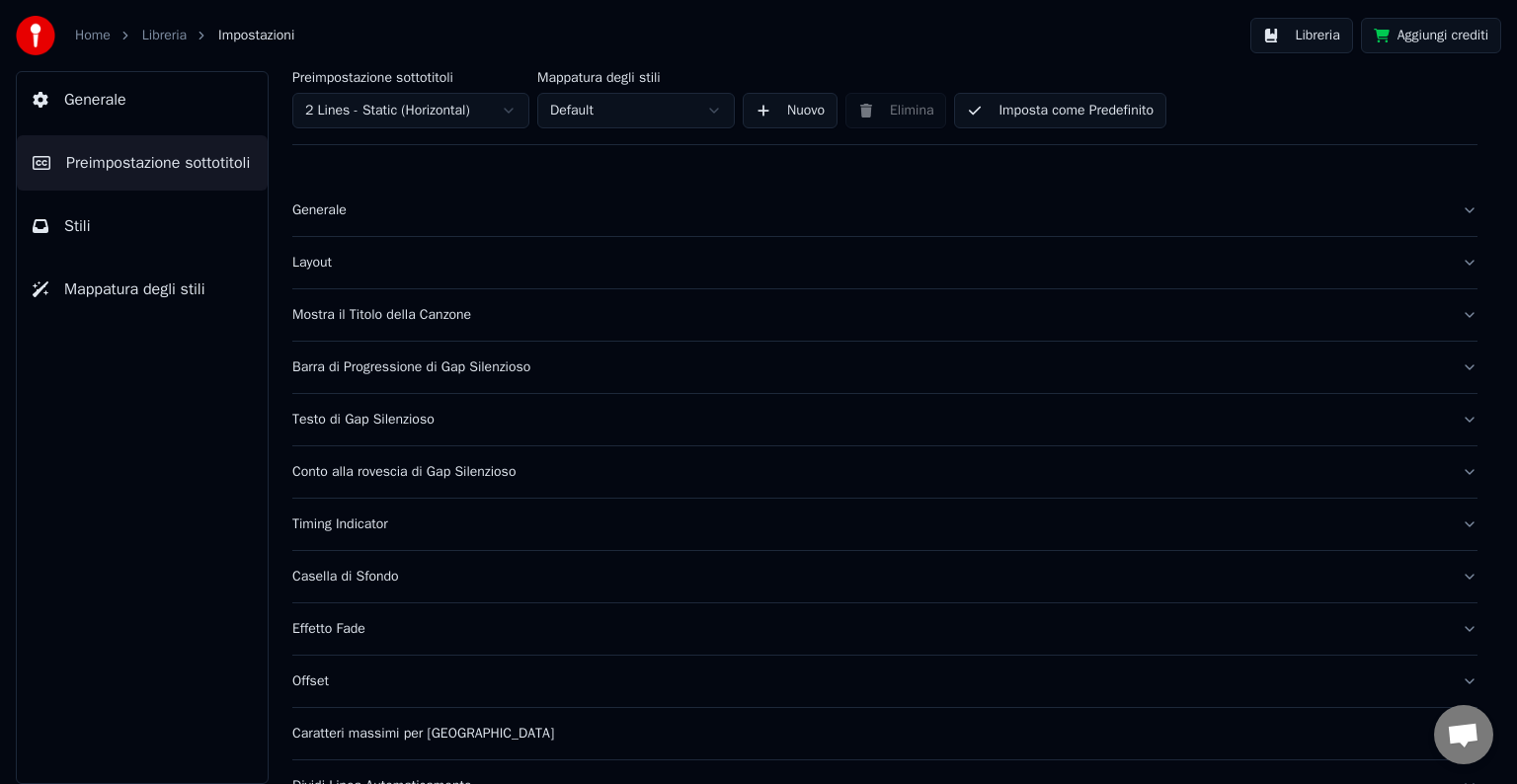 click on "Generale" at bounding box center (142, 100) 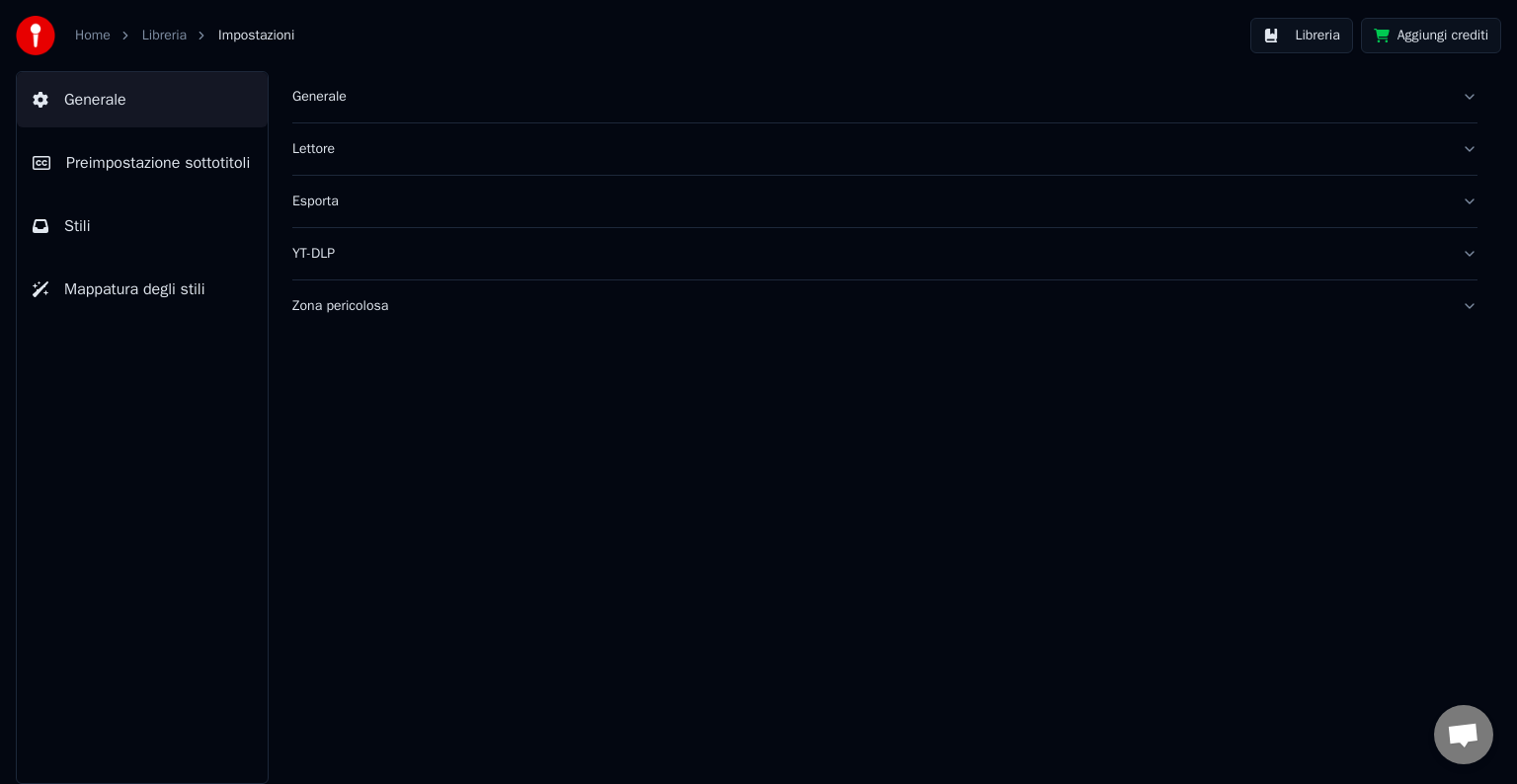 click on "Preimpostazione sottotitoli" at bounding box center [158, 163] 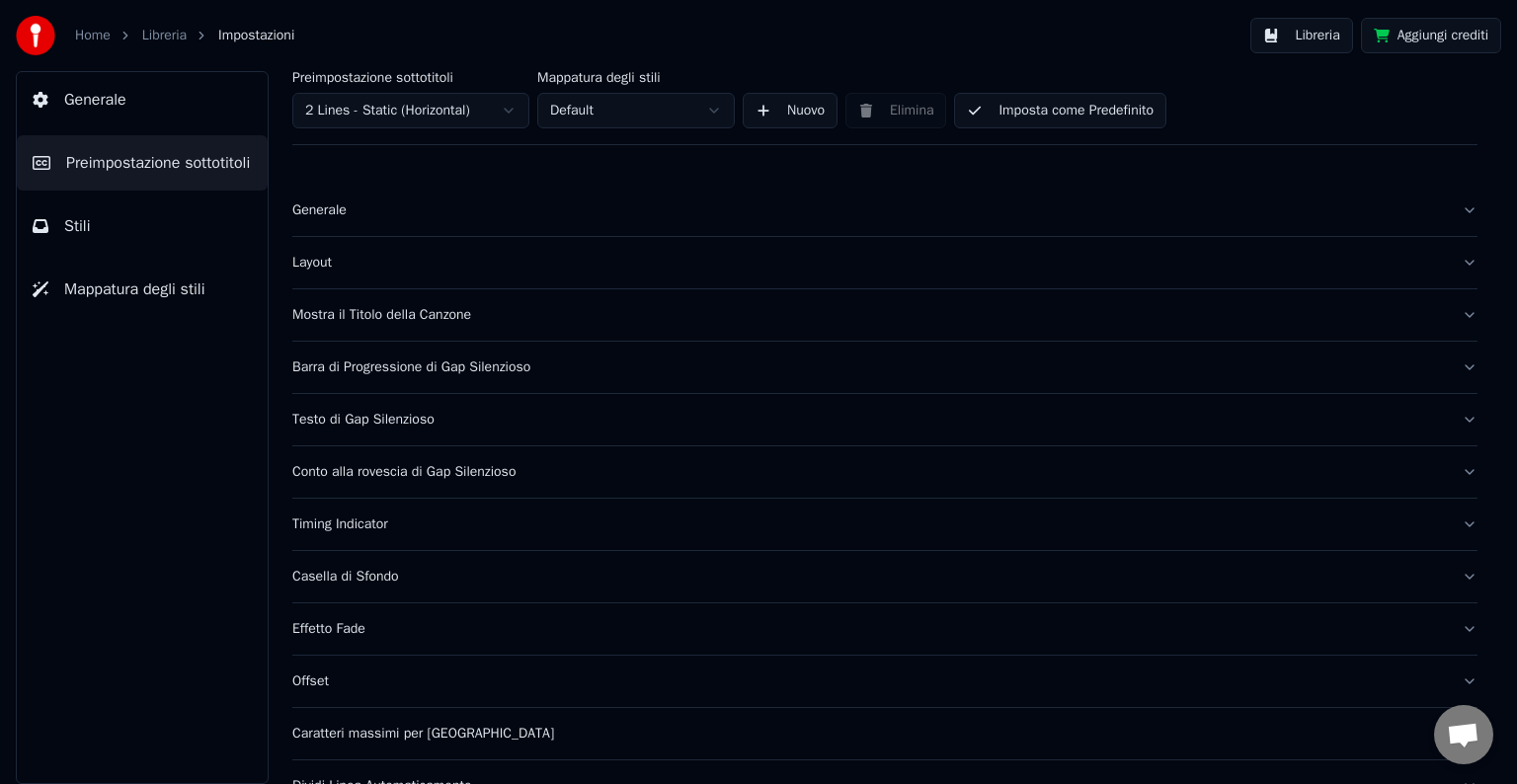 click on "Stili" at bounding box center (142, 226) 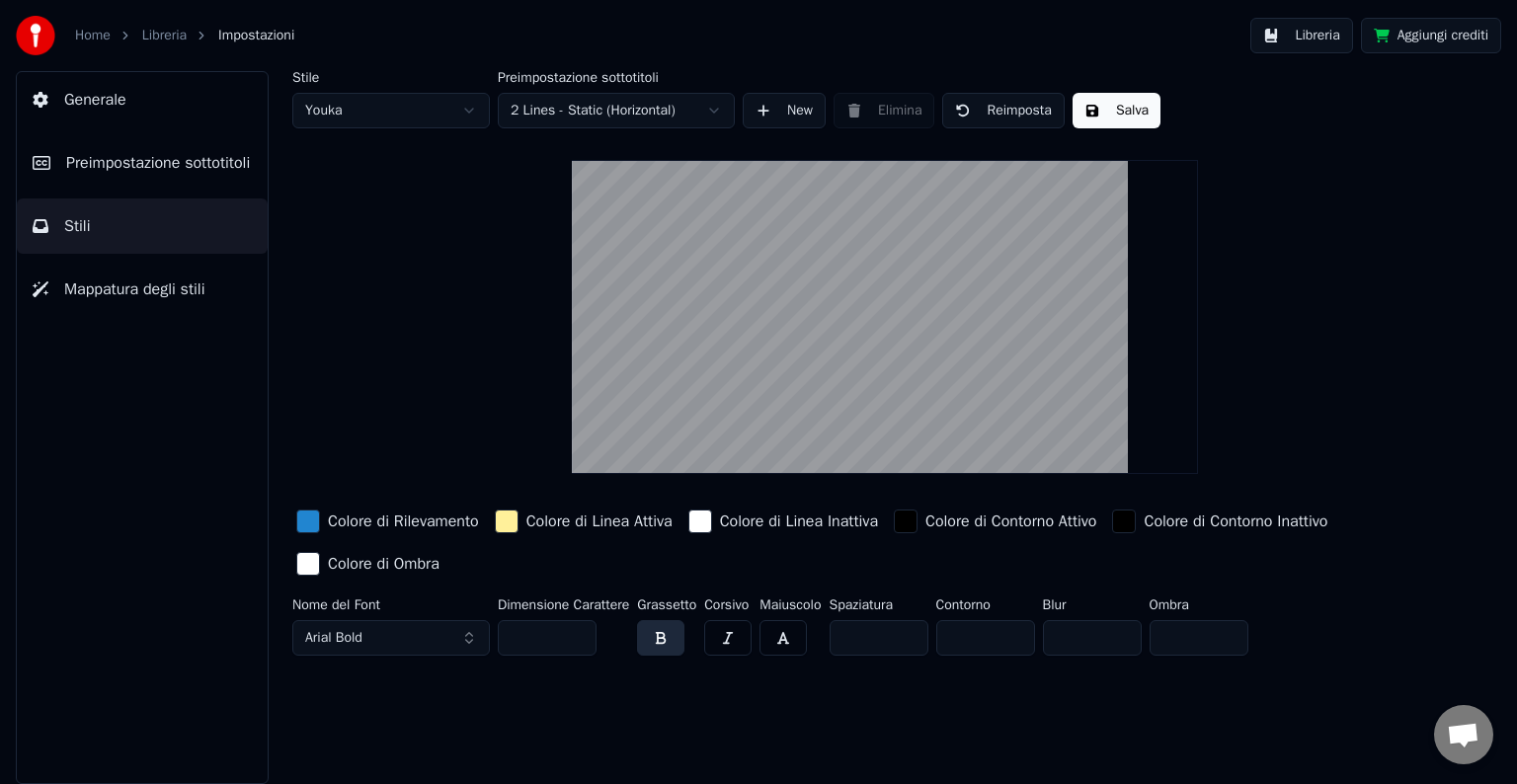 click at bounding box center [308, 521] 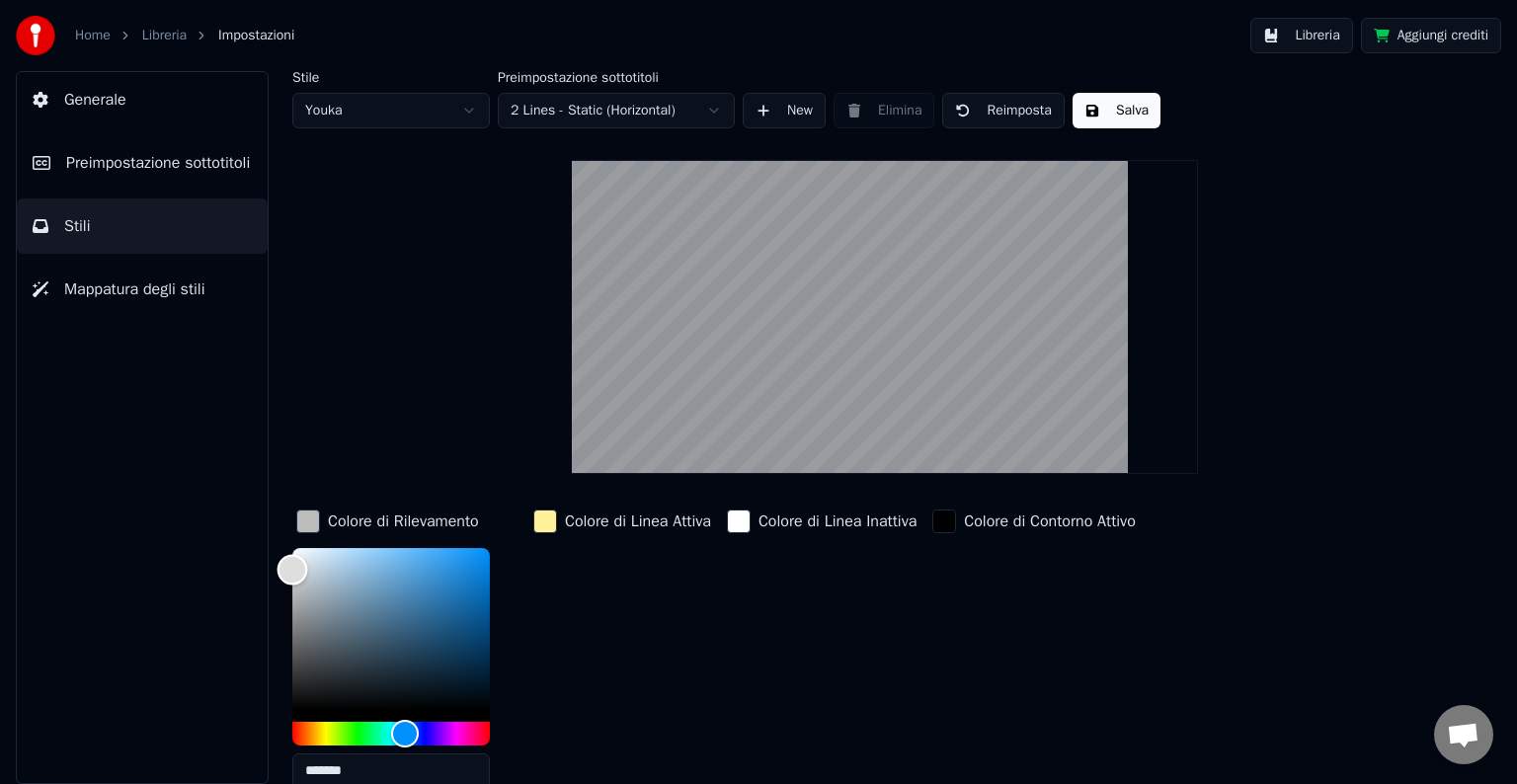 drag, startPoint x: 379, startPoint y: 644, endPoint x: 268, endPoint y: 564, distance: 136.82471 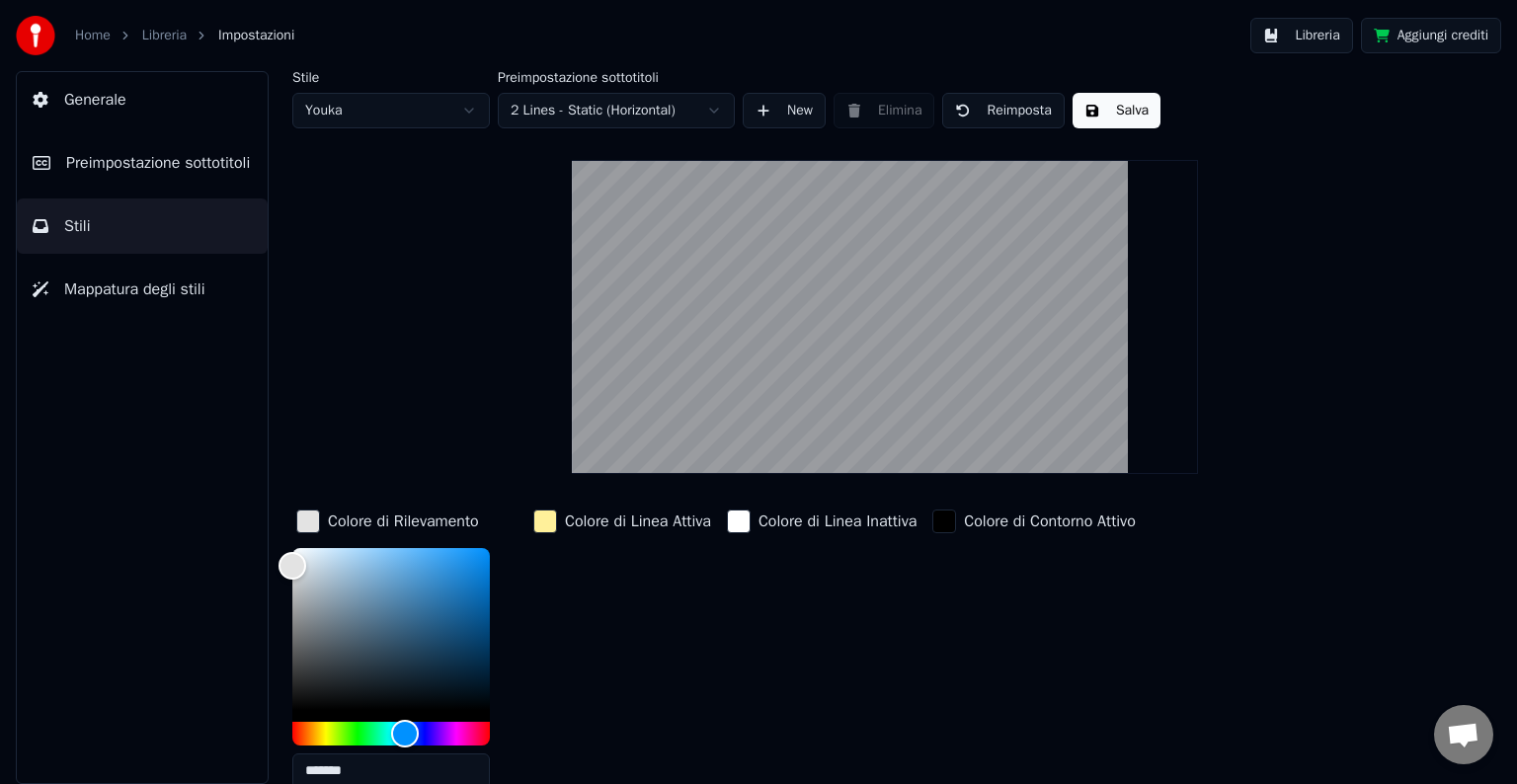 click on "Stile Youka Preimpostazione sottotitoli 2 Lines - Static (Horizontal) New Elimina Reimposta Salva Colore di Rilevamento ******* Colore di Linea Attiva Colore di Linea Inattiva Colore di Contorno Attivo Colore di Contorno Inattivo Colore di Ombra Nome del Font Arial Bold Dimensione Carattere ** Grassetto Corsivo Maiuscolo Spaziatura * Contorno * Blur * Ombra *" at bounding box center [885, 500] 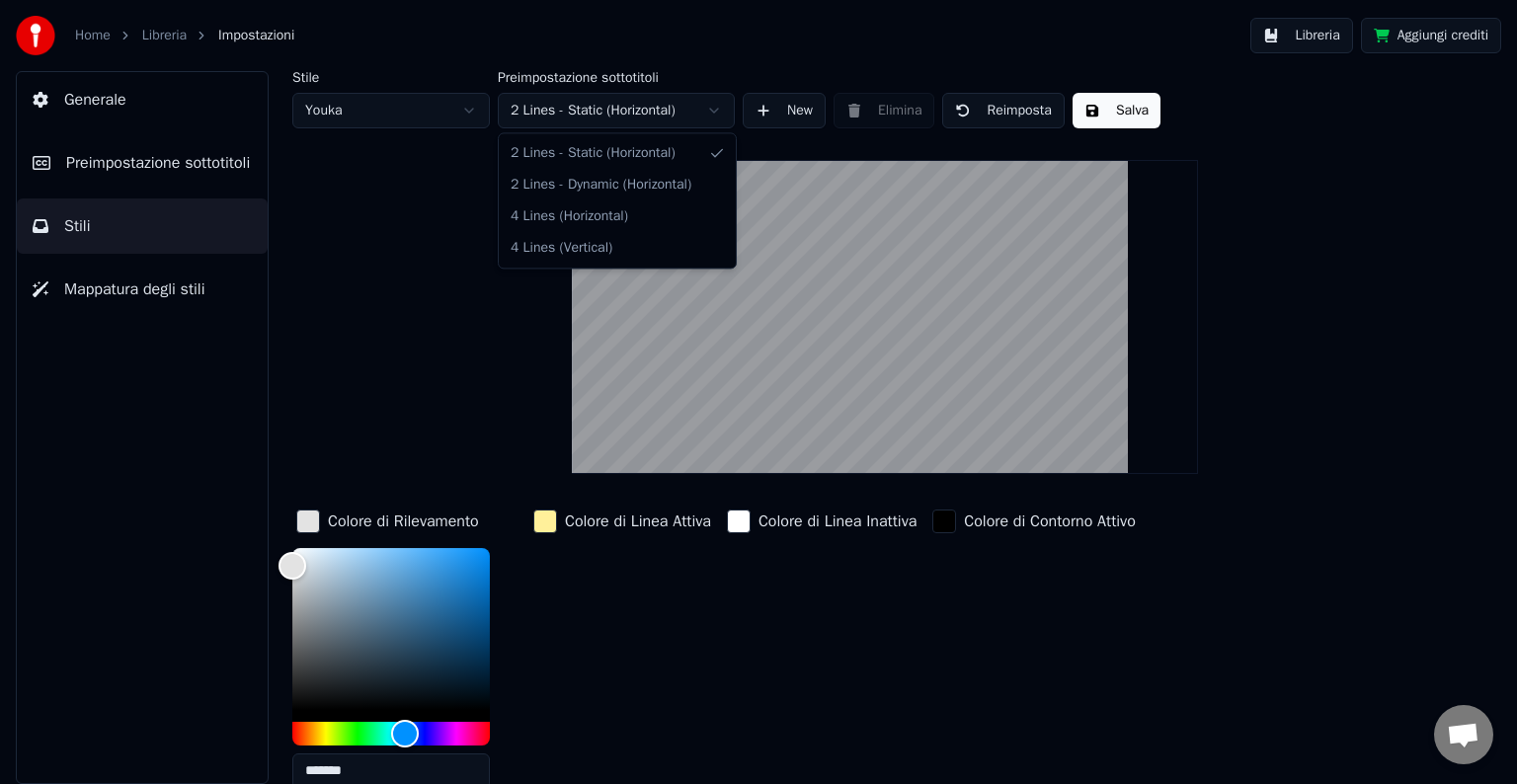 click on "Home Libreria Impostazioni Libreria Aggiungi crediti Generale Preimpostazione sottotitoli Stili Mappatura degli stili Stile Youka Preimpostazione sottotitoli 2 Lines - Static (Horizontal) New Elimina Reimposta Salva Colore di Rilevamento ******* Colore di Linea Attiva Colore di Linea Inattiva Colore di Contorno Attivo Colore di Contorno Inattivo Colore di Ombra Nome del Font Arial Bold Dimensione Carattere ** Grassetto Corsivo Maiuscolo Spaziatura * Contorno * Blur * Ombra * 2 Lines - Static (Horizontal) 2 Lines - Dynamic (Horizontal) 4 Lines (Horizontal) 4 Lines (Vertical)" at bounding box center [758, 392] 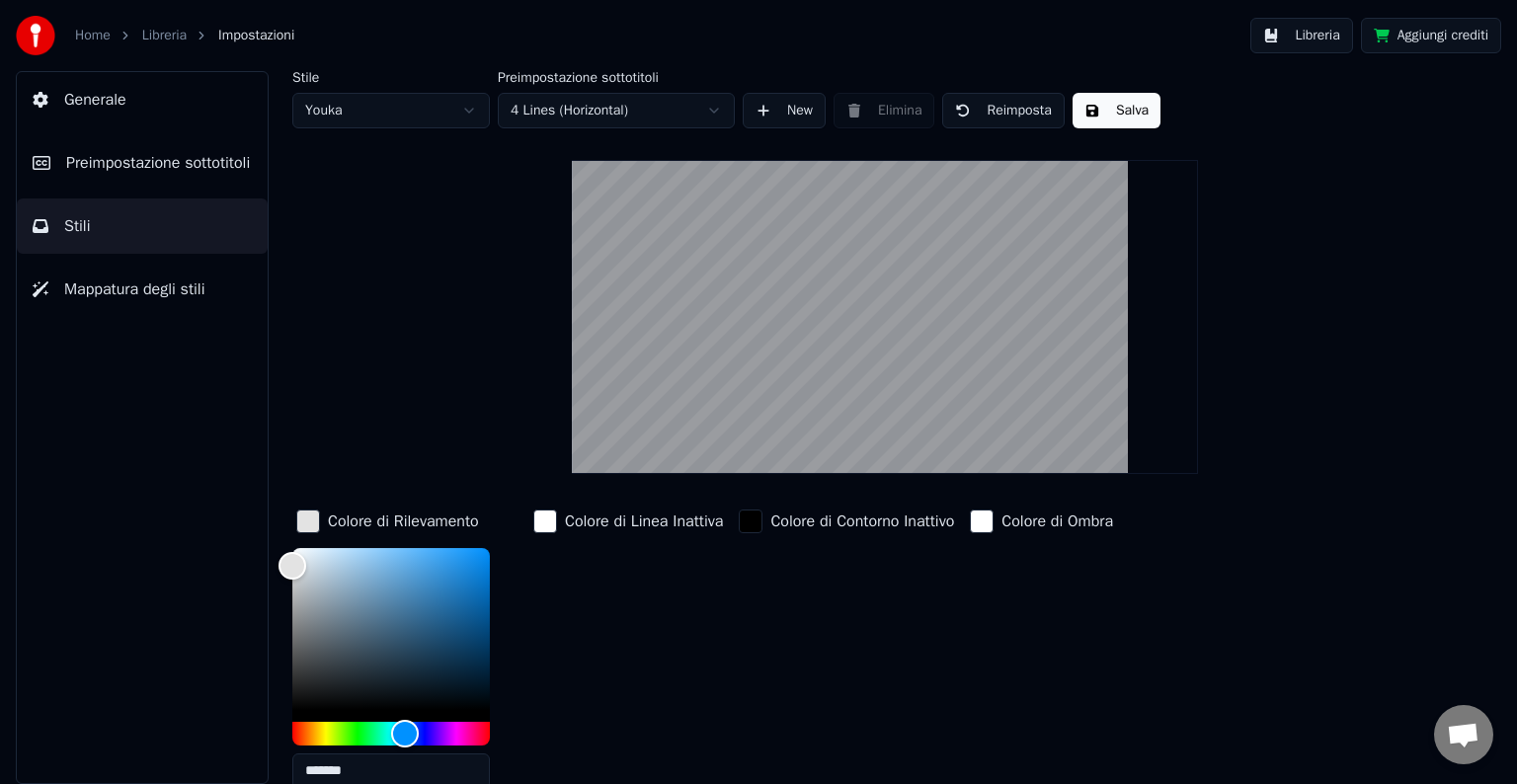 drag, startPoint x: 607, startPoint y: 137, endPoint x: 607, endPoint y: 121, distance: 16 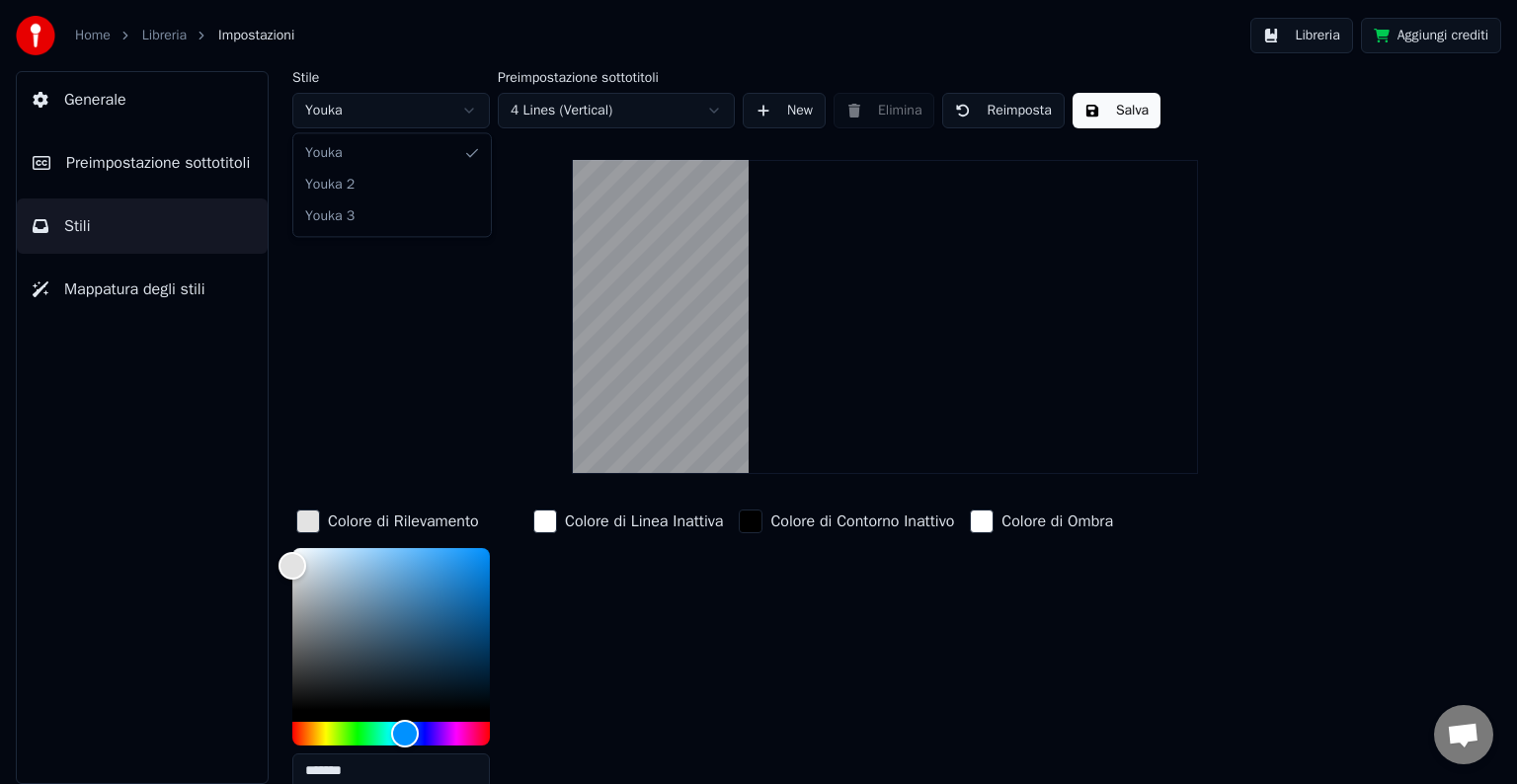 click on "Home Libreria Impostazioni Libreria Aggiungi crediti Generale Preimpostazione sottotitoli Stili Mappatura degli stili Stile Youka Preimpostazione sottotitoli 4 Lines (Vertical) New Elimina Reimposta Salva Colore di Rilevamento ******* Colore di Linea Inattiva Colore di Contorno Inattivo Colore di Ombra Nome del Font Arial Bold Dimensione Carattere ** Grassetto Corsivo Maiuscolo Spaziatura * Contorno * Ombra * Youka Youka 2 Youka 3" at bounding box center (758, 392) 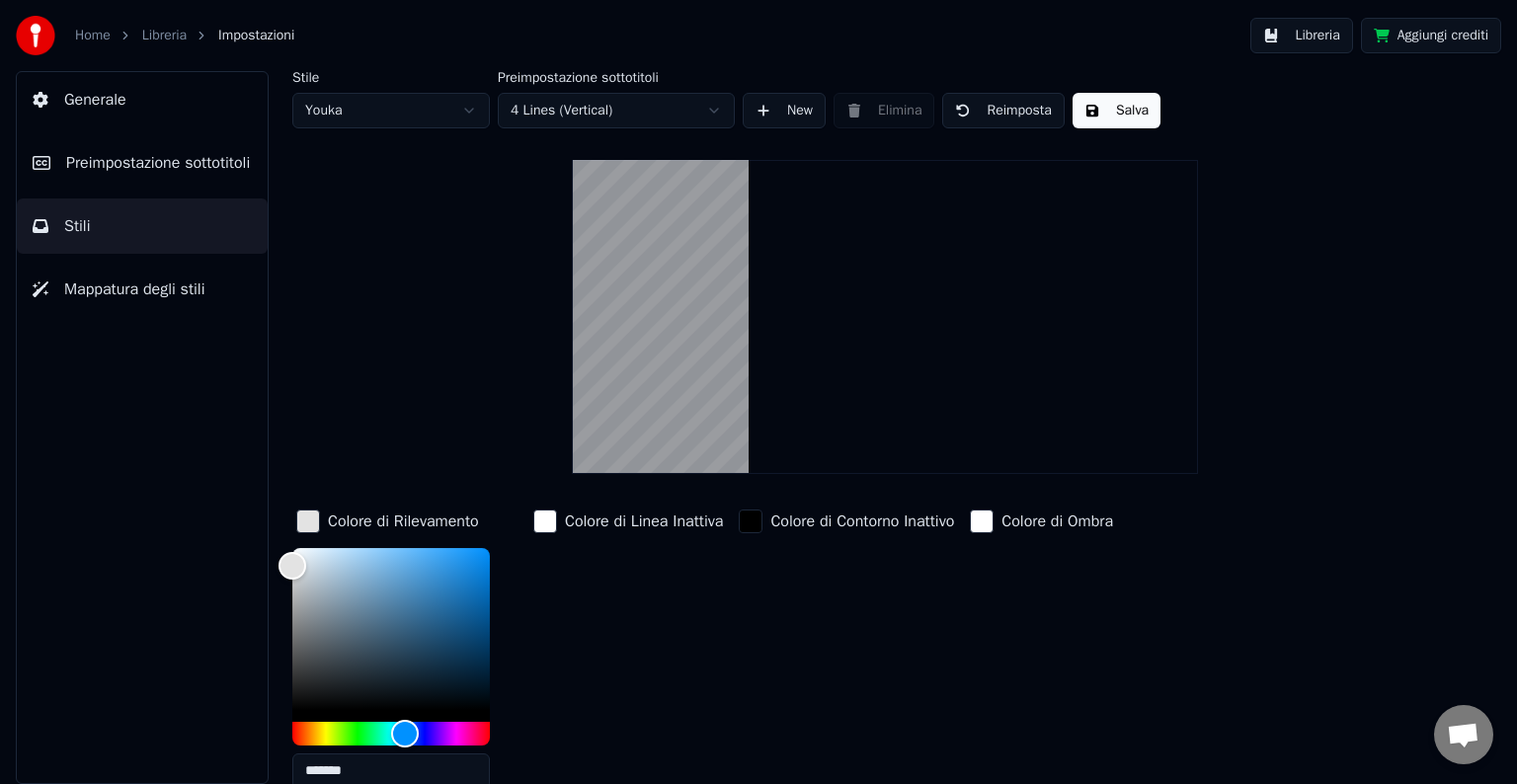 click on "Home Libreria Impostazioni Libreria Aggiungi crediti Generale Preimpostazione sottotitoli Stili Mappatura degli stili Stile Youka Preimpostazione sottotitoli 4 Lines (Vertical) New Elimina Reimposta Salva Colore di Rilevamento ******* Colore di Linea Inattiva Colore di Contorno Inattivo Colore di Ombra Nome del Font Arial Bold Dimensione Carattere ** Grassetto Corsivo Maiuscolo Spaziatura * Contorno * Ombra *" at bounding box center [758, 392] 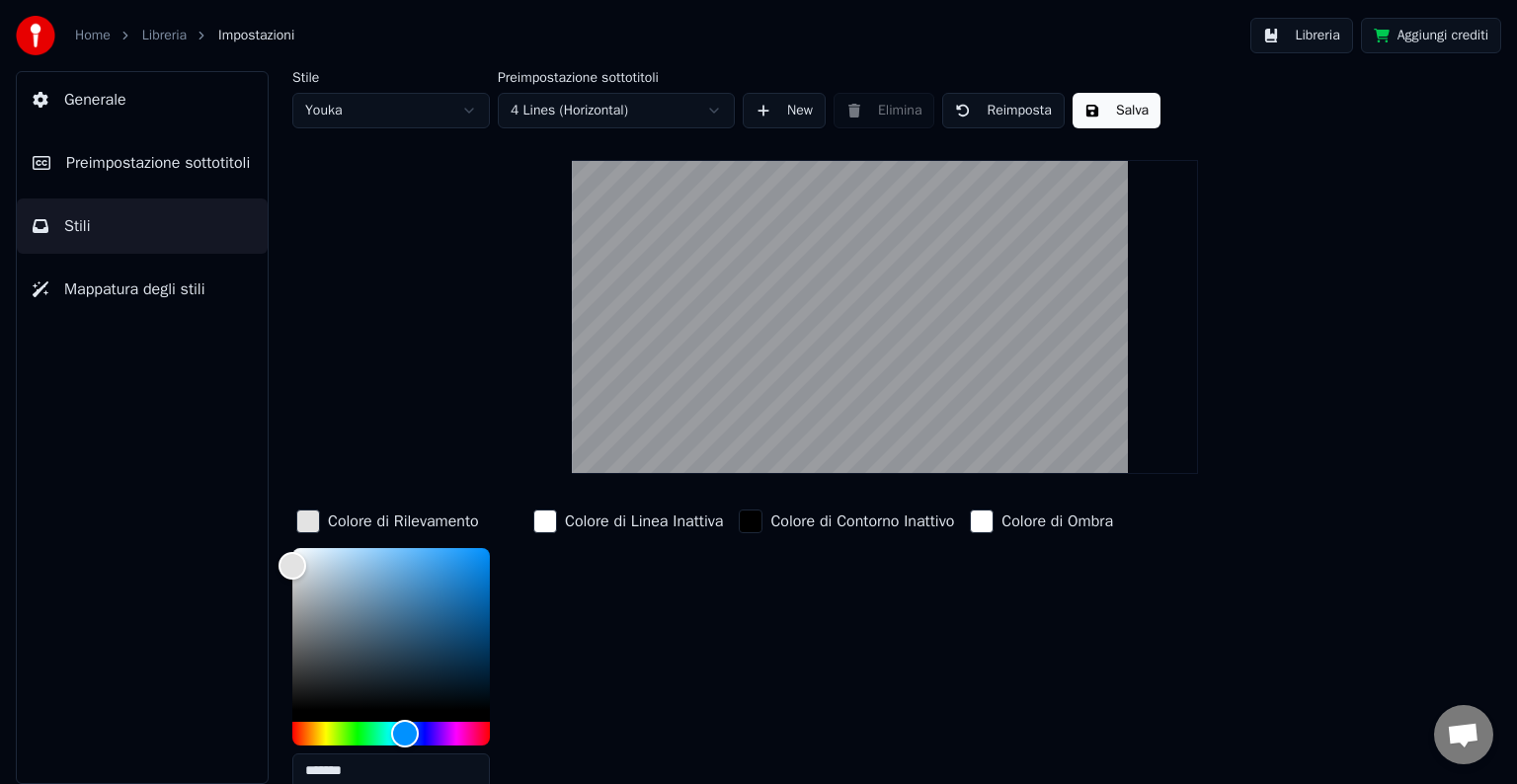 click on "Home Libreria Impostazioni Libreria Aggiungi crediti Generale Preimpostazione sottotitoli Stili Mappatura degli stili Stile Youka Preimpostazione sottotitoli 4 Lines (Horizontal) New Elimina Reimposta Salva Colore di Rilevamento ******* Colore di Linea Inattiva Colore di Contorno Inattivo Colore di Ombra Nome del Font Arial Bold Dimensione Carattere ** Grassetto Corsivo Maiuscolo Spaziatura * Contorno * Ombra *" at bounding box center [758, 392] 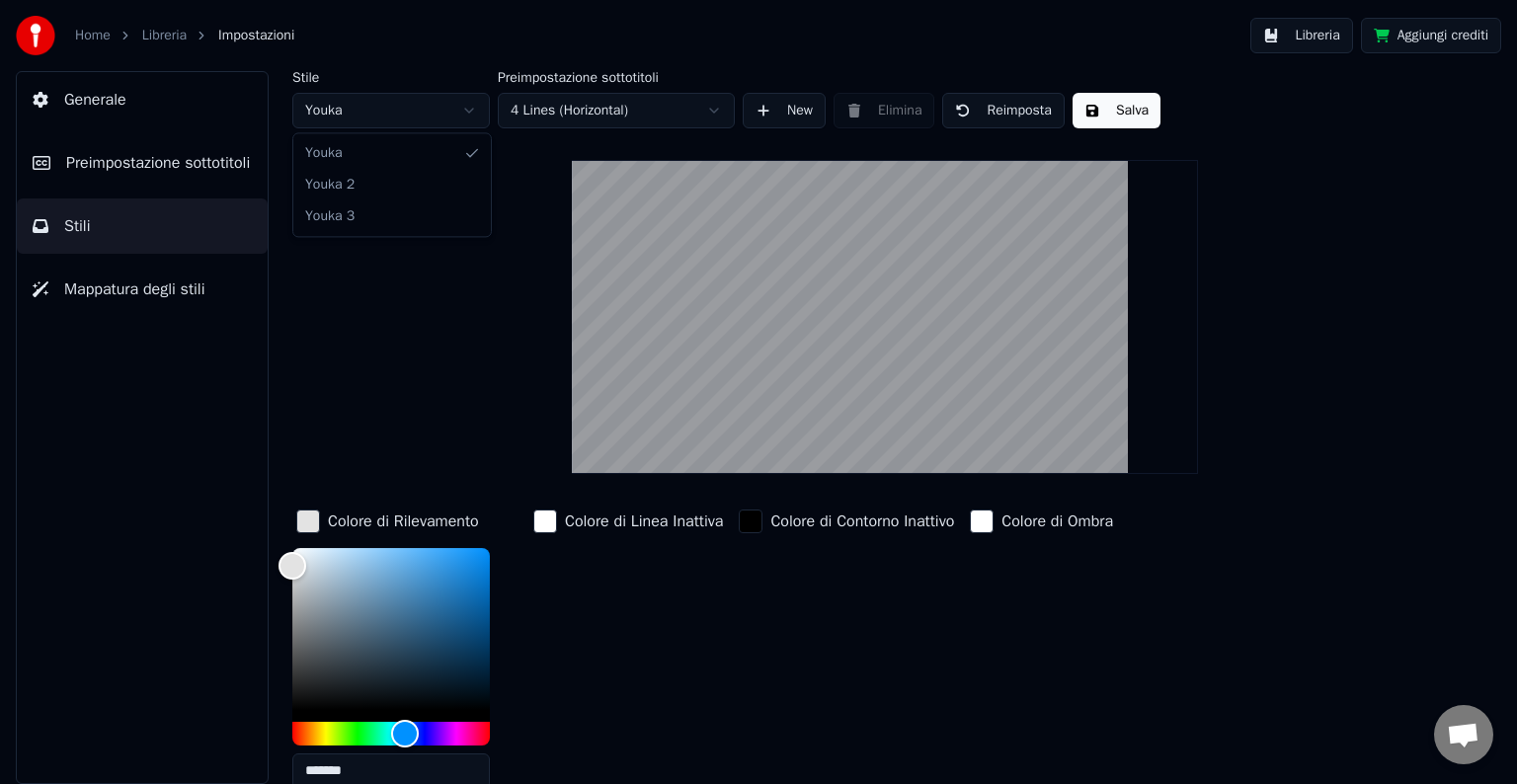 type on "*******" 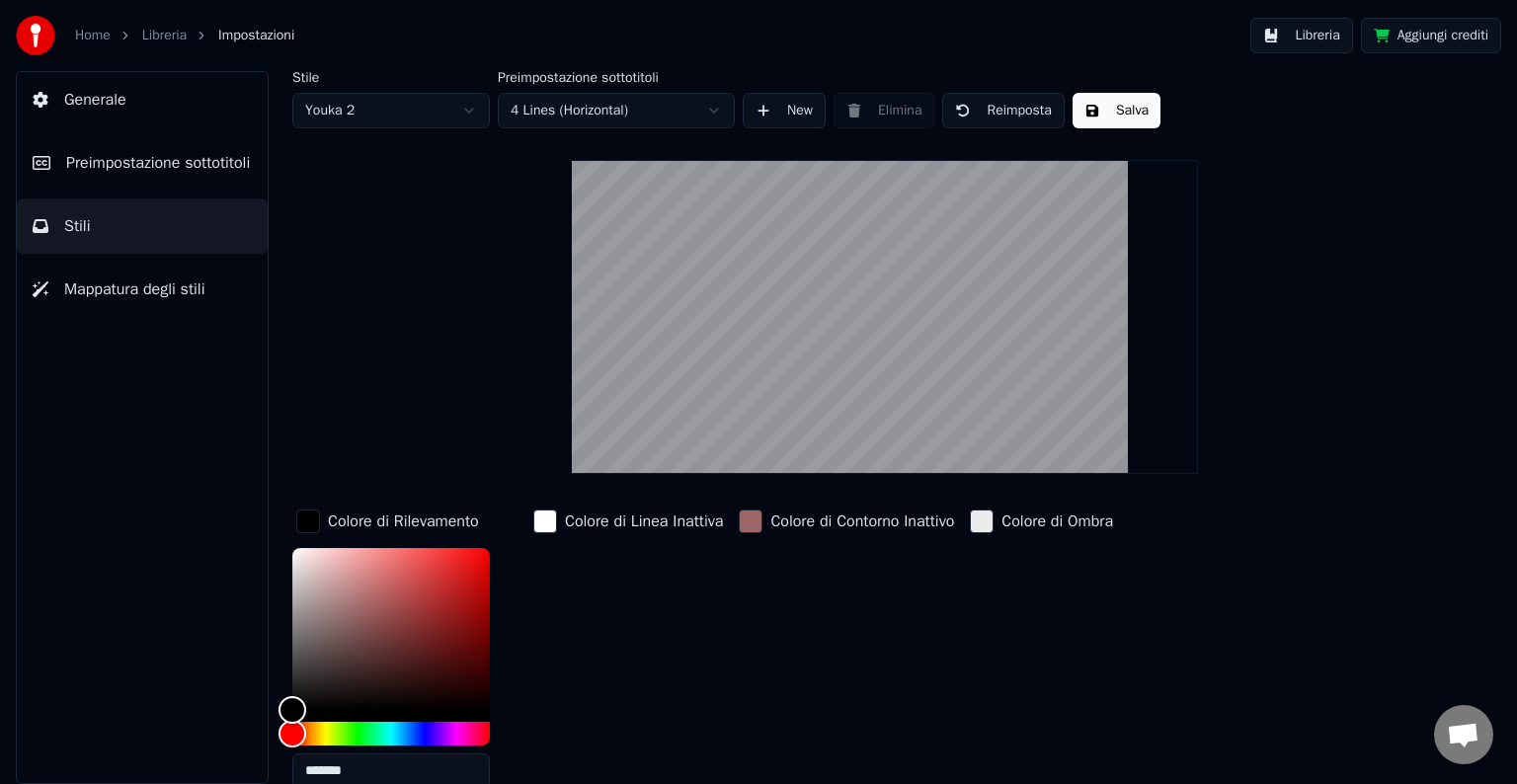 drag, startPoint x: 396, startPoint y: 199, endPoint x: 401, endPoint y: 229, distance: 30.413813 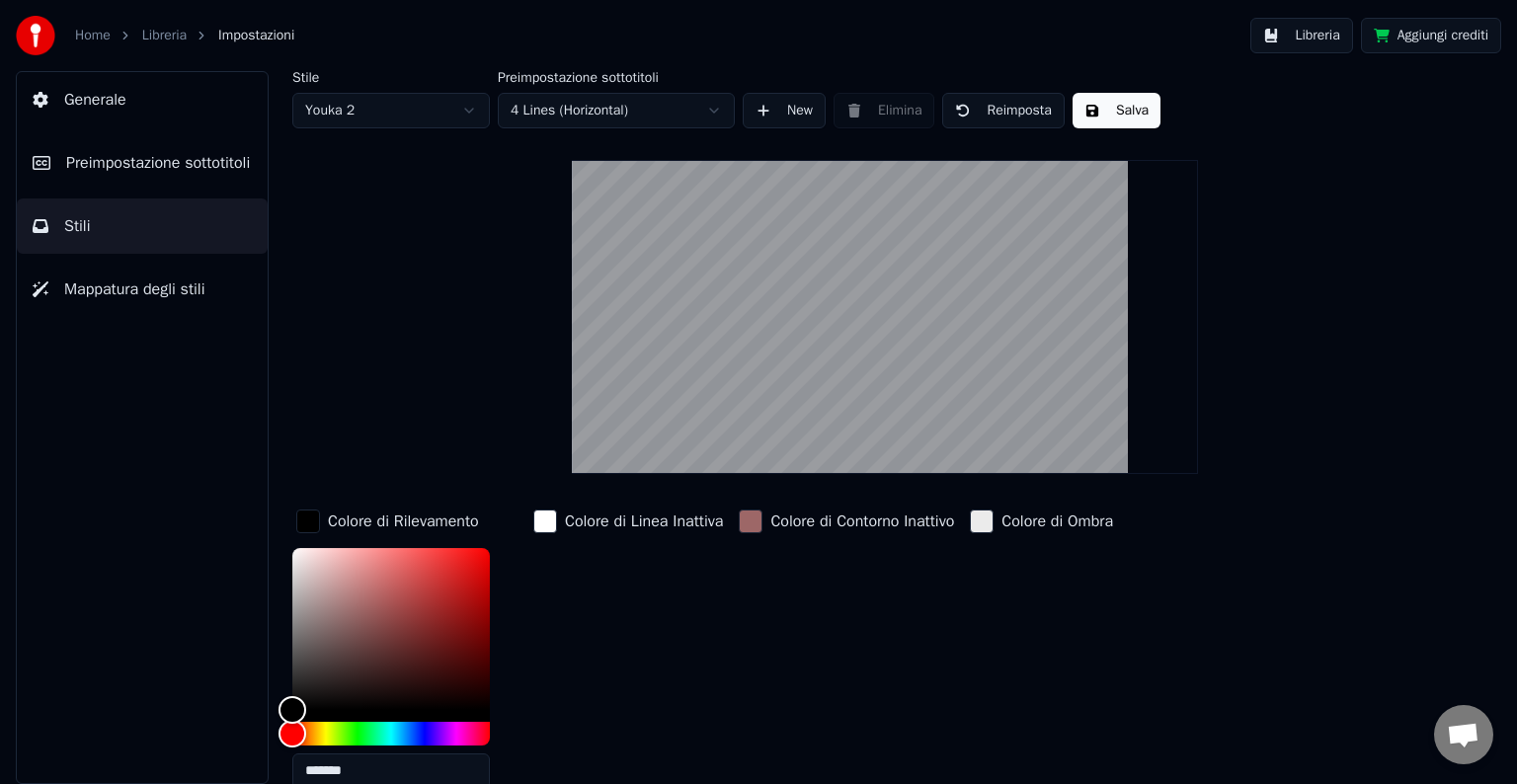 click on "Home Libreria Impostazioni Libreria Aggiungi crediti Generale Preimpostazione sottotitoli Stili Mappatura degli stili Stile Youka 2 Preimpostazione sottotitoli 4 Lines (Horizontal) New Elimina Reimposta Salva Colore di Rilevamento ******* Colore di Linea Inattiva Colore di Contorno Inattivo Colore di Ombra Nome del Font Arial Bold Dimensione Carattere ** Grassetto Corsivo Maiuscolo Spaziatura * Contorno * Ombra *" at bounding box center (758, 392) 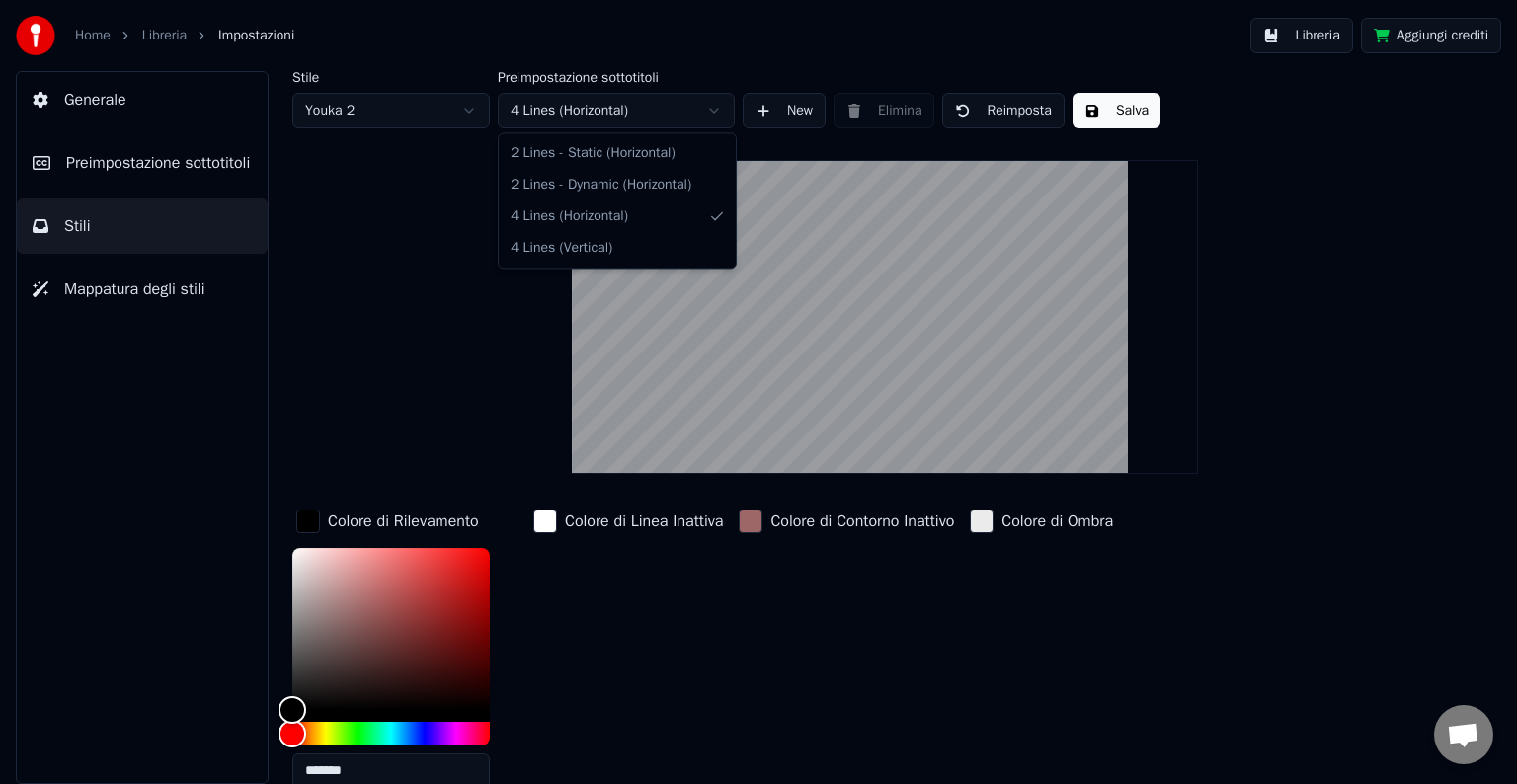 click on "Home Libreria Impostazioni Libreria Aggiungi crediti Generale Preimpostazione sottotitoli Stili Mappatura degli stili Stile Youka 2 Preimpostazione sottotitoli 4 Lines (Horizontal) New Elimina Reimposta Salva Colore di Rilevamento ******* Colore di Linea Inattiva Colore di Contorno Inattivo Colore di Ombra Nome del Font Arial Bold Dimensione Carattere ** Grassetto Corsivo Maiuscolo Spaziatura * Contorno * Ombra * 2 Lines - Static (Horizontal) 2 Lines - Dynamic (Horizontal) 4 Lines (Horizontal) 4 Lines (Vertical)" at bounding box center (758, 392) 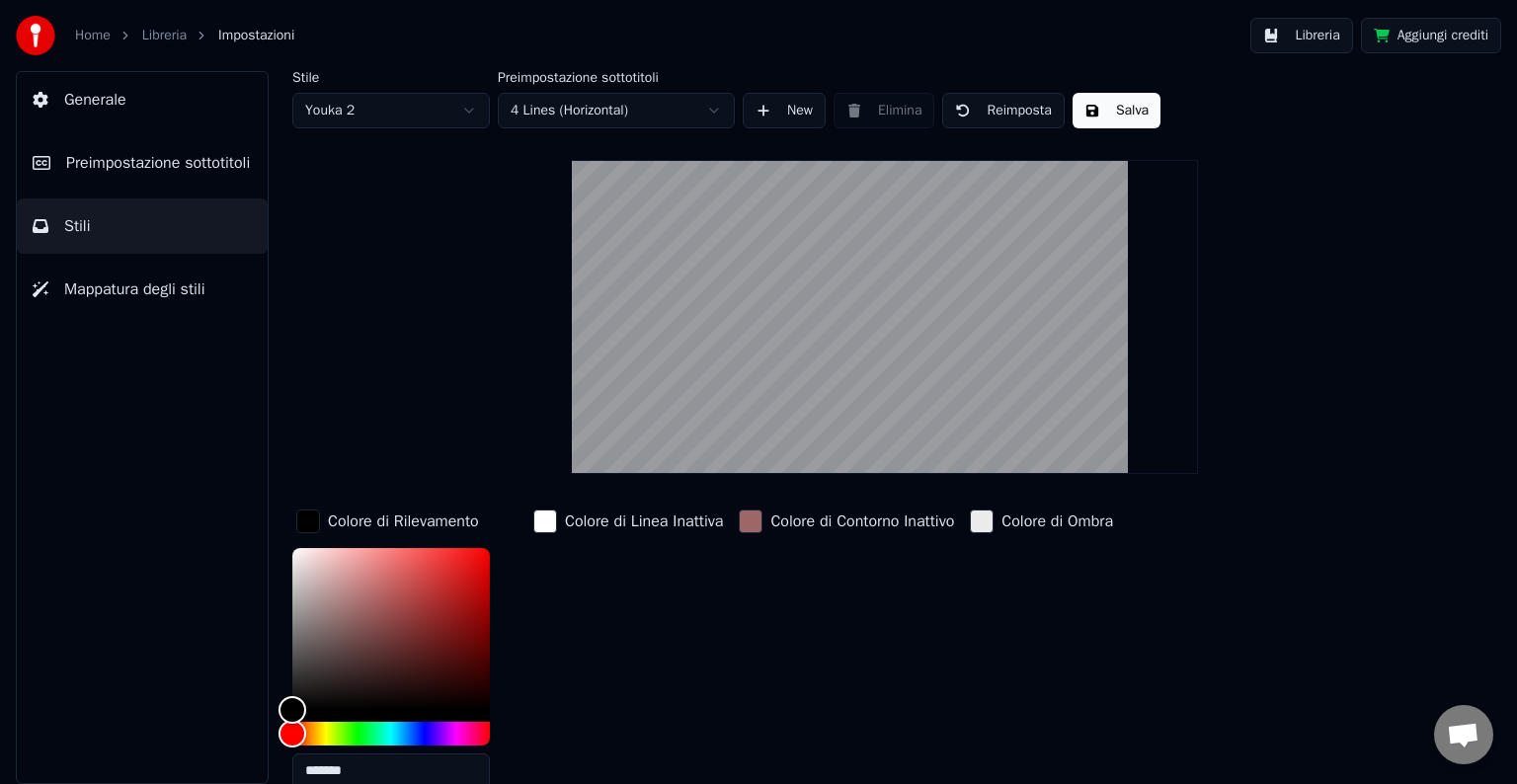scroll, scrollTop: 0, scrollLeft: 0, axis: both 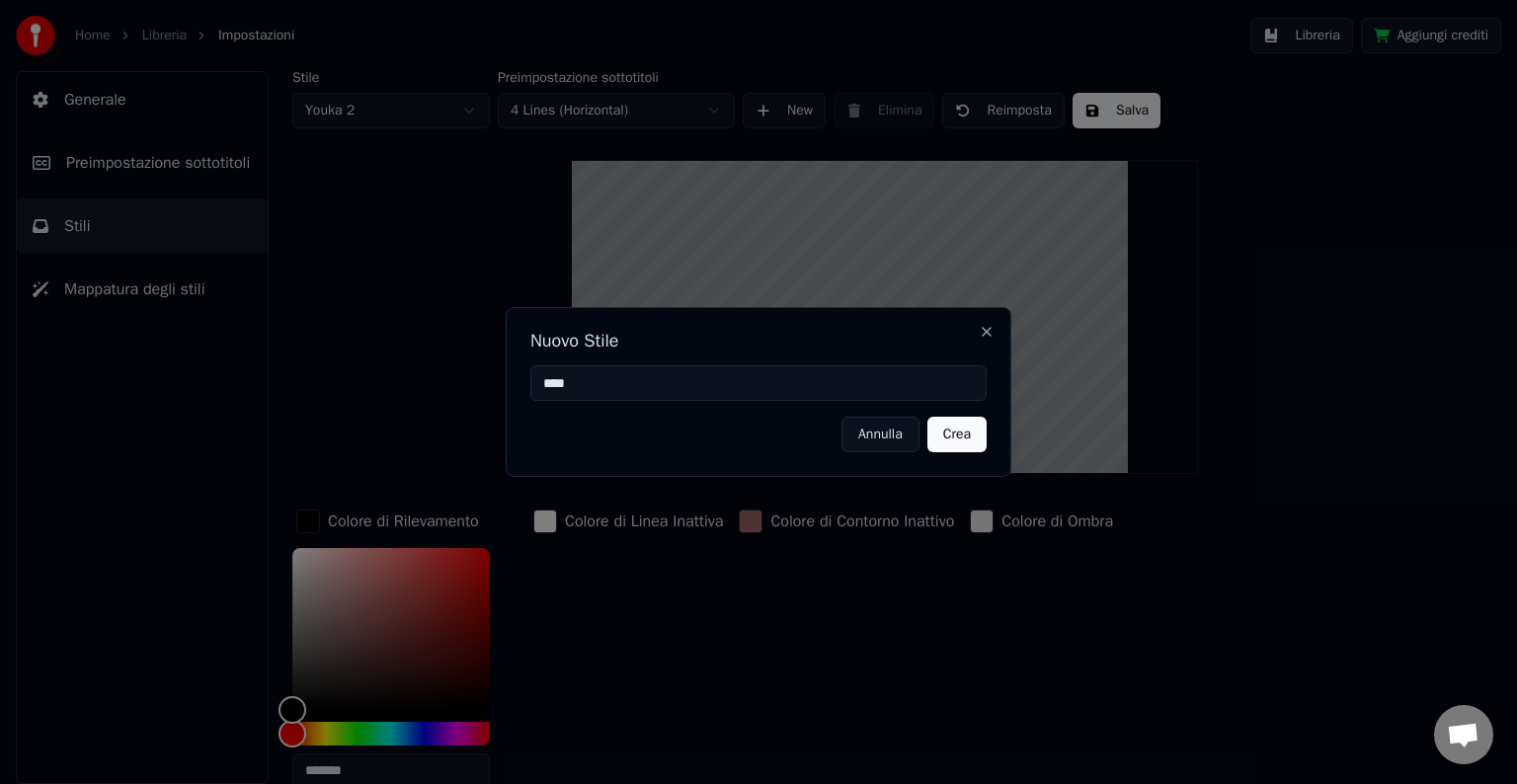 type on "****" 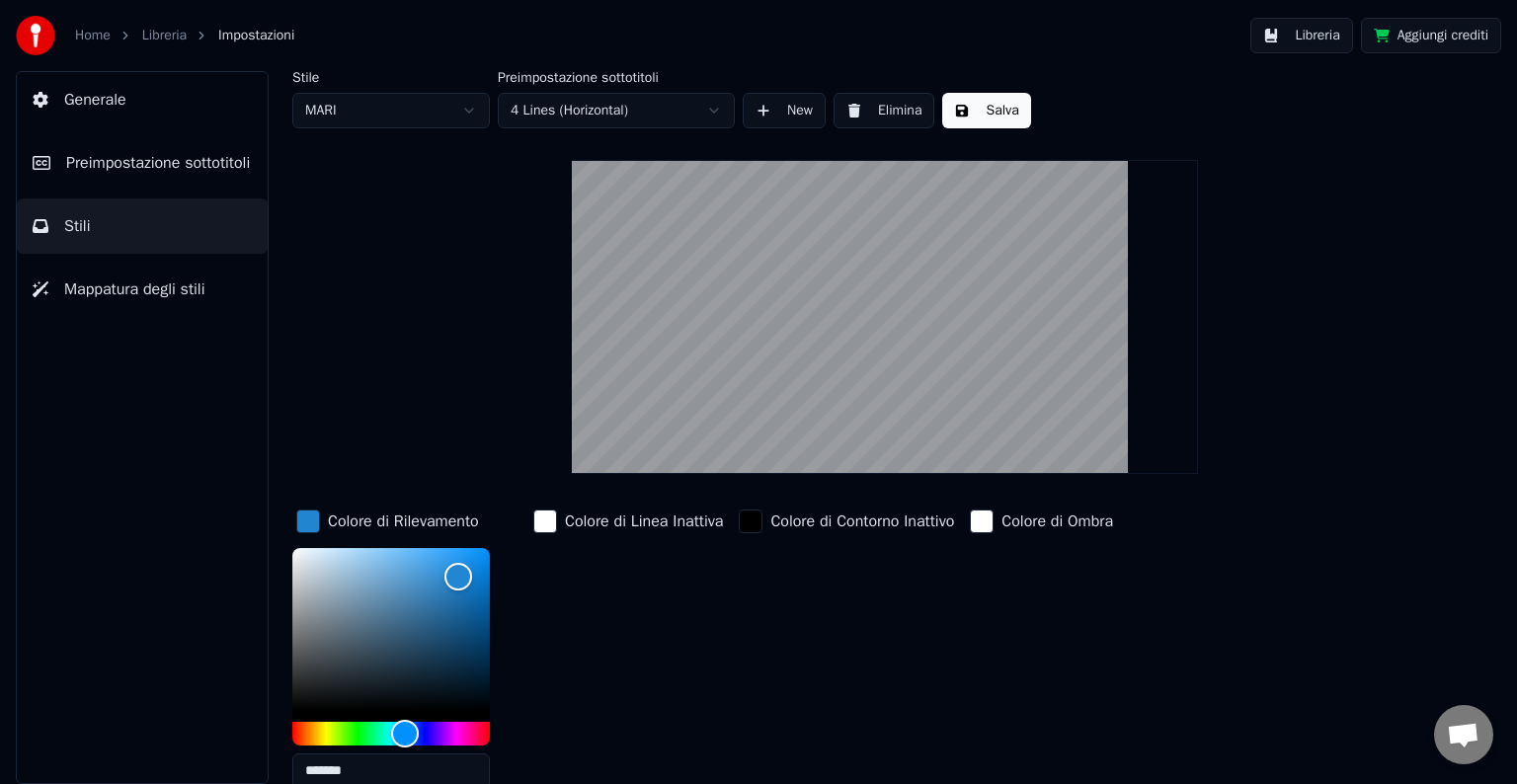 click on "Colore di Linea Inattiva" at bounding box center (644, 521) 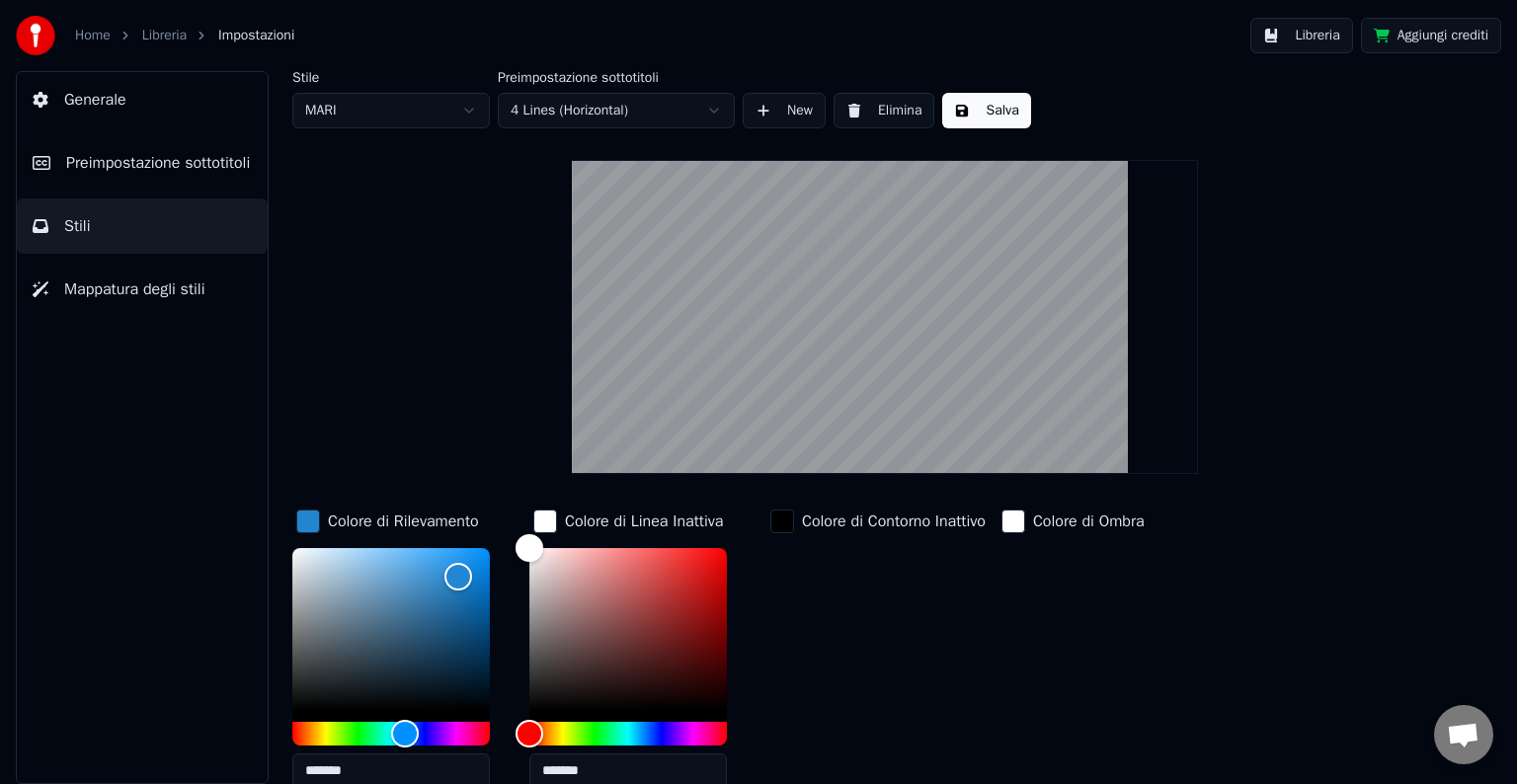 click at bounding box center [308, 521] 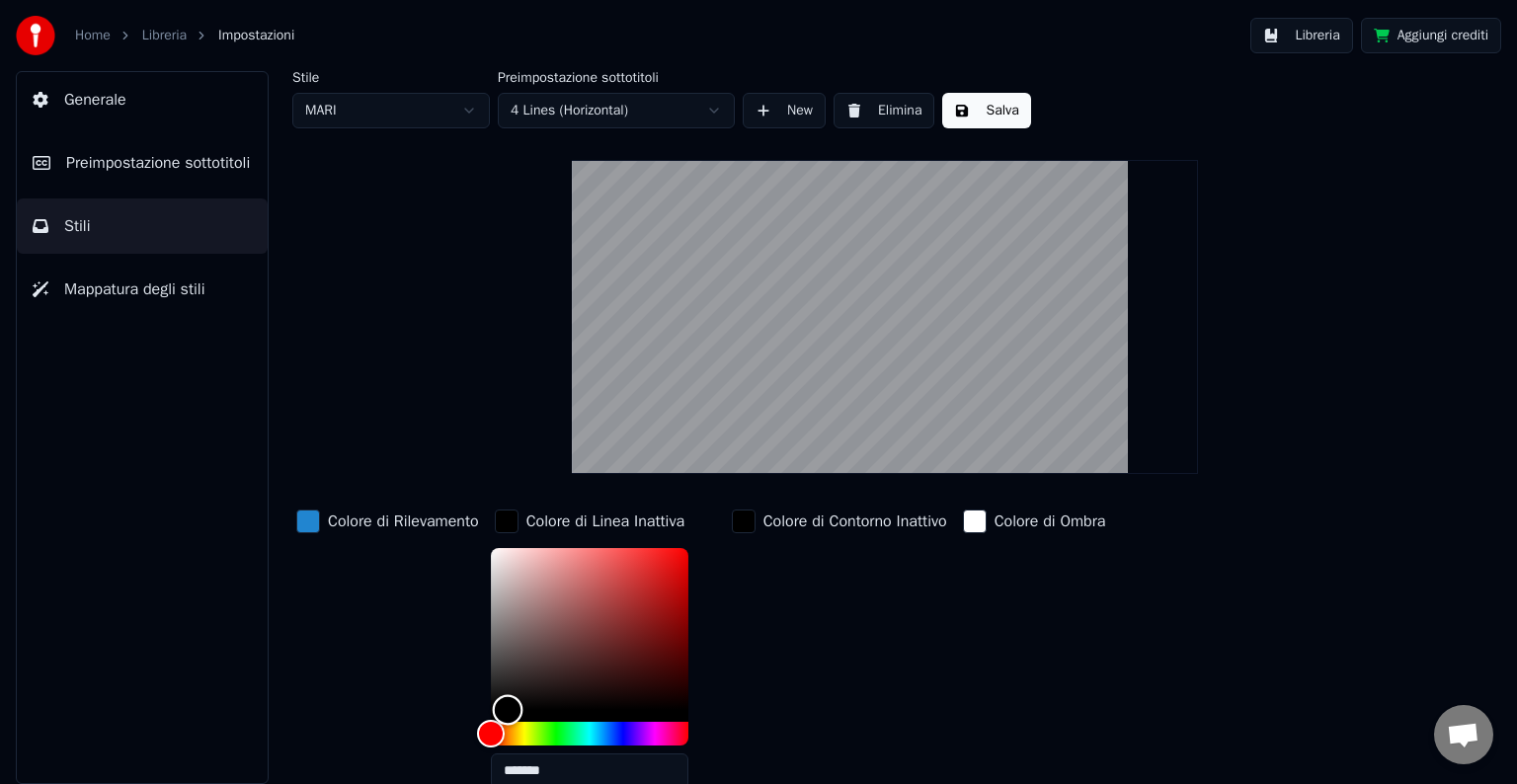 type on "*******" 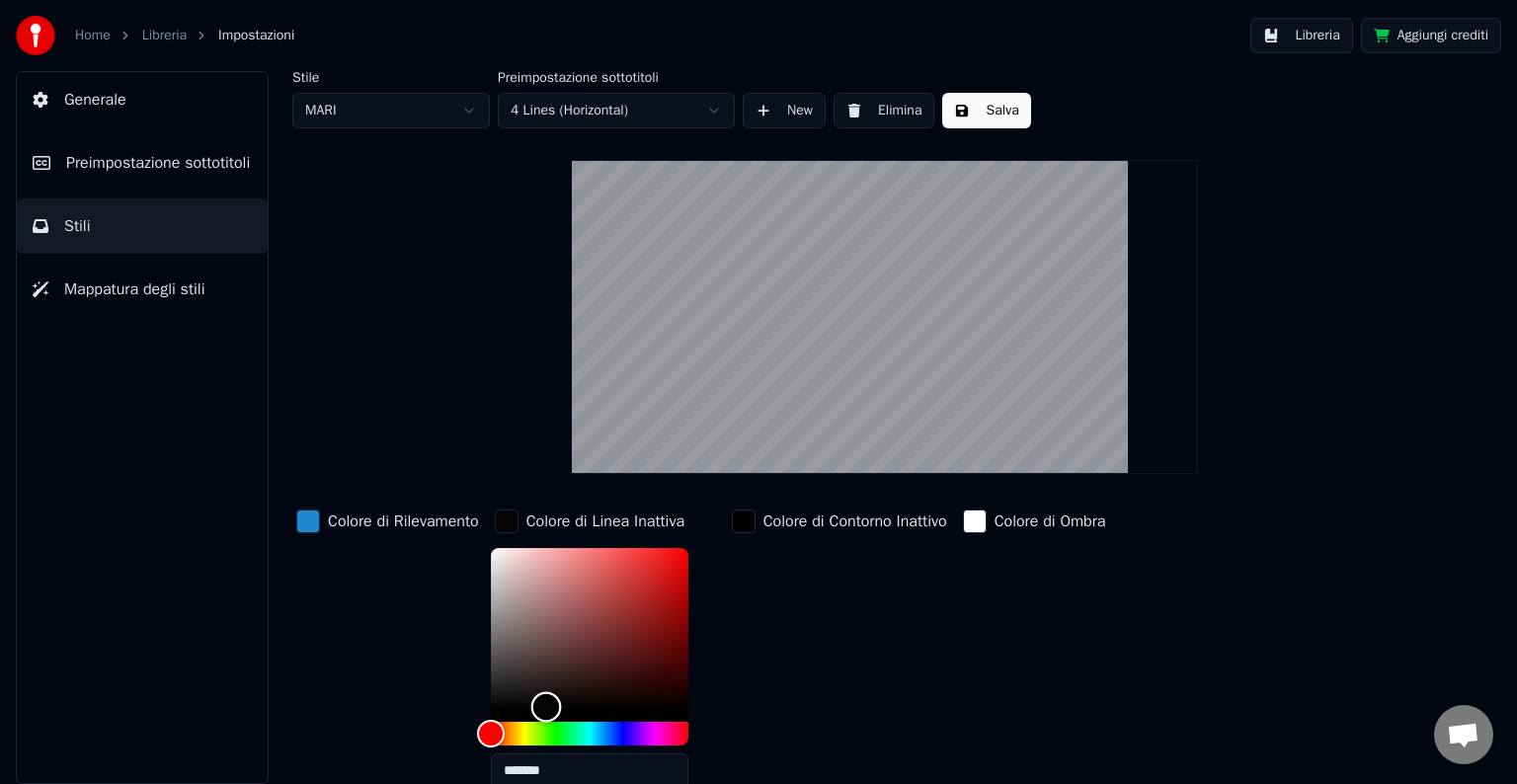 drag, startPoint x: 568, startPoint y: 610, endPoint x: 549, endPoint y: 705, distance: 96.881371 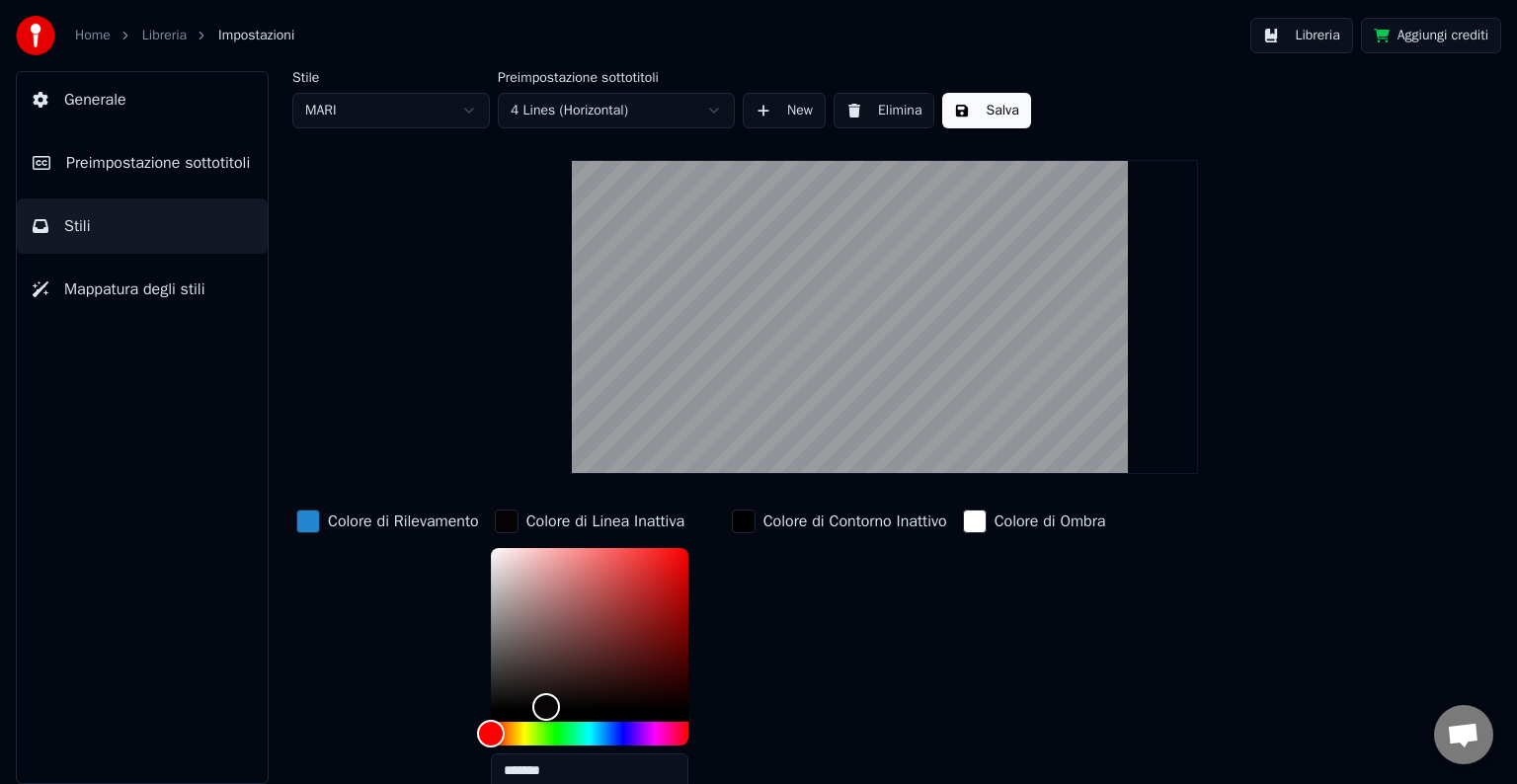 drag, startPoint x: 497, startPoint y: 513, endPoint x: 510, endPoint y: 514, distance: 13.038405 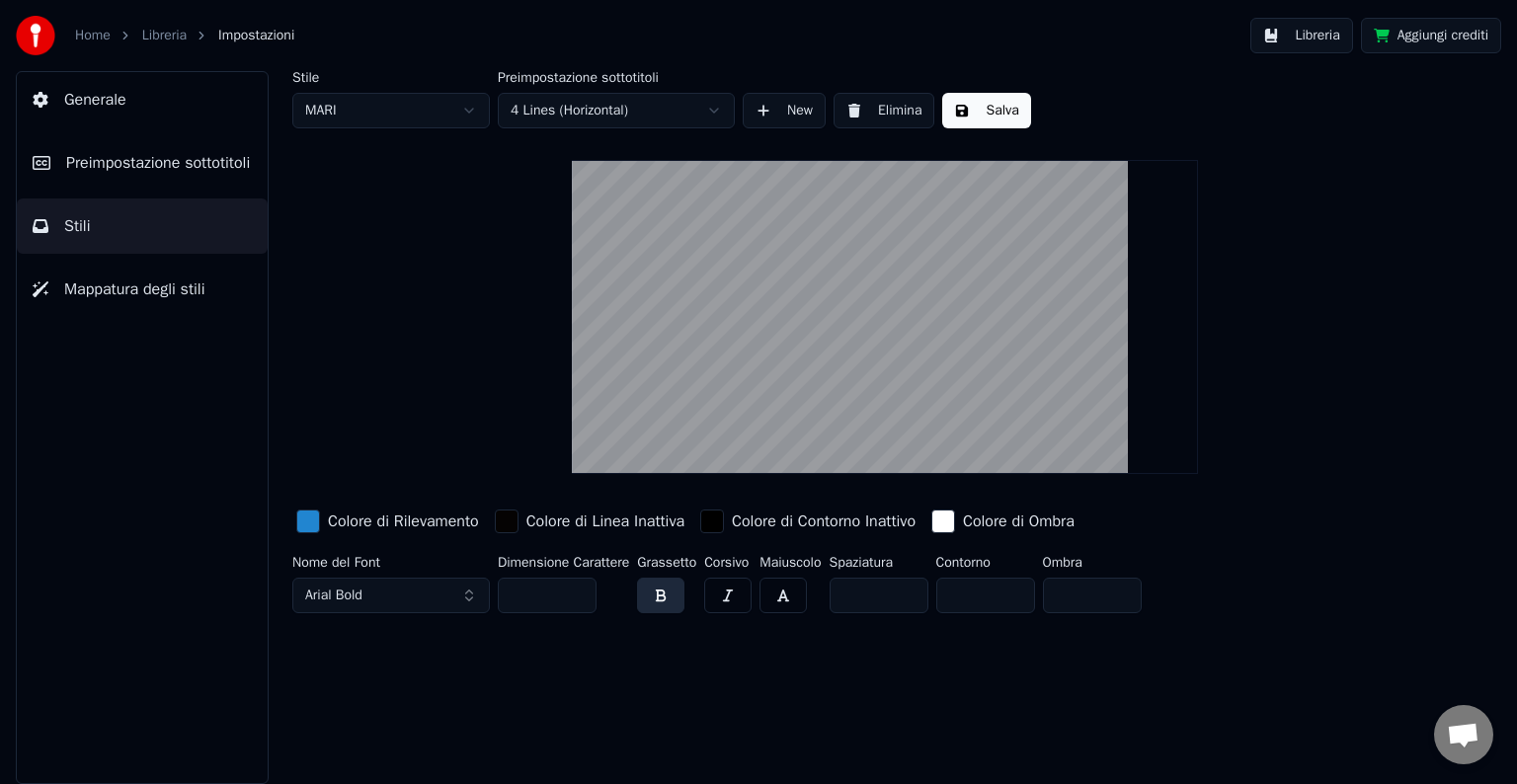click at bounding box center (507, 521) 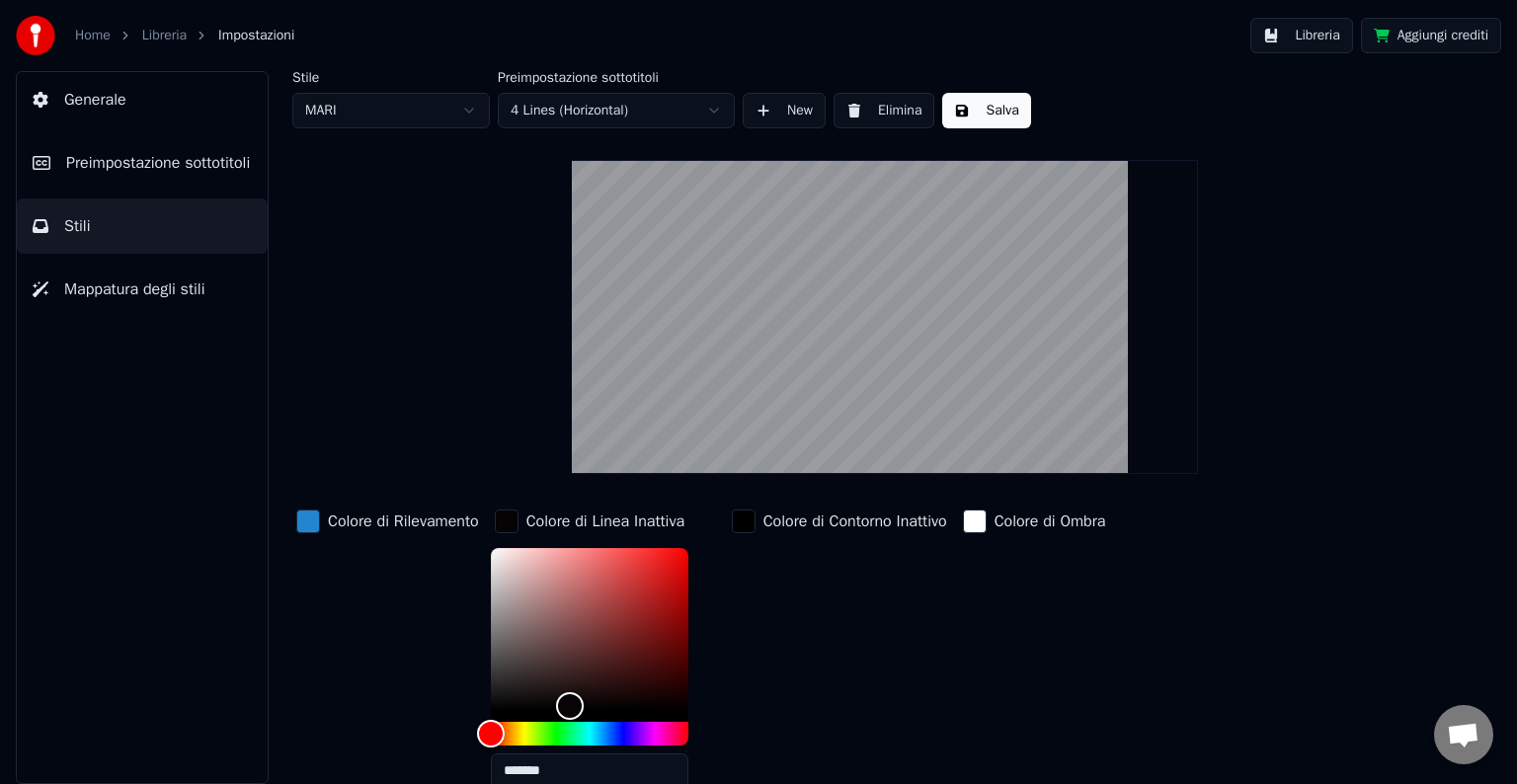 click on "Colore di Rilevamento" at bounding box center [387, 521] 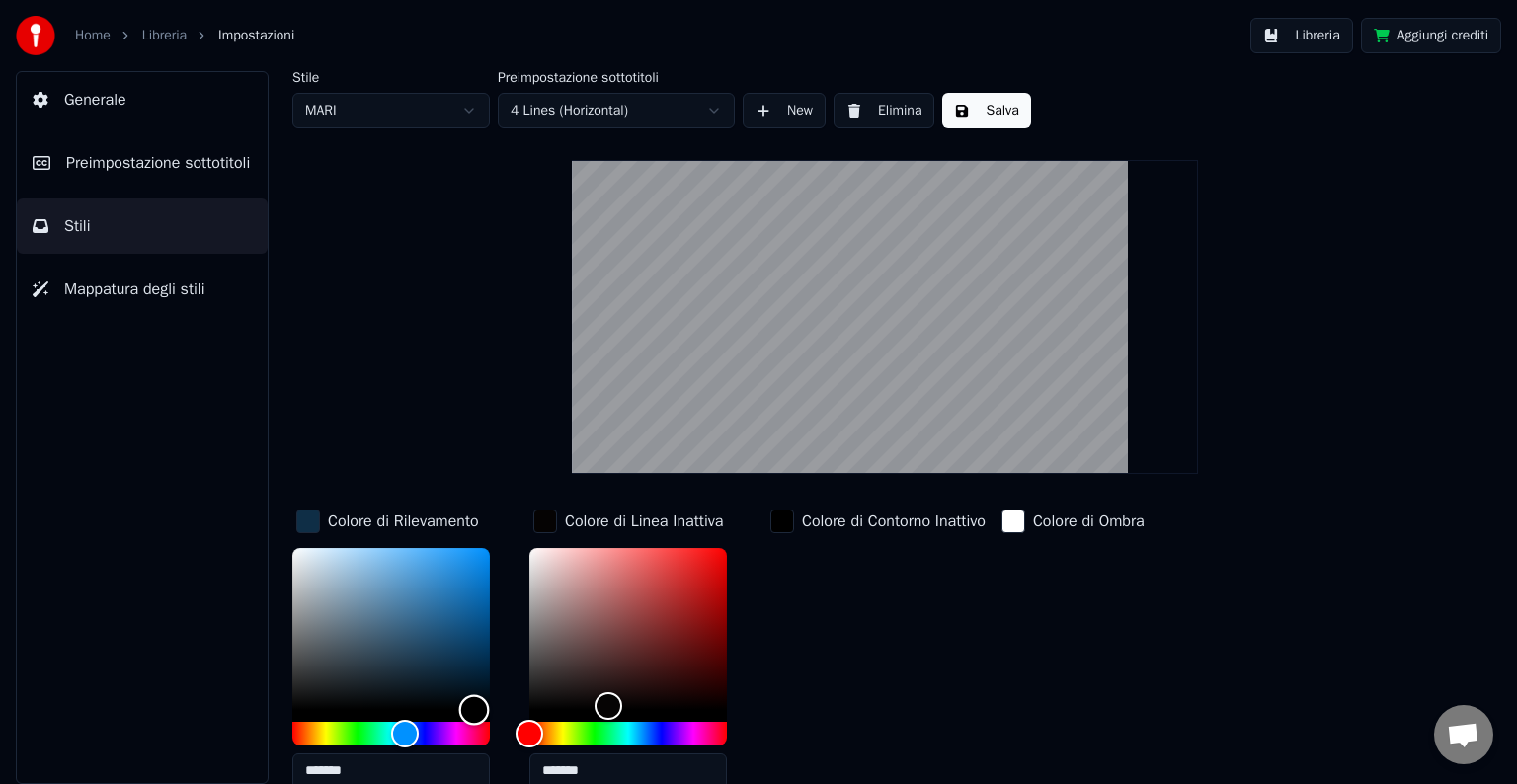 type on "*******" 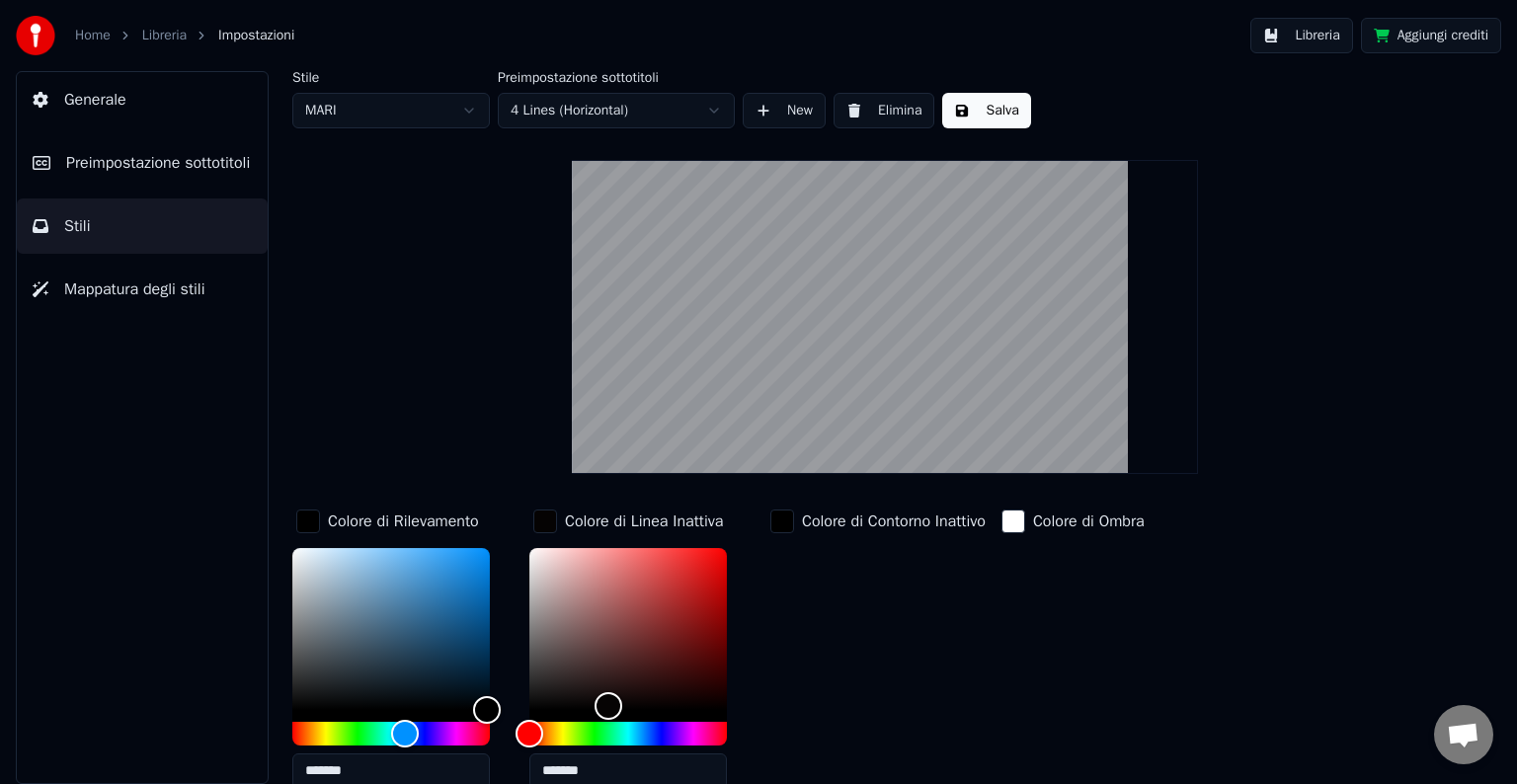 click at bounding box center (545, 521) 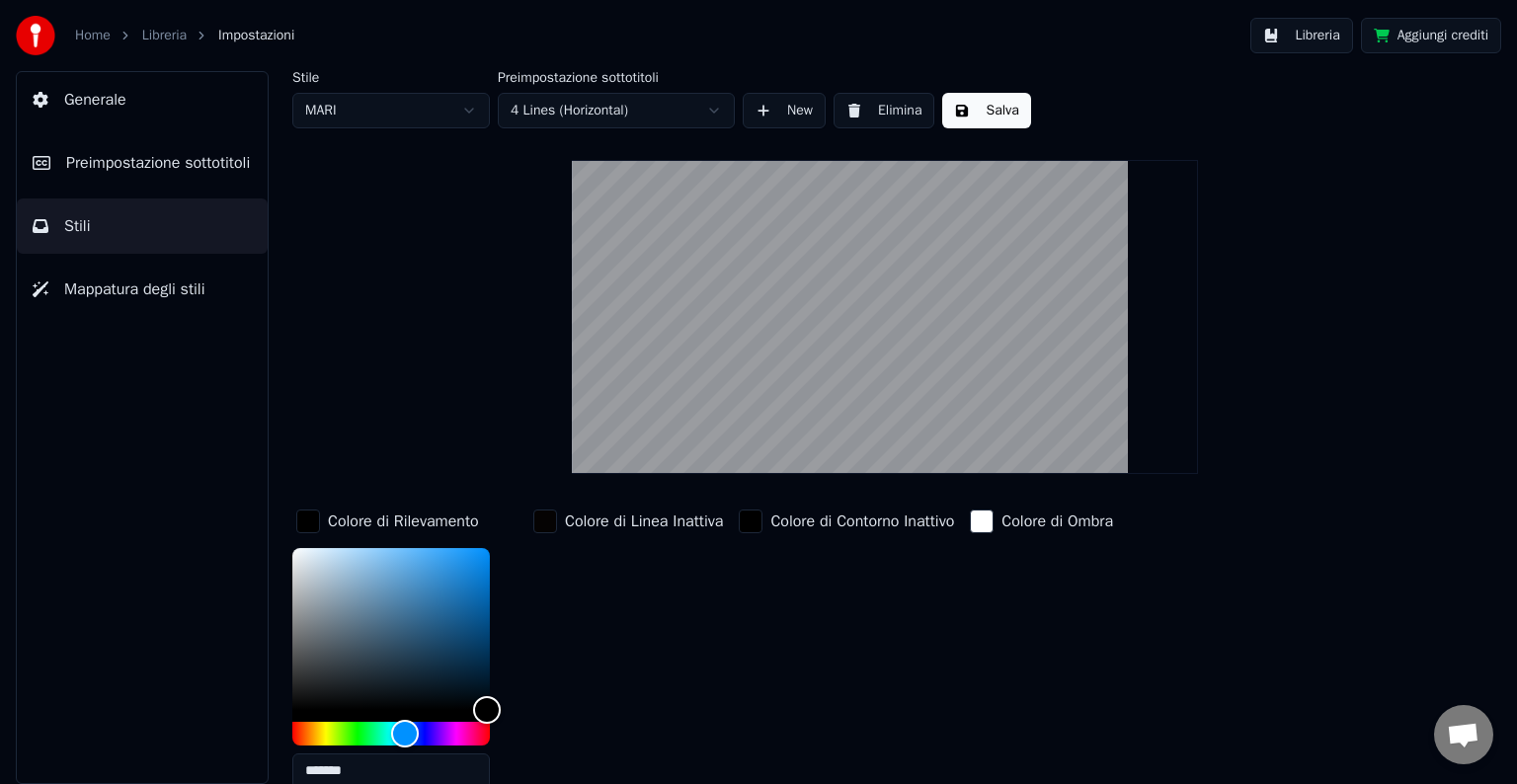 click on "Colore di Linea Inattiva" at bounding box center [628, 521] 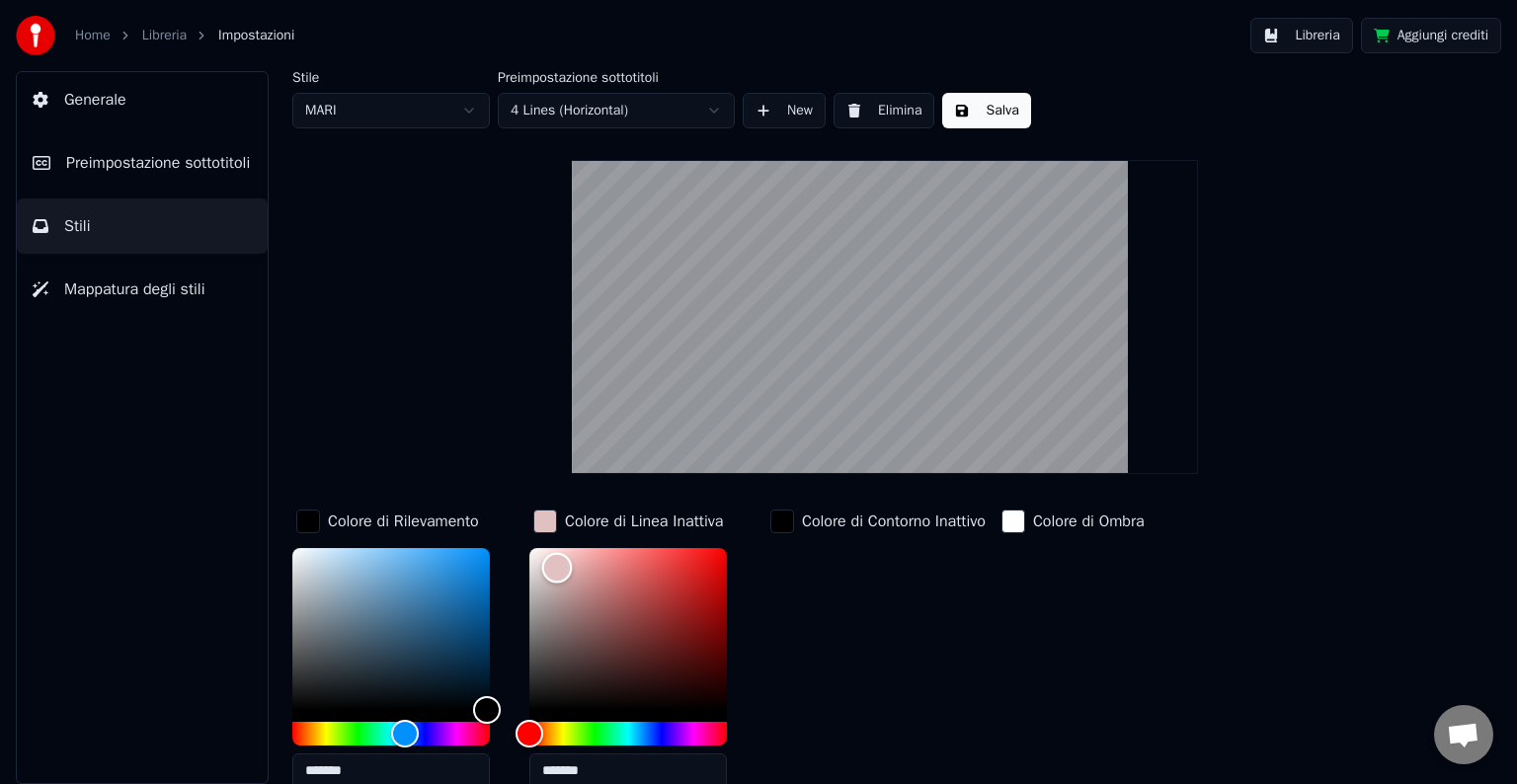 type on "*******" 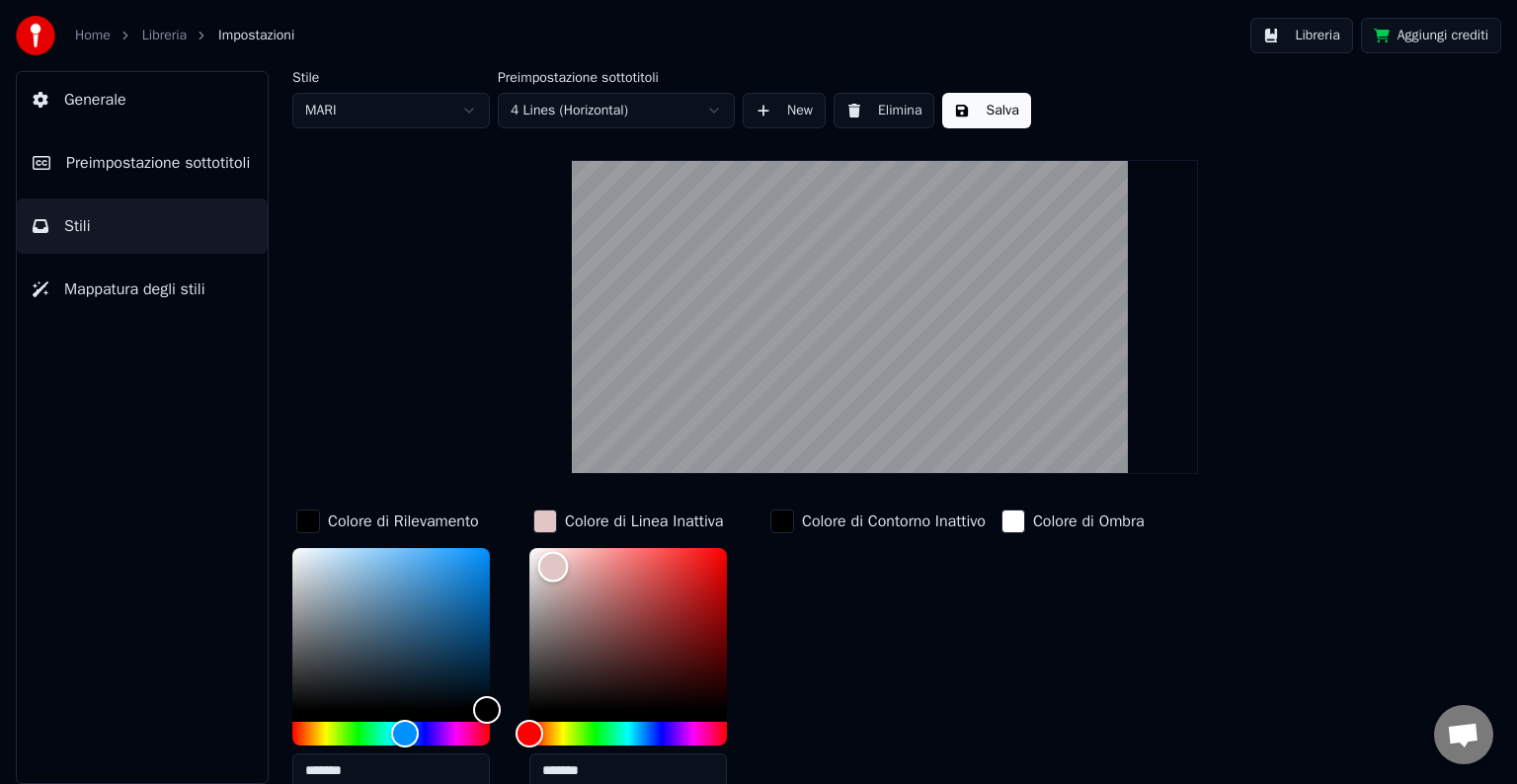 click at bounding box center (628, 629) 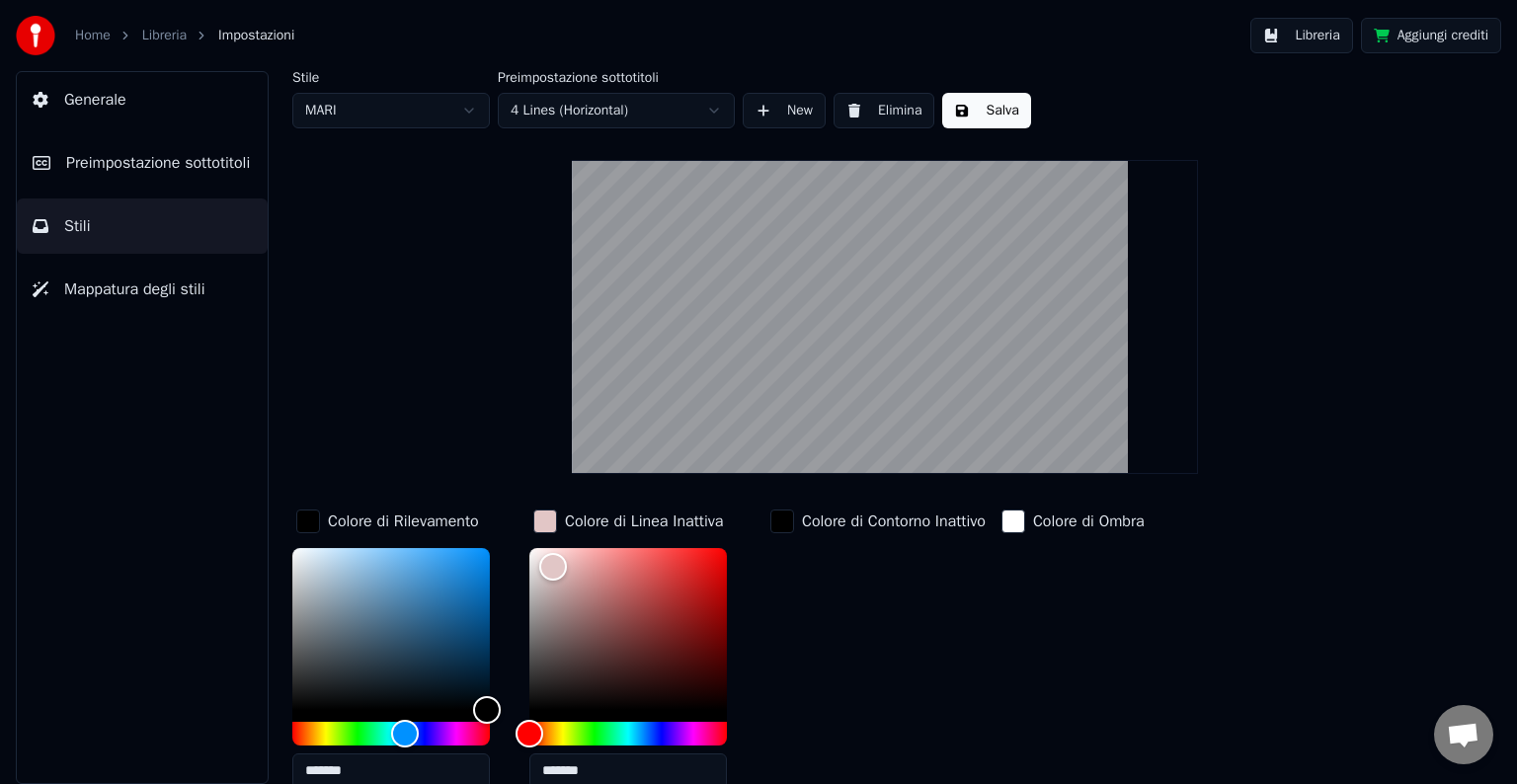 click at bounding box center [782, 521] 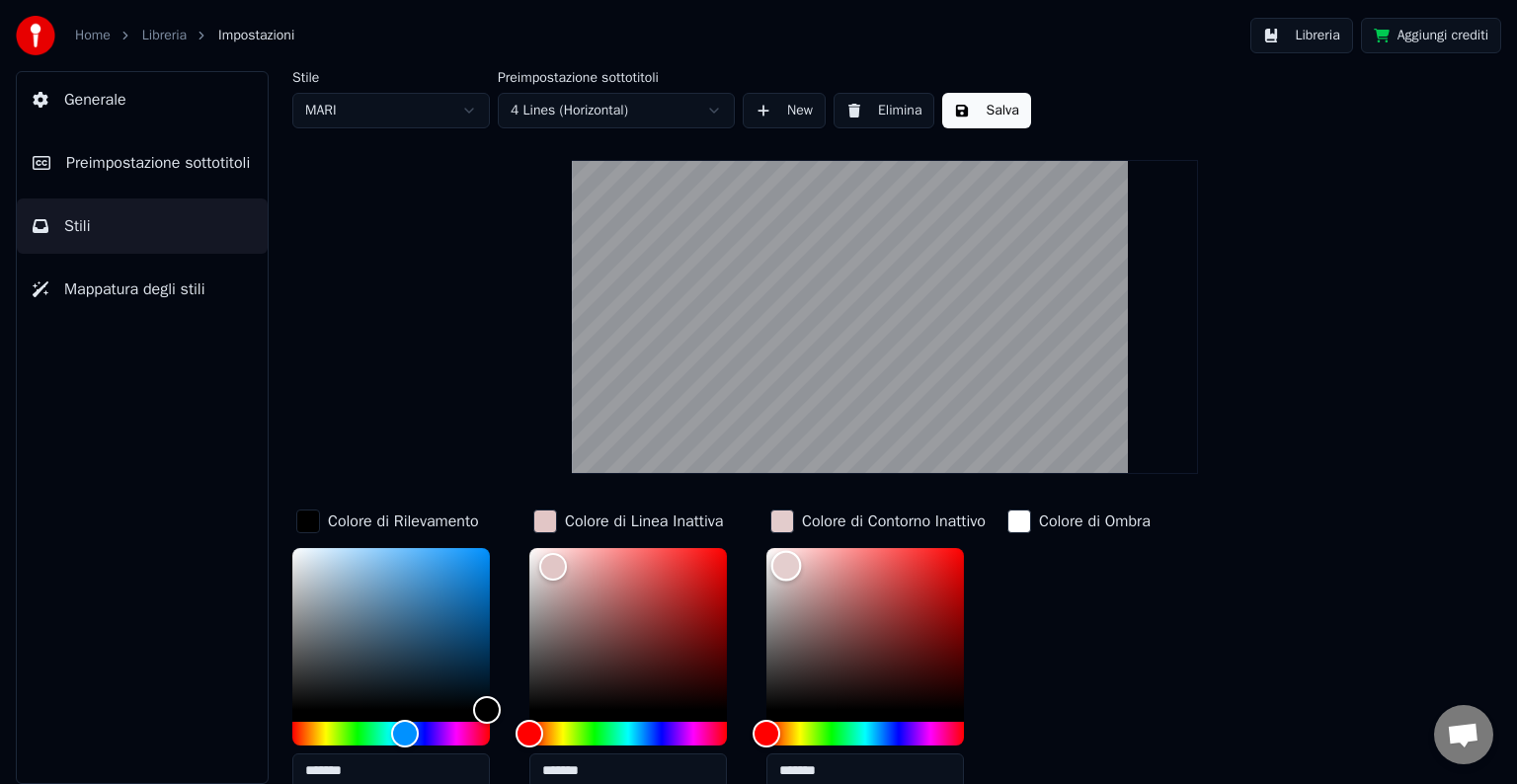 drag, startPoint x: 772, startPoint y: 584, endPoint x: 786, endPoint y: 564, distance: 24.41311 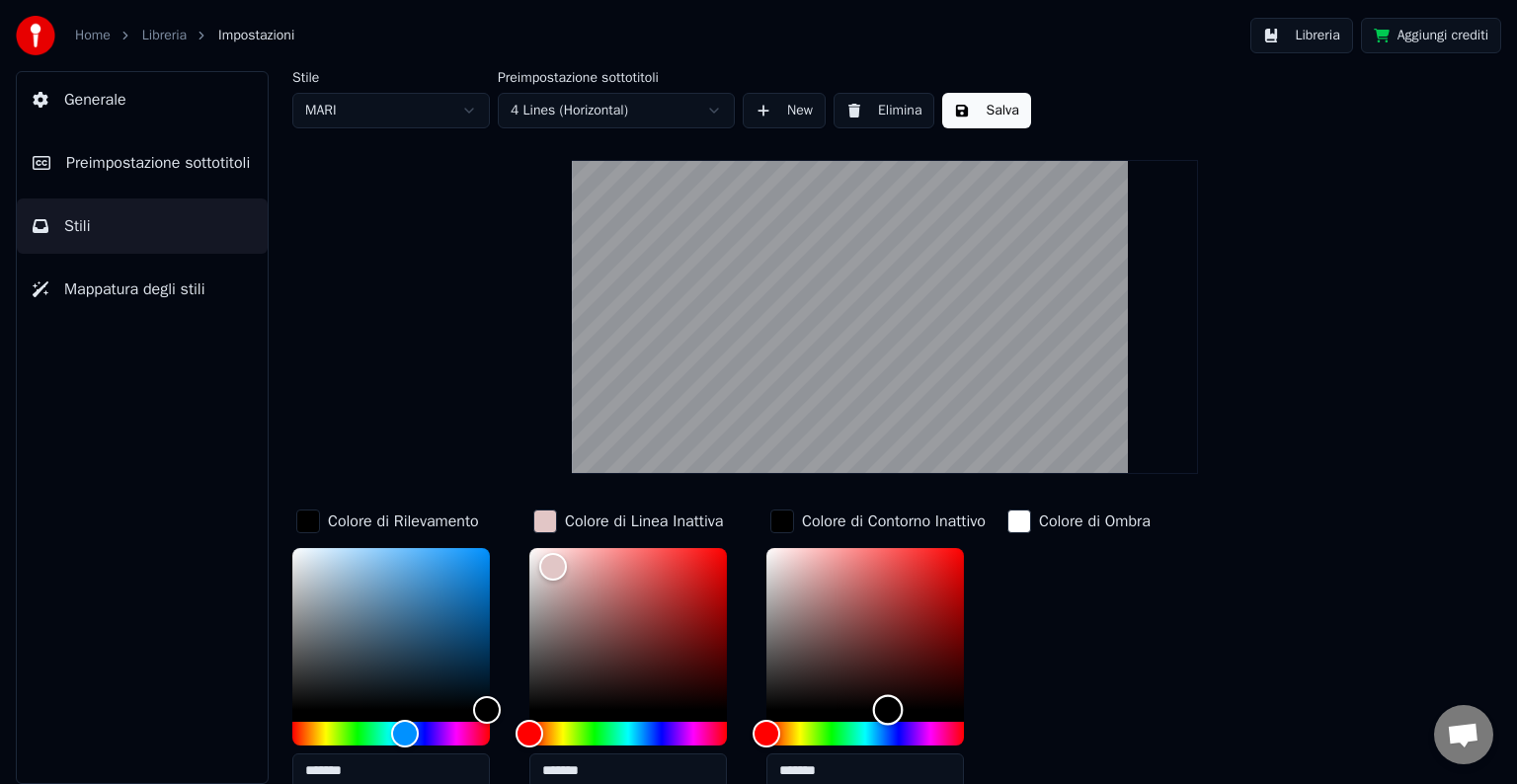 drag, startPoint x: 878, startPoint y: 680, endPoint x: 889, endPoint y: 715, distance: 36.687873 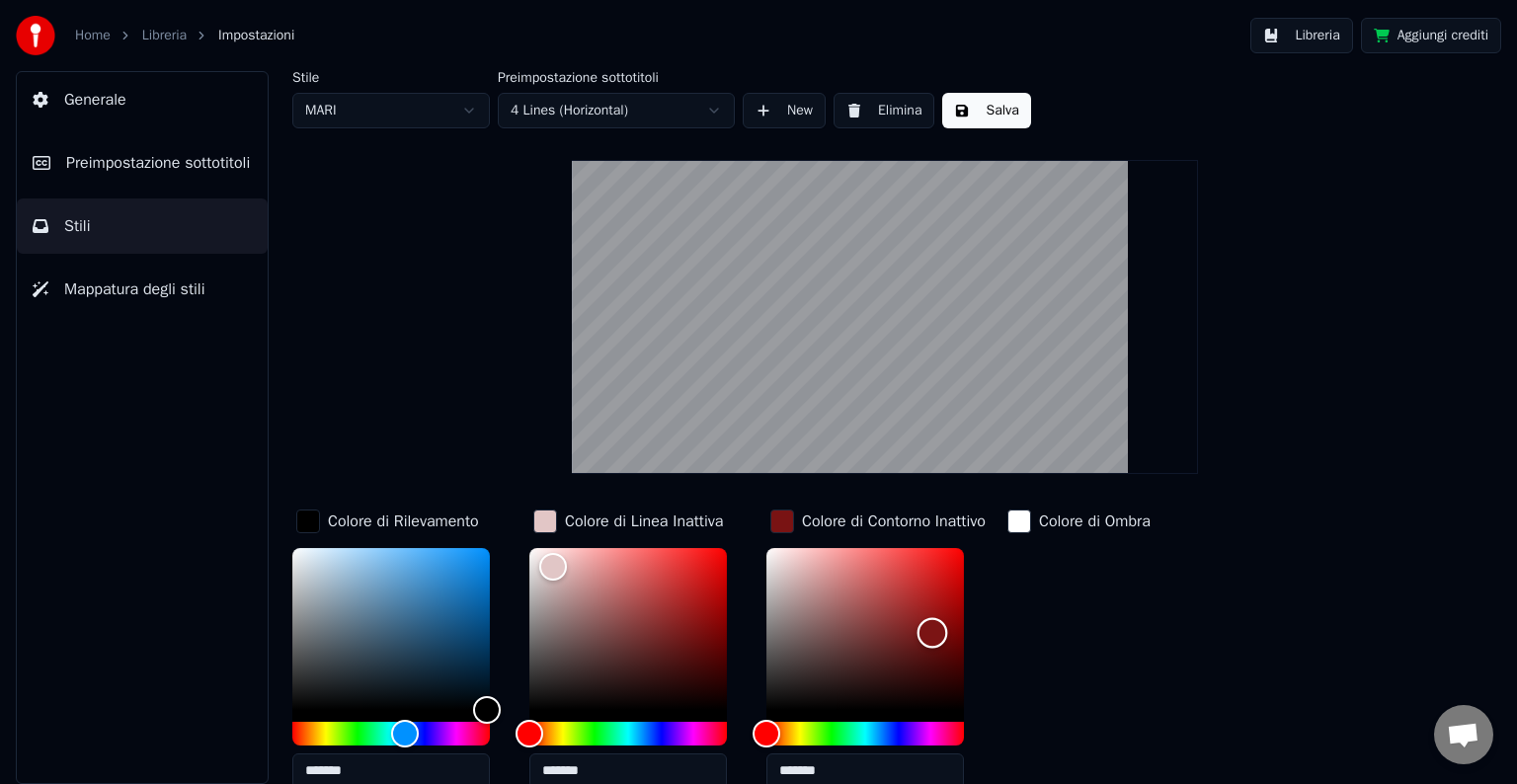 click at bounding box center [865, 629] 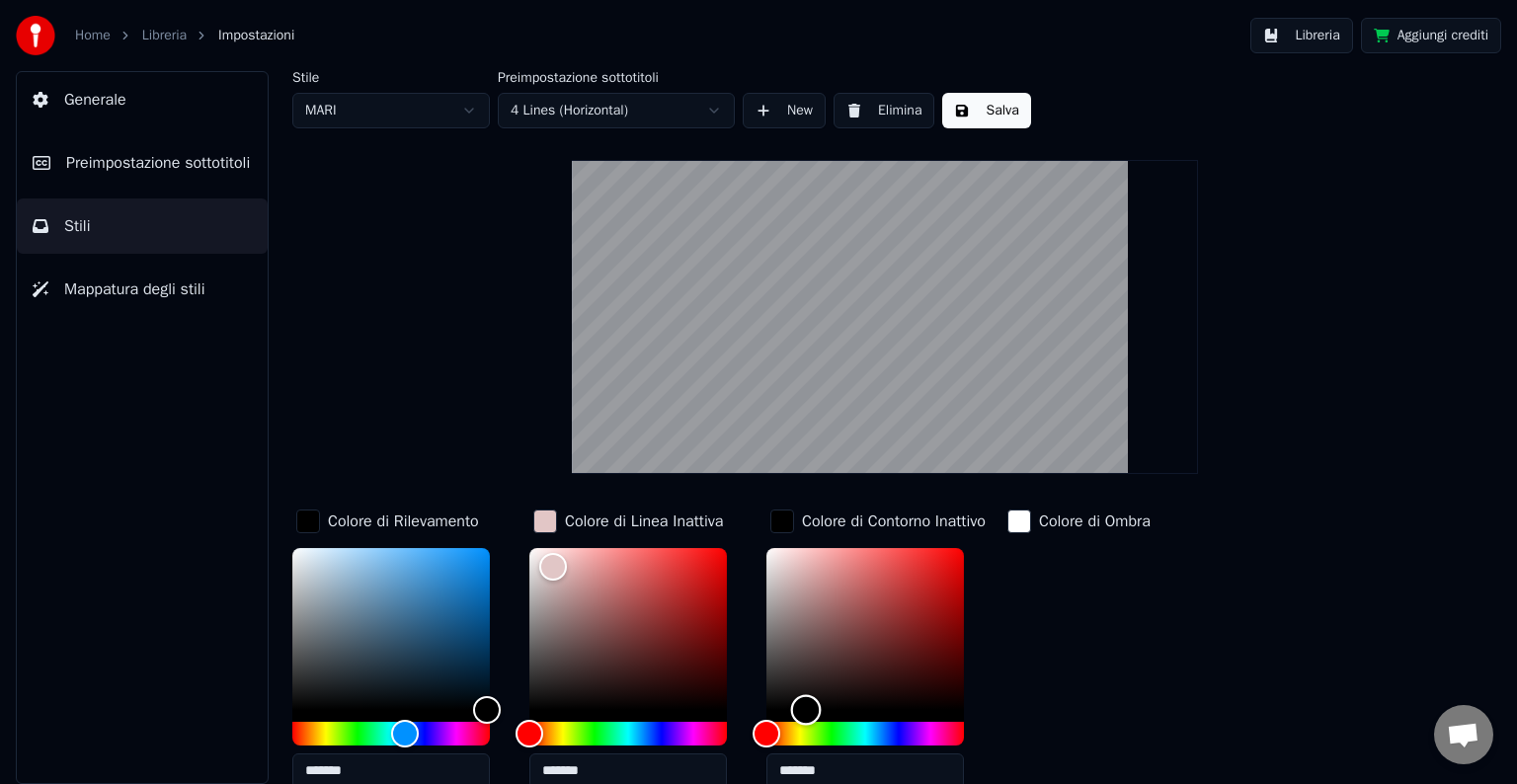 drag, startPoint x: 806, startPoint y: 708, endPoint x: 804, endPoint y: 685, distance: 23.086793 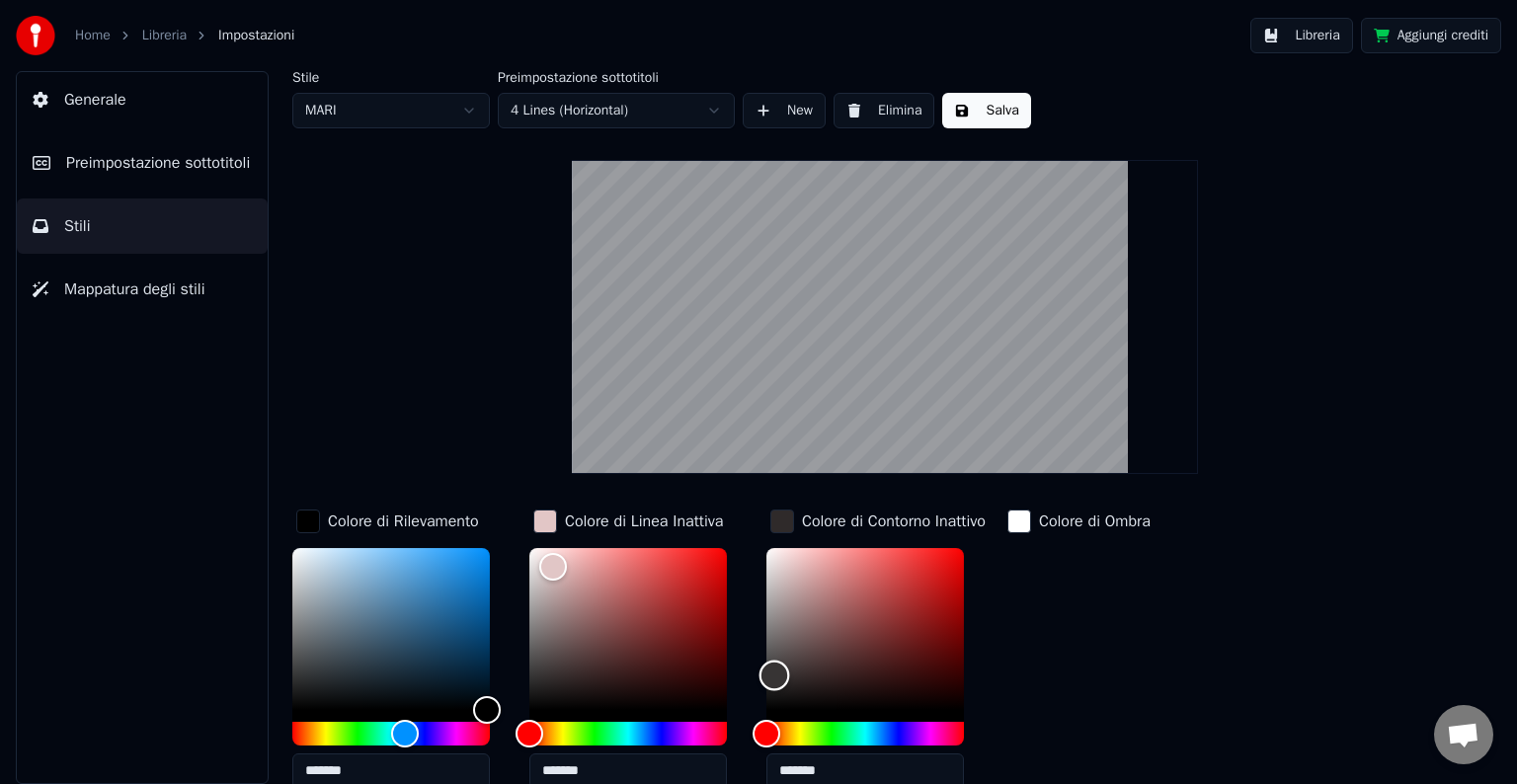 type on "*******" 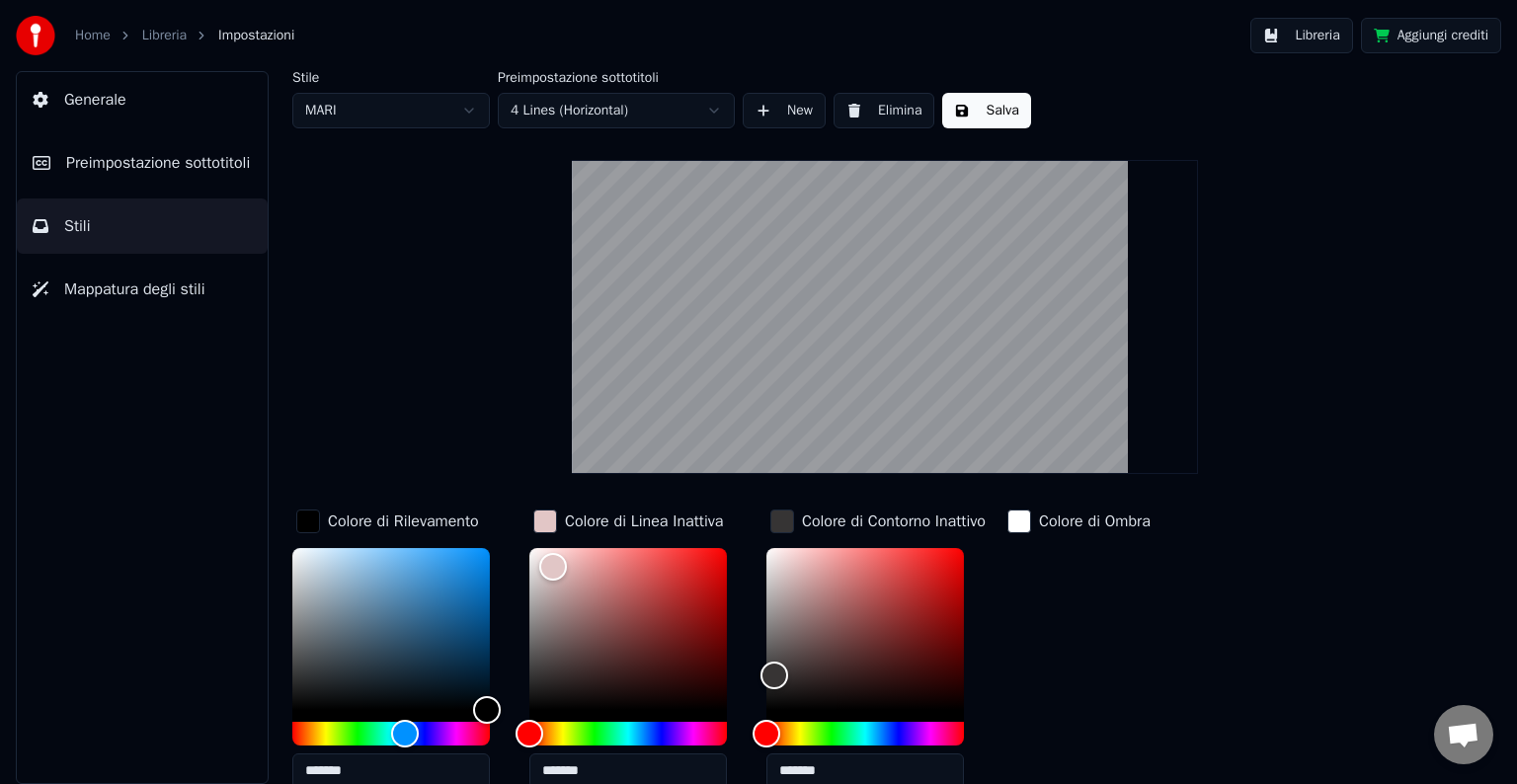 click on "Salva" at bounding box center [986, 111] 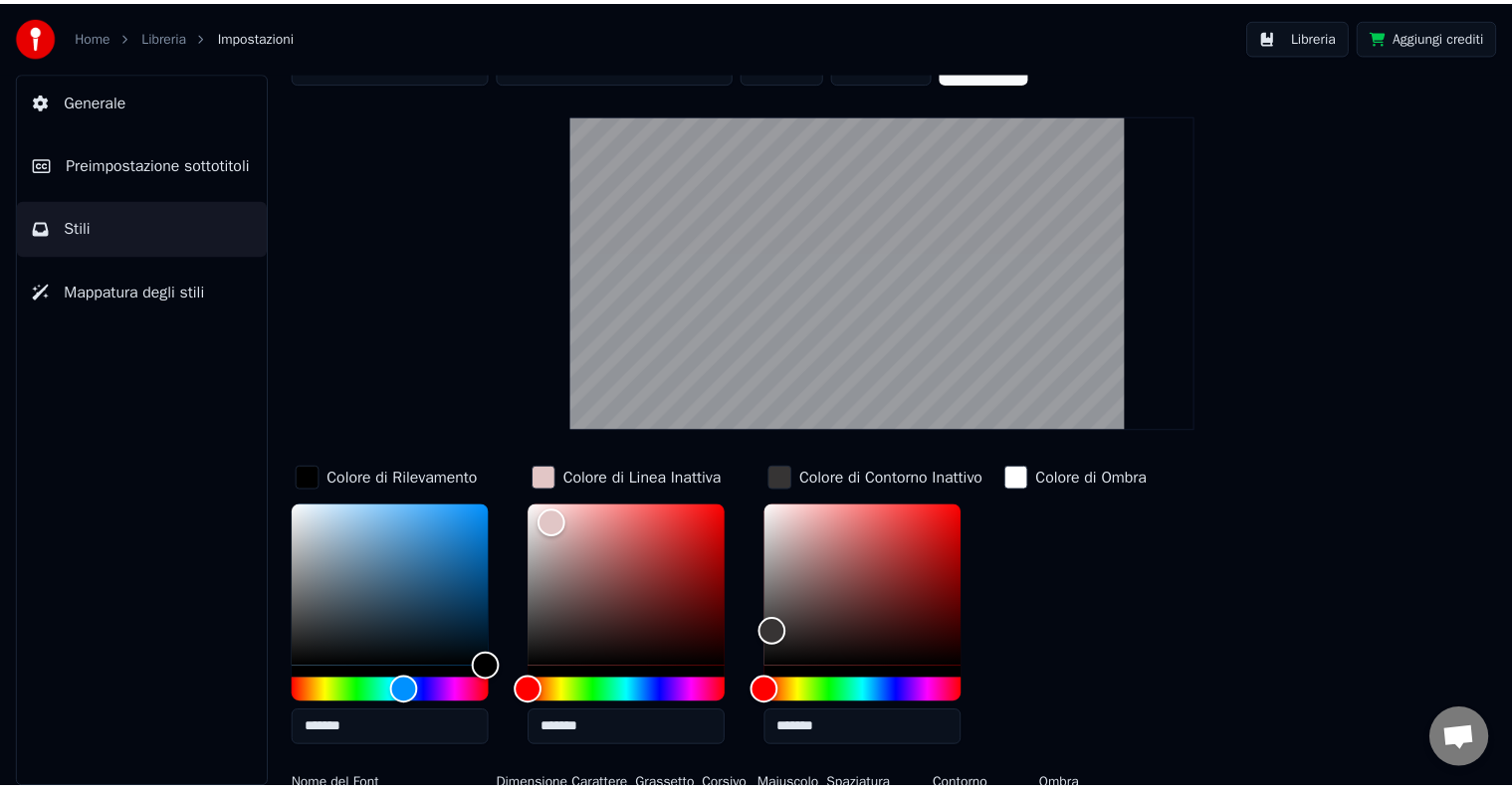 scroll, scrollTop: 0, scrollLeft: 0, axis: both 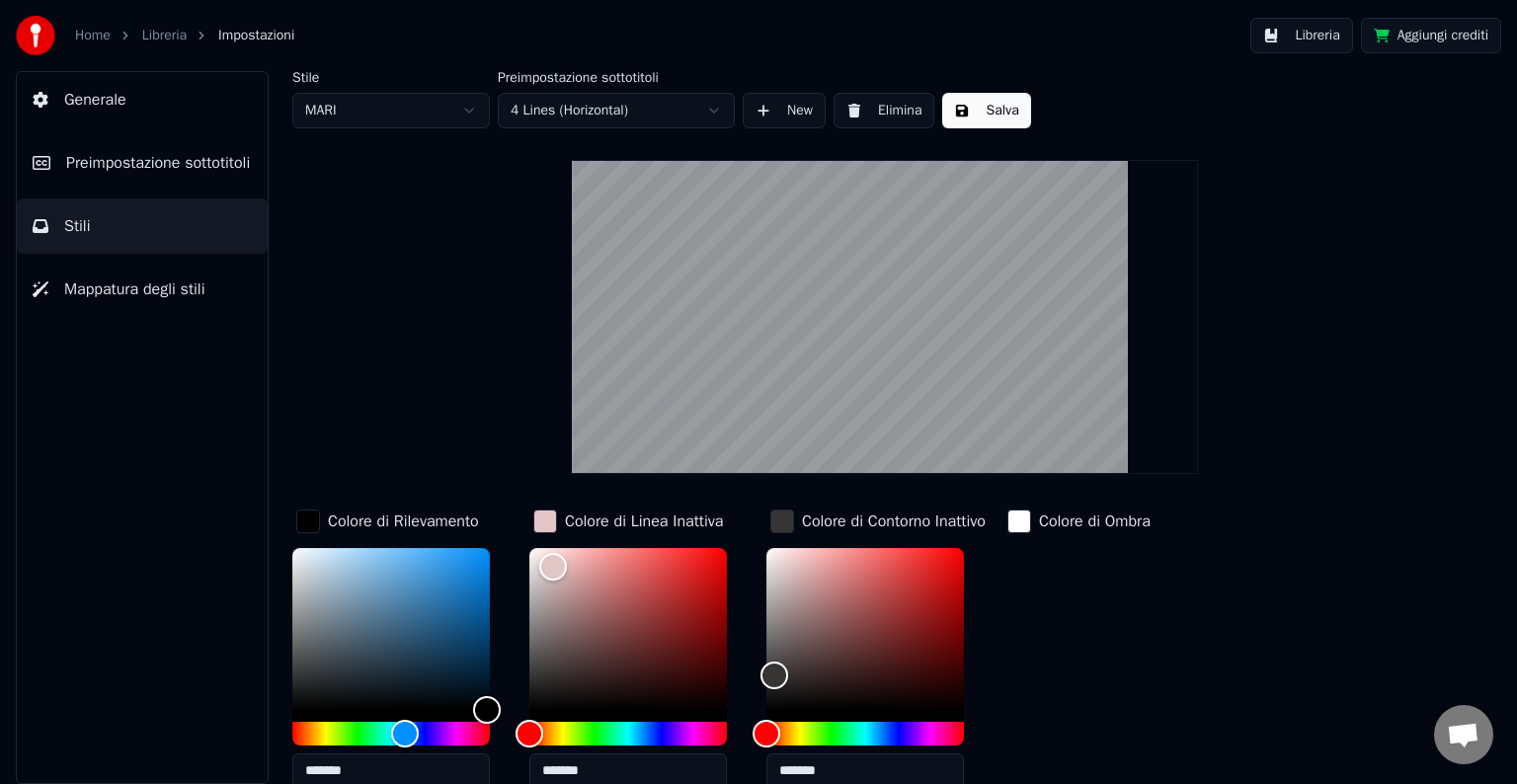 click on "Stile MARI Preimpostazione sottotitoli 4 Lines (Horizontal) New Elimina Salva Colore di Rilevamento ******* Colore di Linea Inattiva ******* Colore di Contorno Inattivo ******* Colore di Ombra Nome del Font Arial Bold Dimensione Carattere ** Grassetto Corsivo Maiuscolo Spaziatura * Contorno * Ombra *" at bounding box center (885, 478) 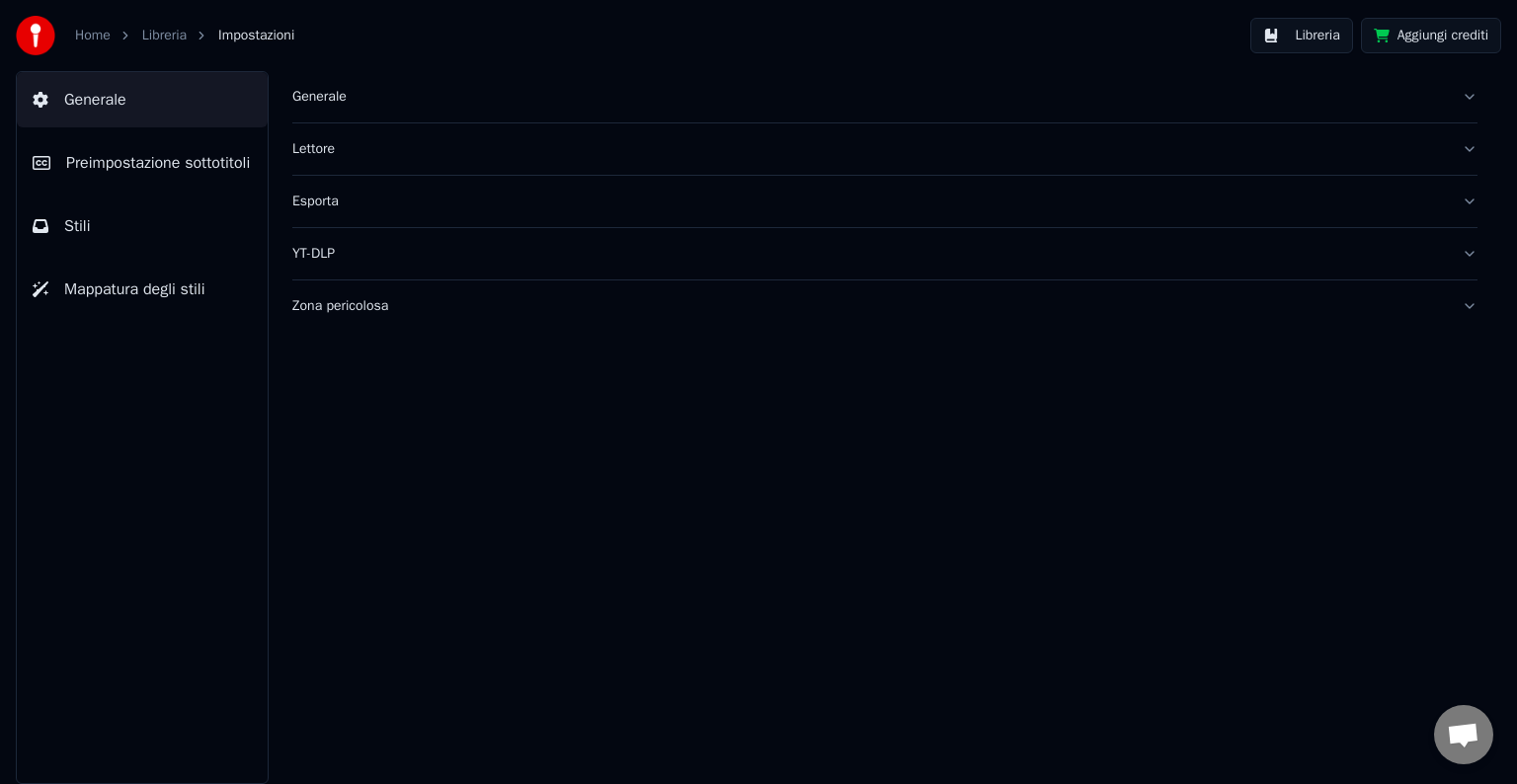 click on "Generale" at bounding box center (869, 97) 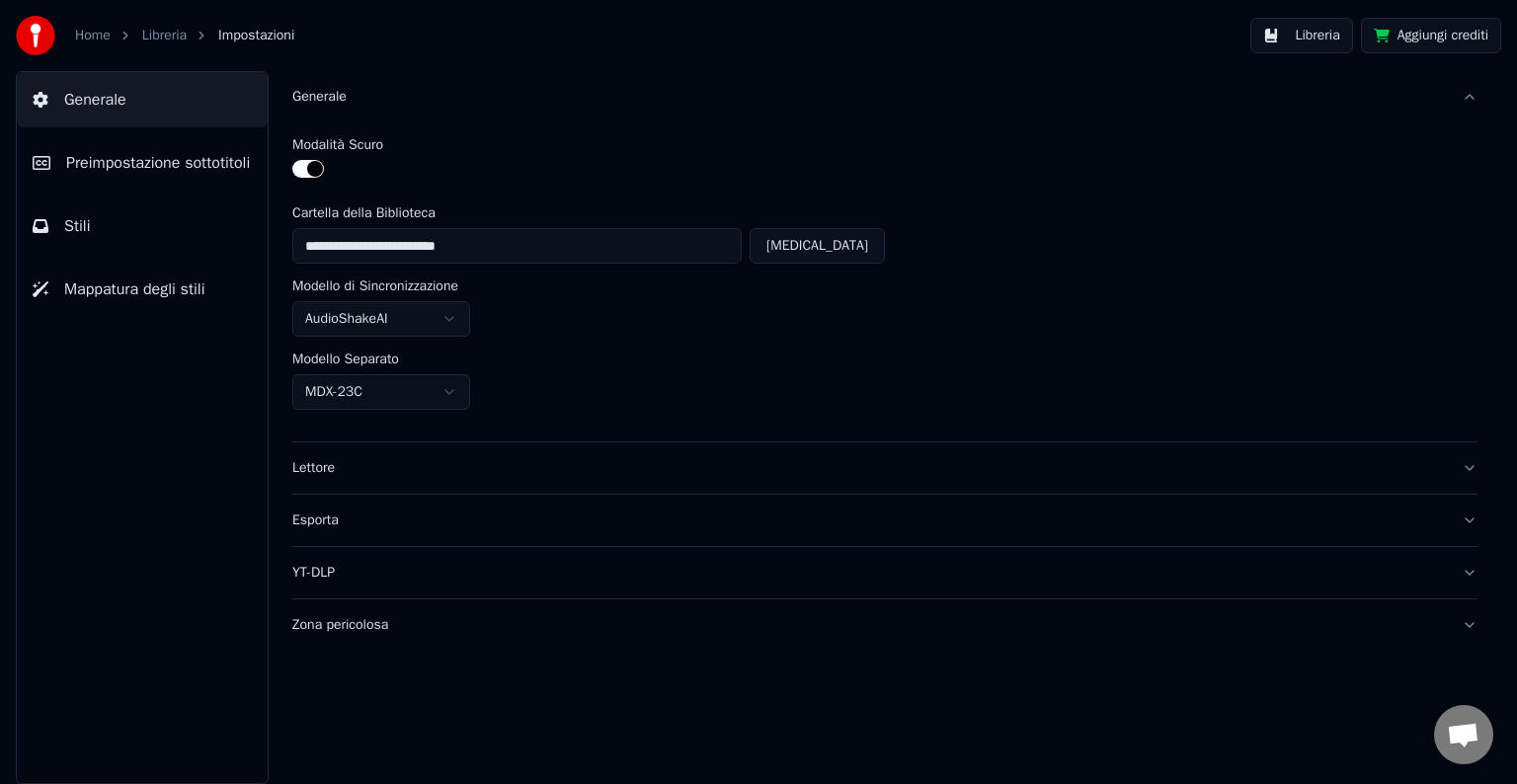 click on "**********" at bounding box center (758, 392) 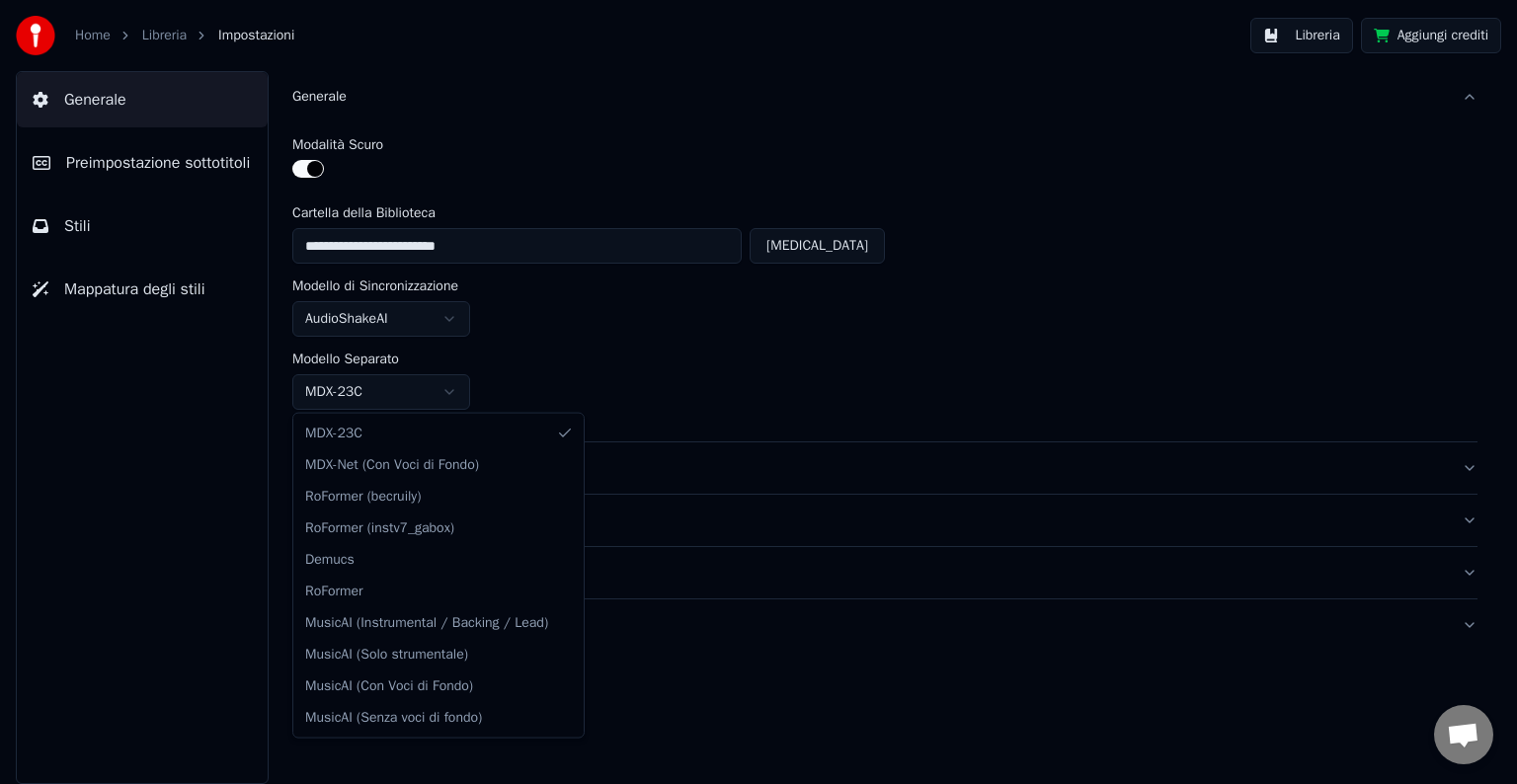 click on "**********" at bounding box center [758, 392] 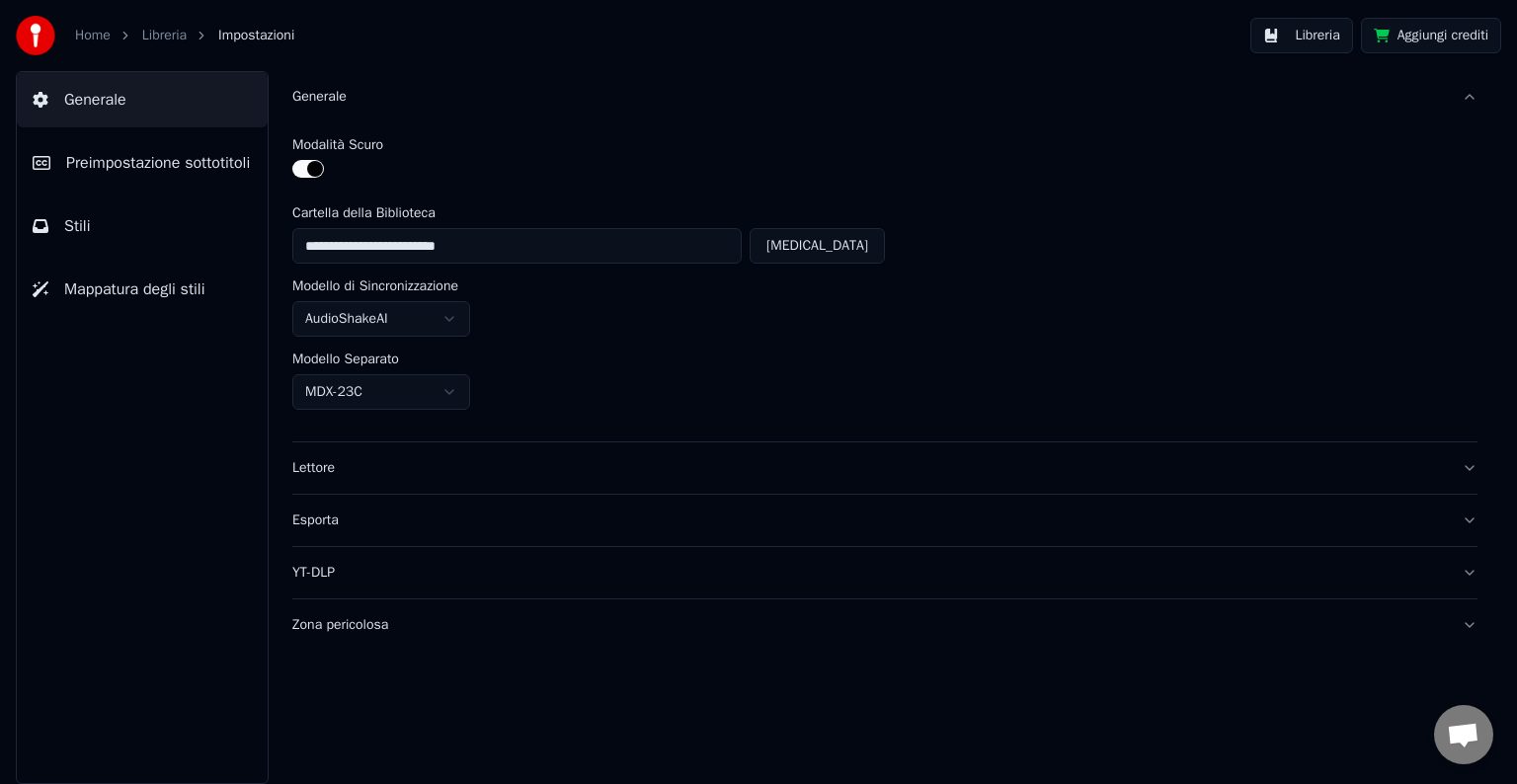 click on "Libreria" at bounding box center (164, 36) 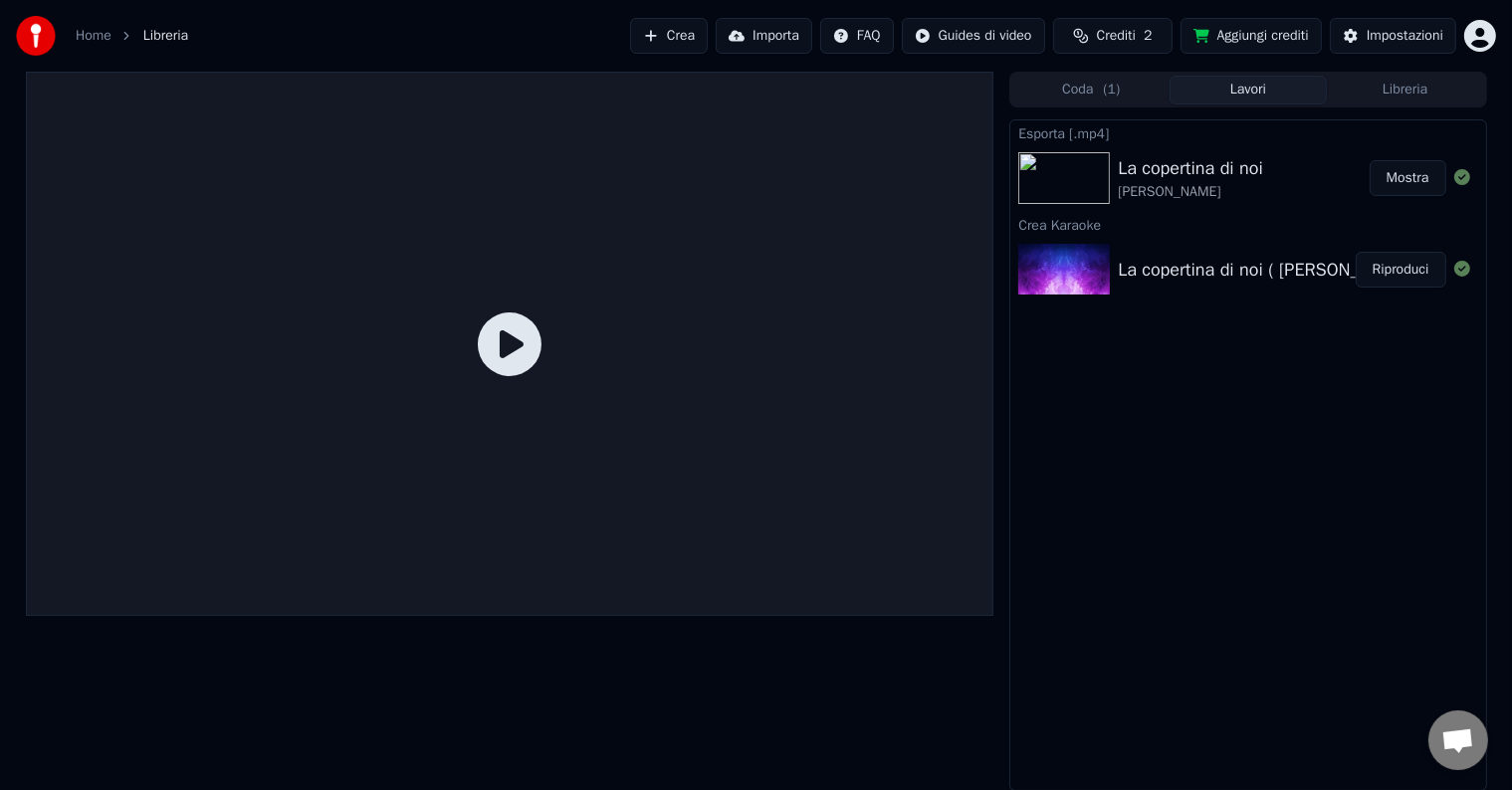 click on "La copertina di noi" at bounding box center (1190, 168) 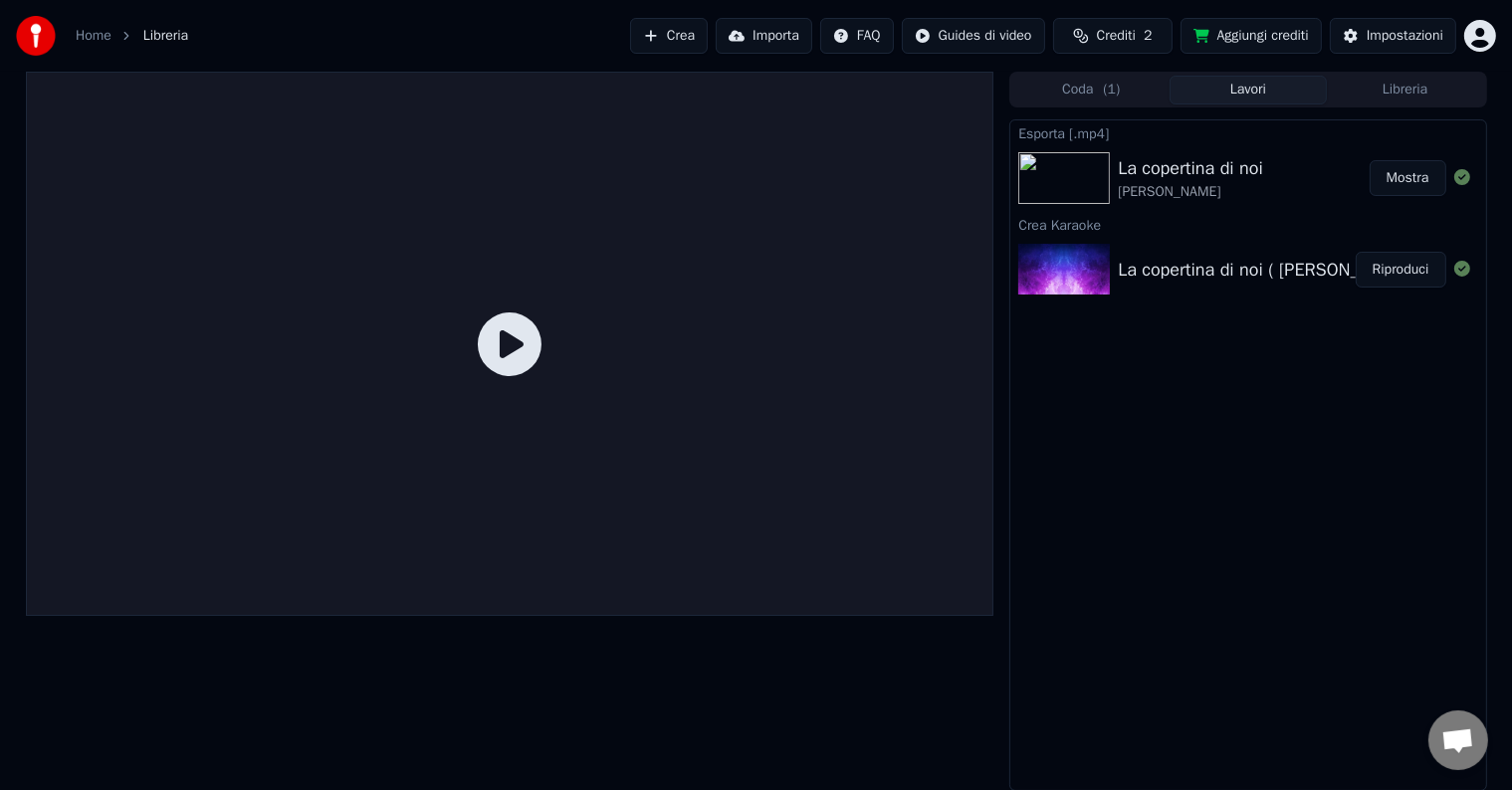 click on "La copertina di noi ( [PERSON_NAME] e [PERSON_NAME] ) CON TESTO Riproduci" at bounding box center (1247, 270) 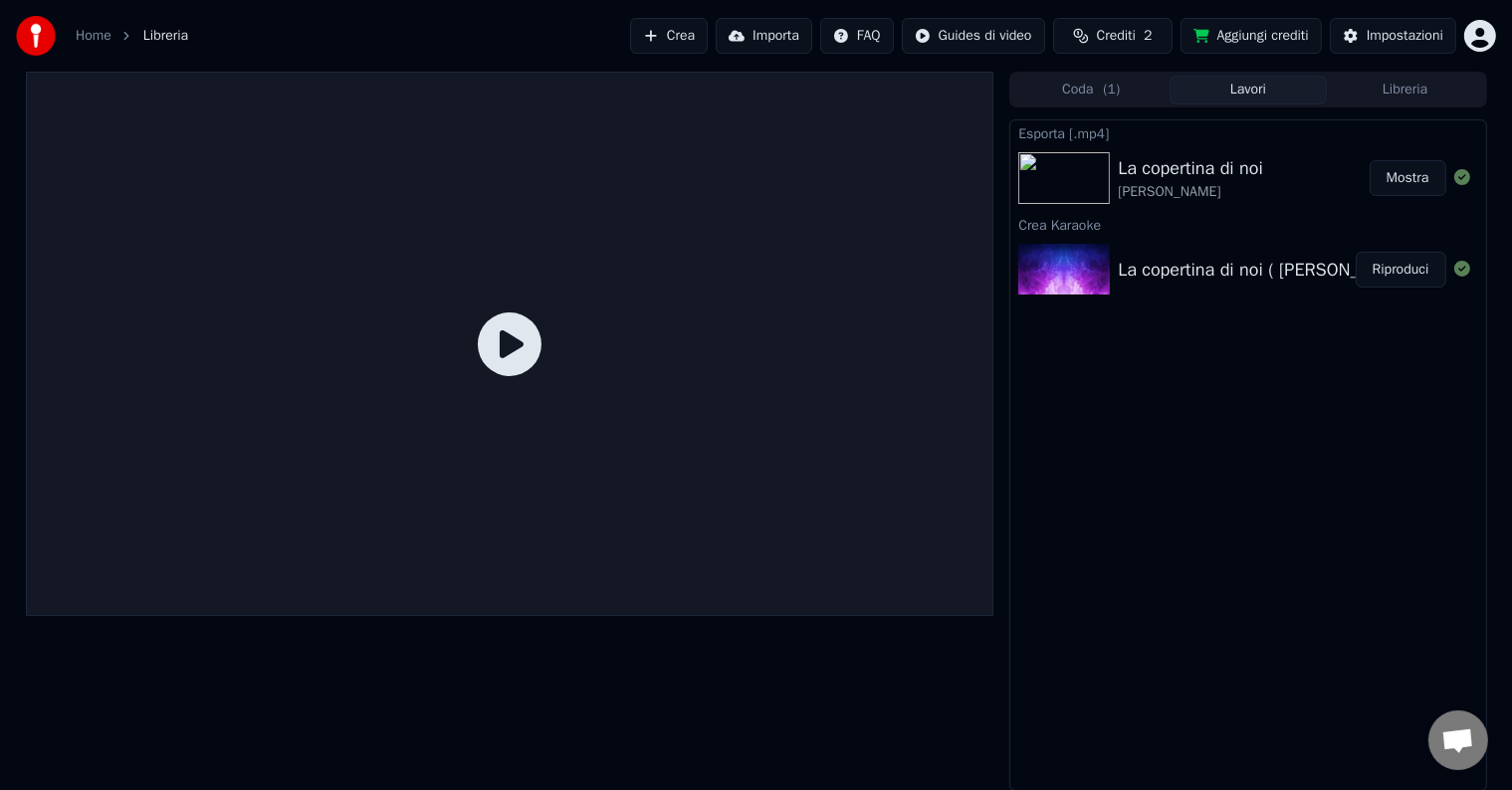 click at bounding box center [510, 343] 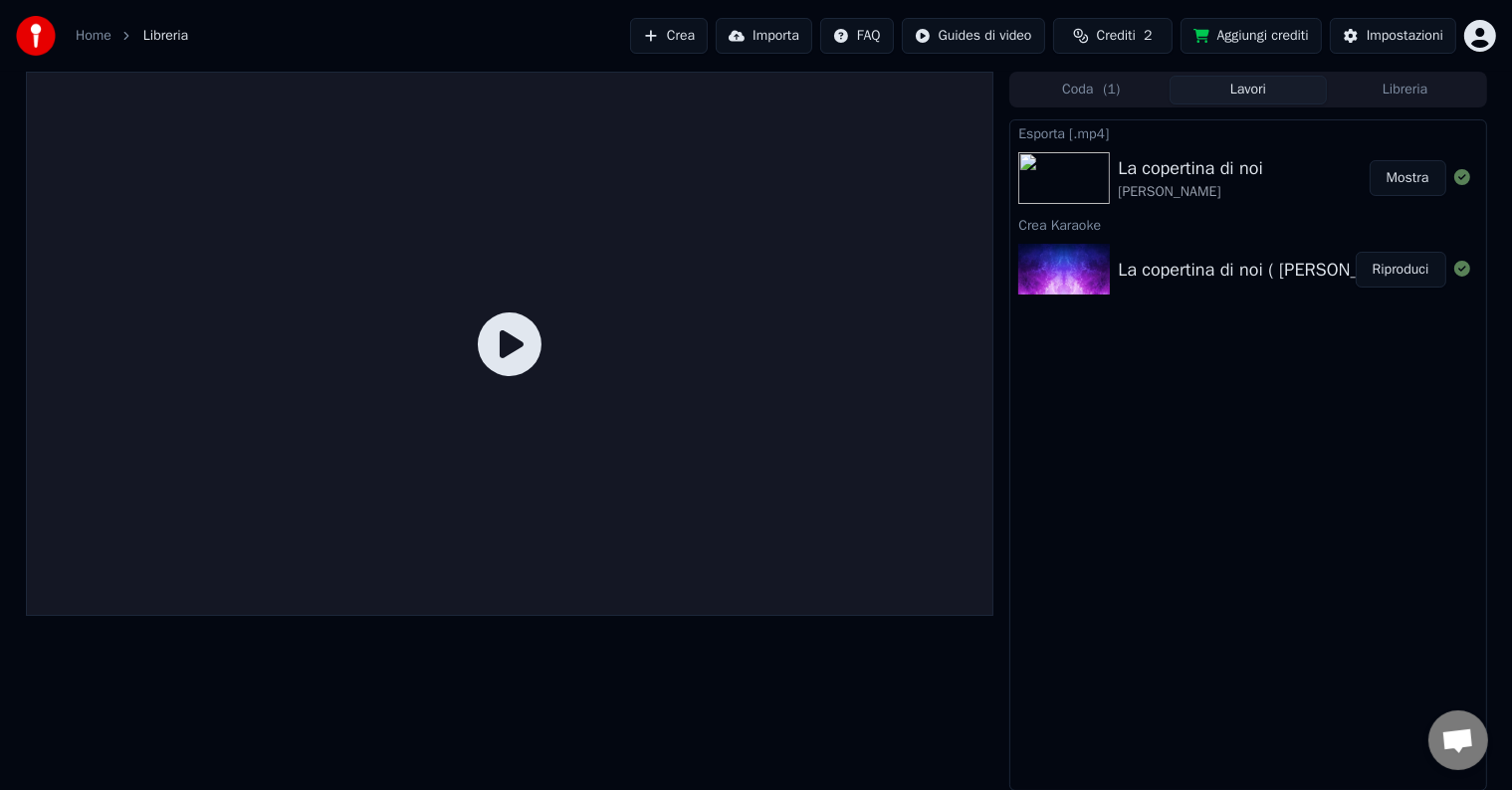 click on "Coda ( 1 )" at bounding box center (1091, 90) 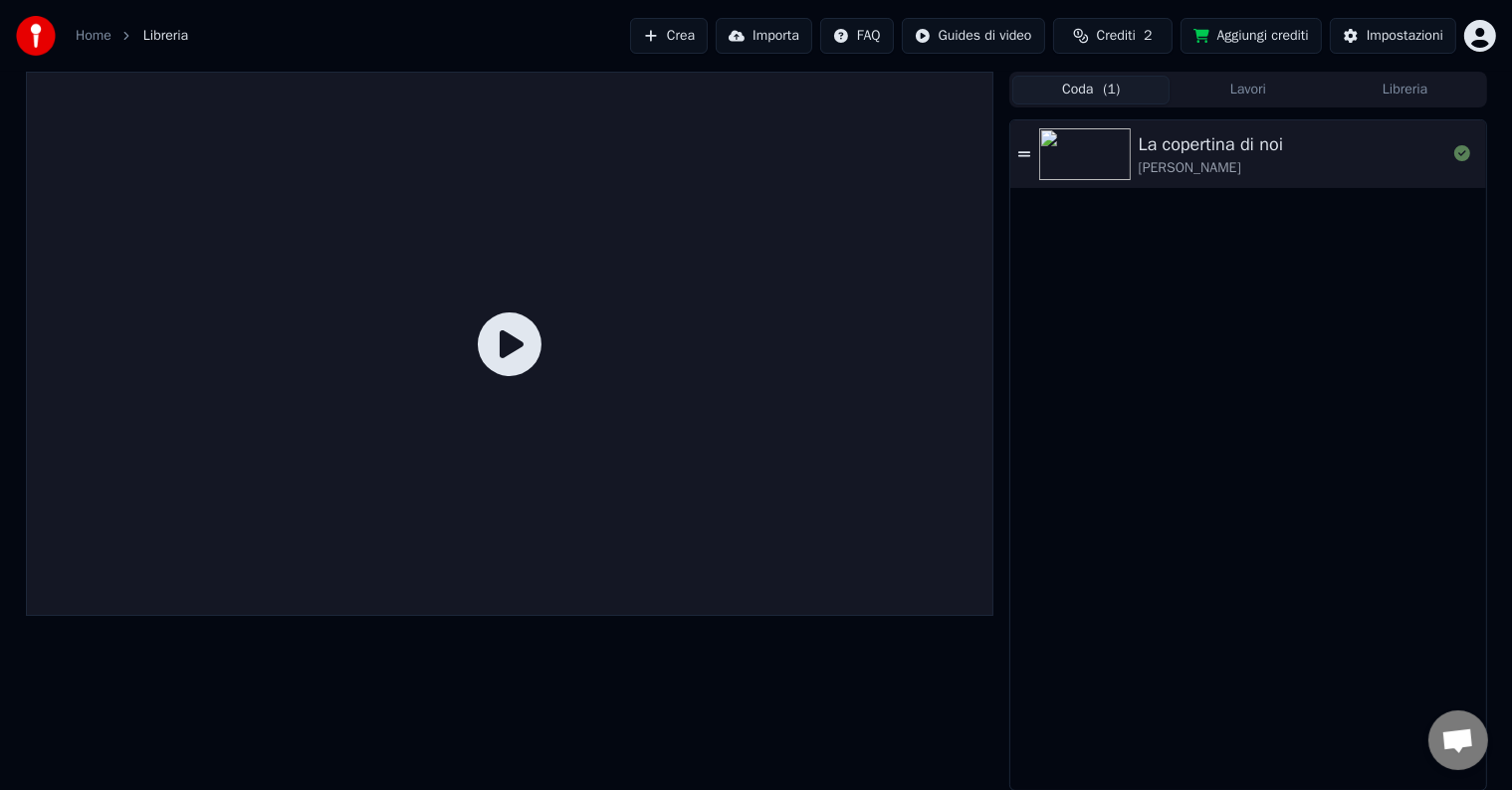 click on "[PERSON_NAME]" at bounding box center (1211, 168) 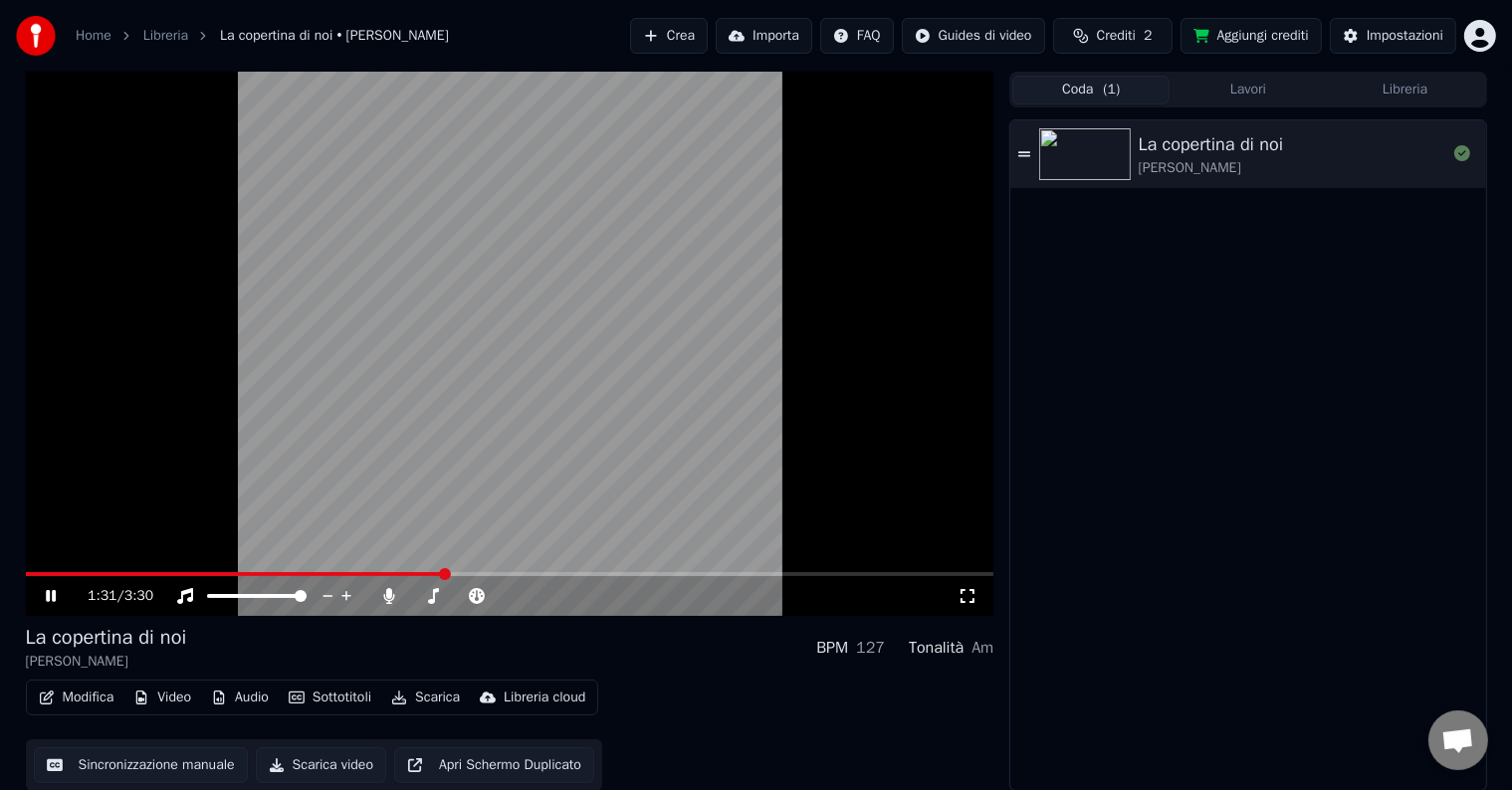 click on "Scarica" at bounding box center (425, 697) 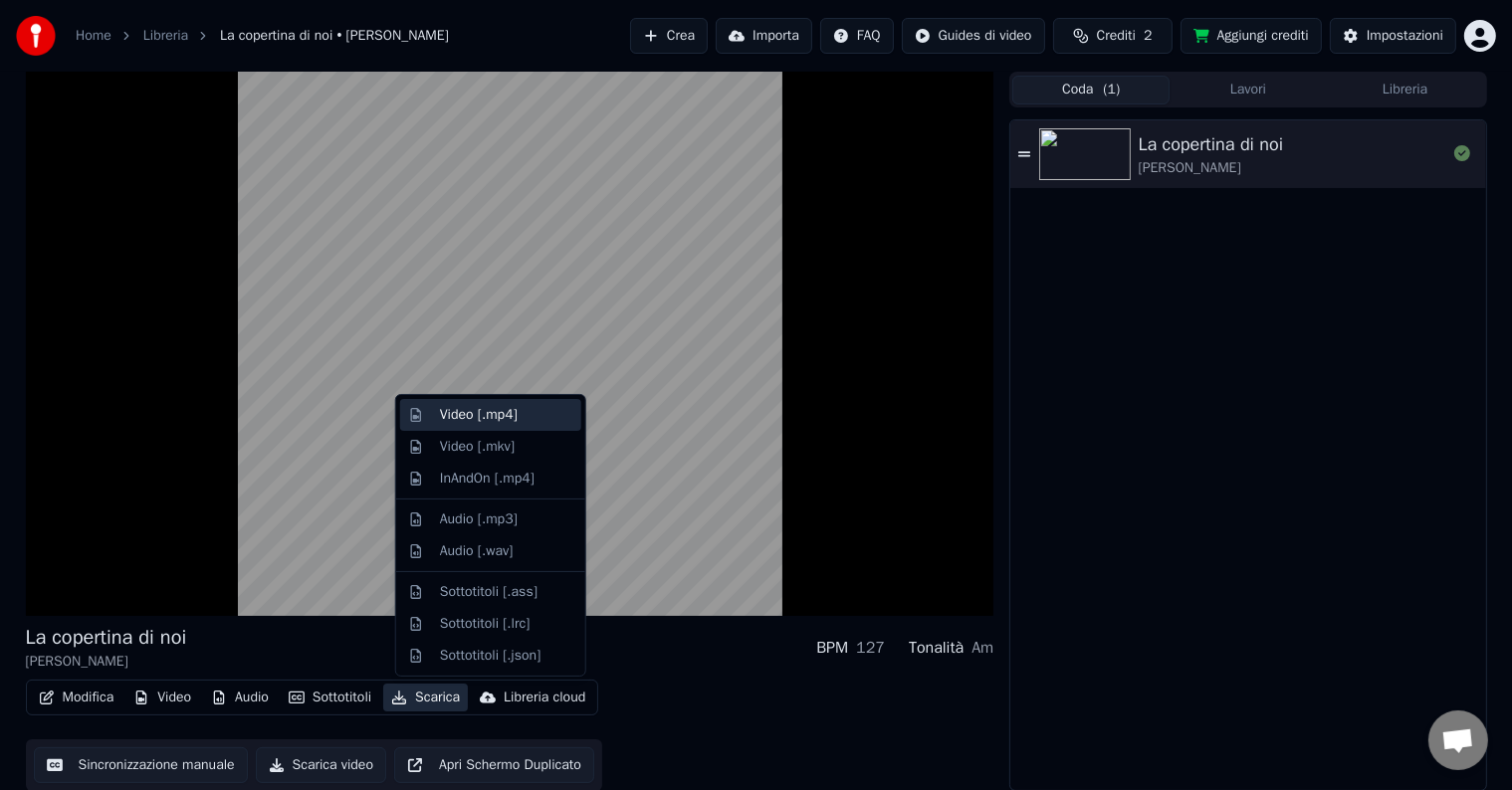 click on "Video [.mp4]" at bounding box center [479, 415] 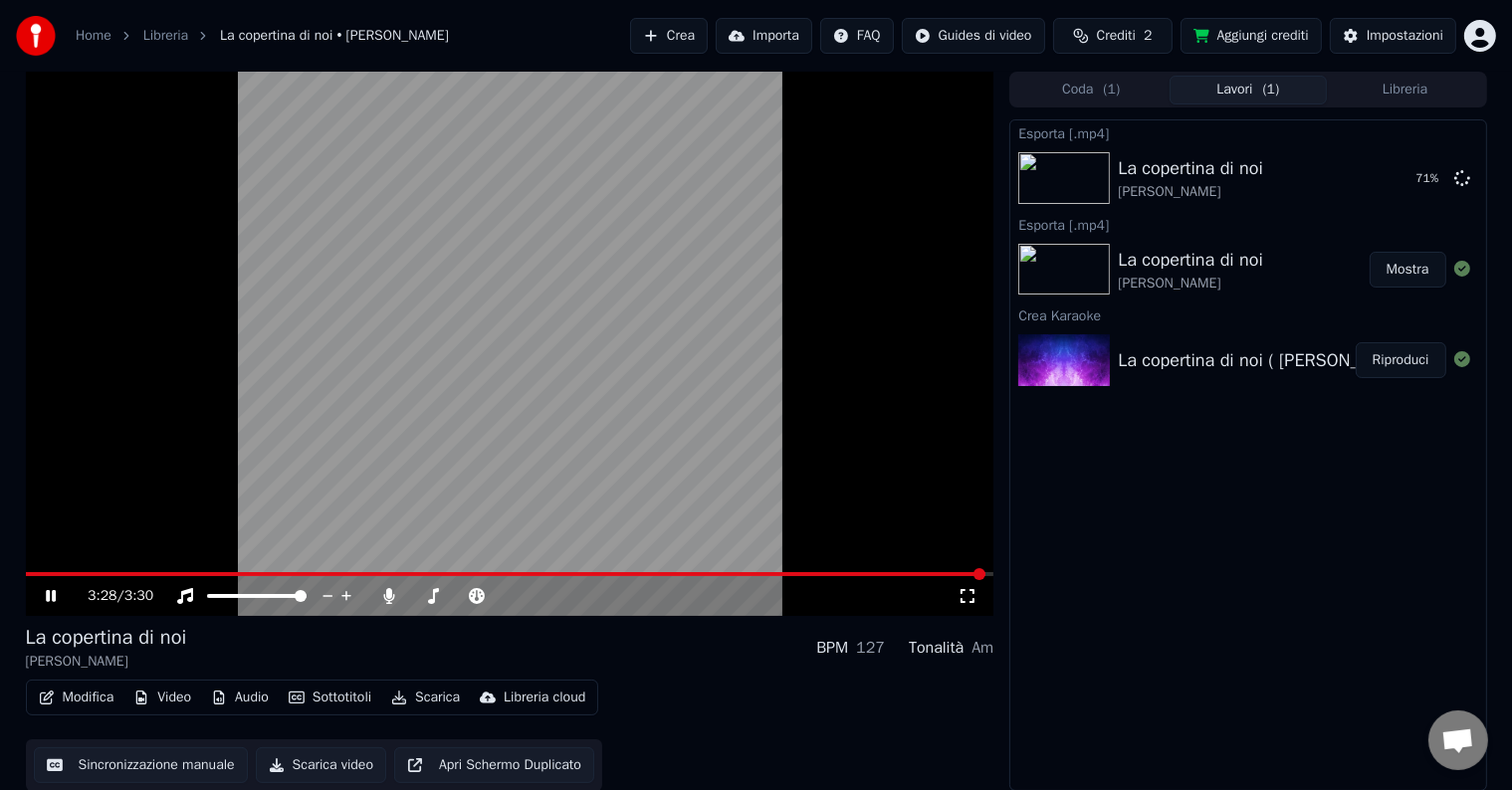 click at bounding box center (506, 574) 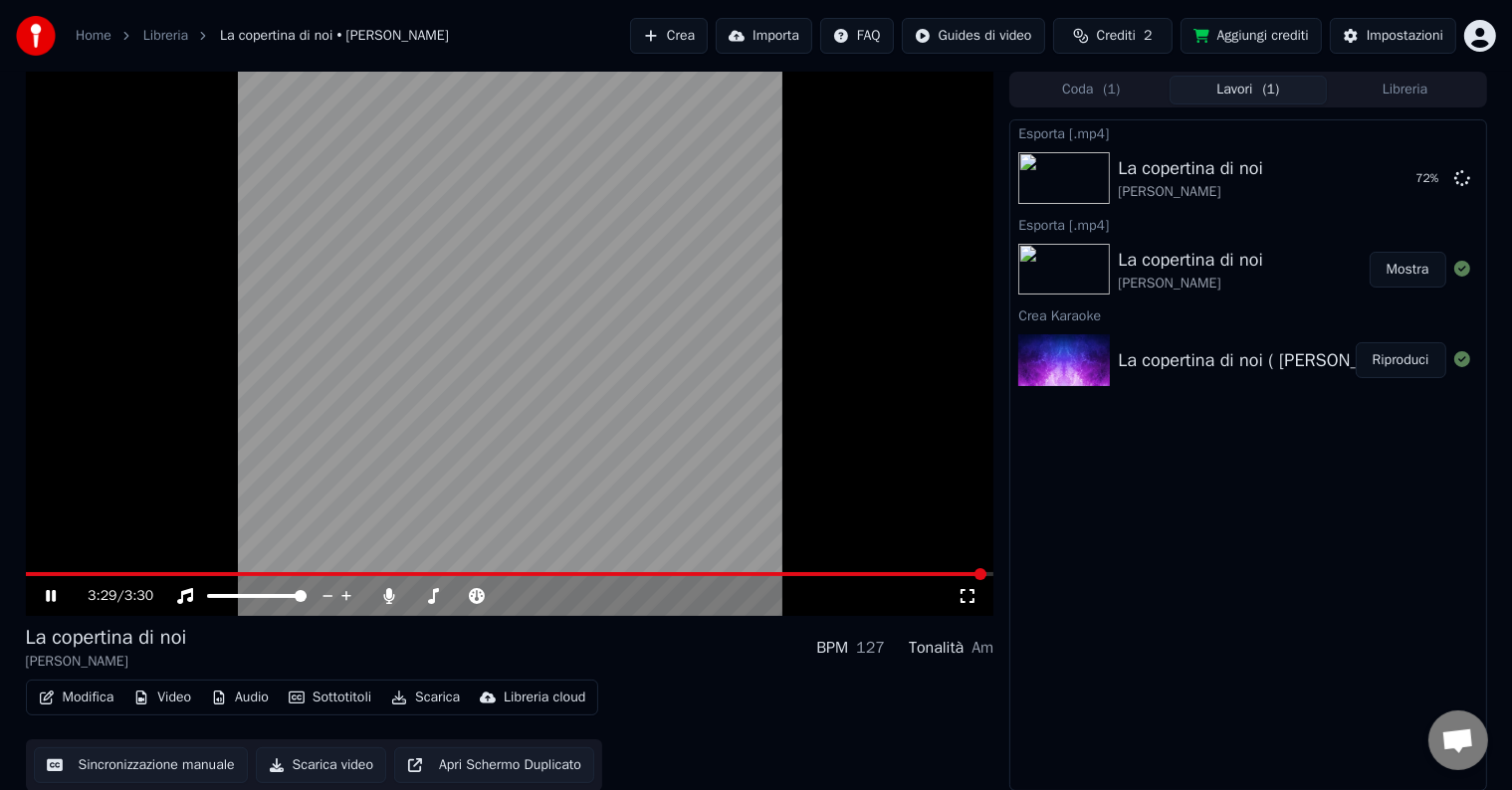 click on "3:29  /  3:30" at bounding box center [510, 596] 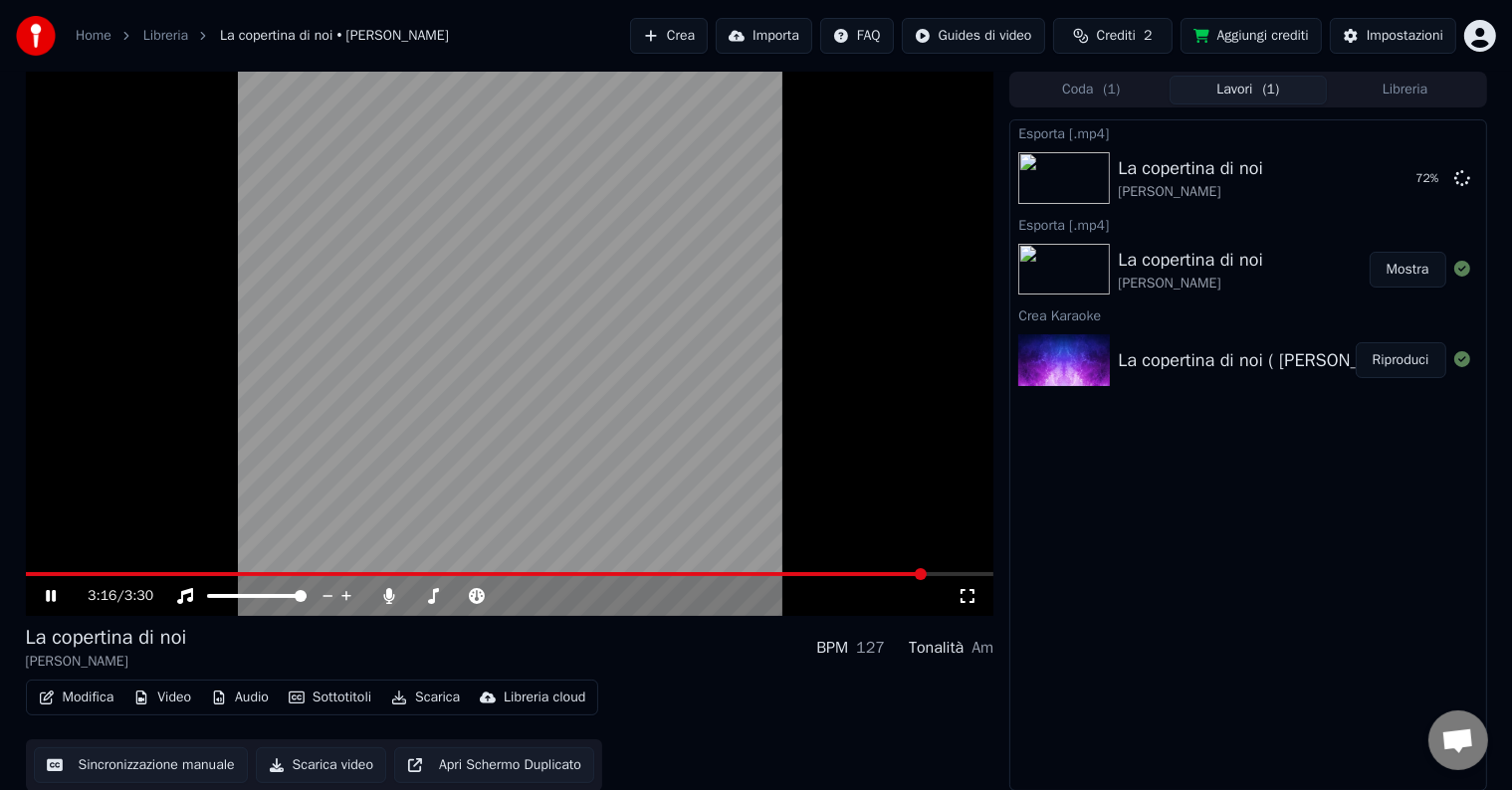 click at bounding box center [476, 574] 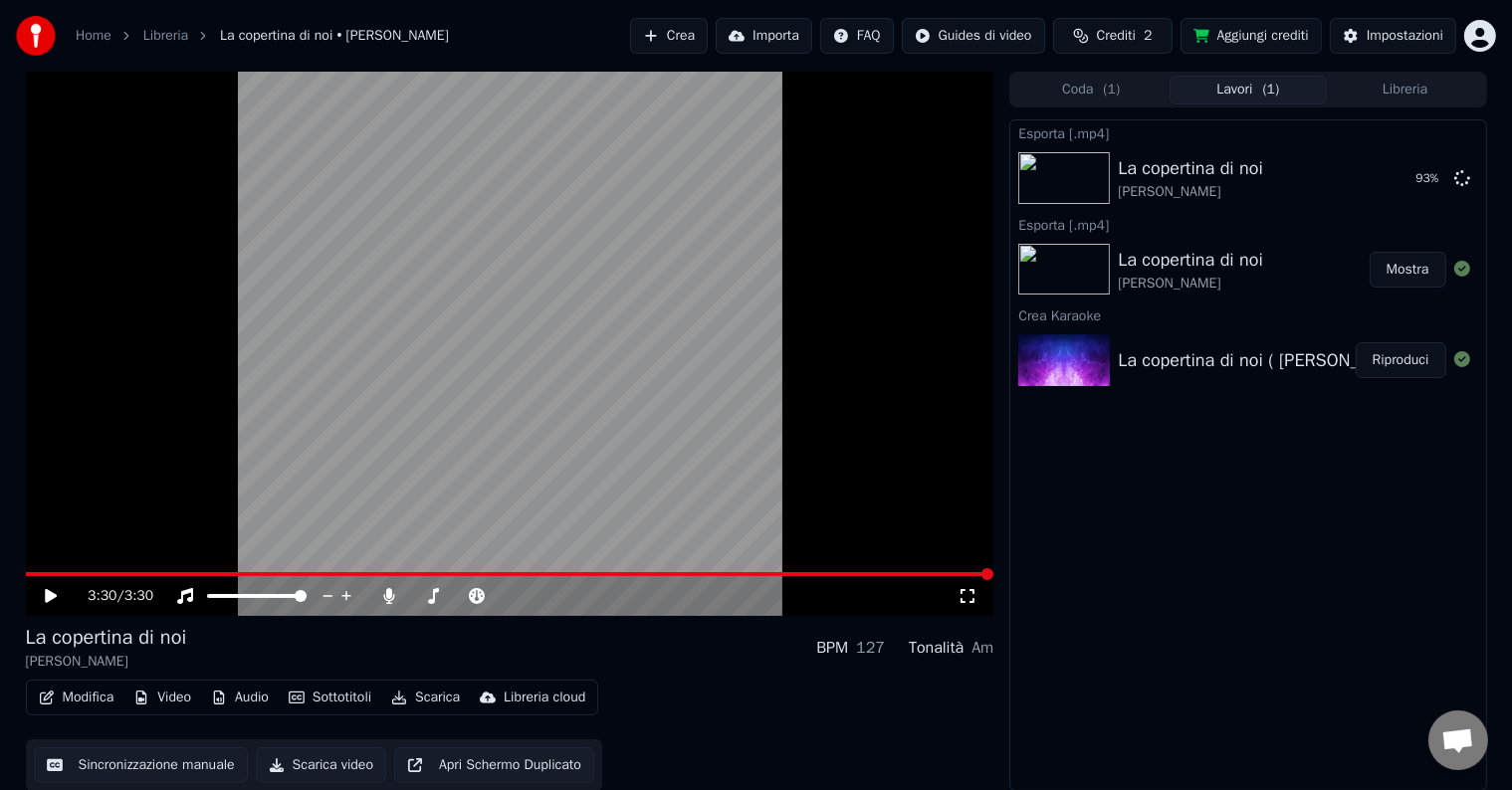 click at bounding box center (510, 574) 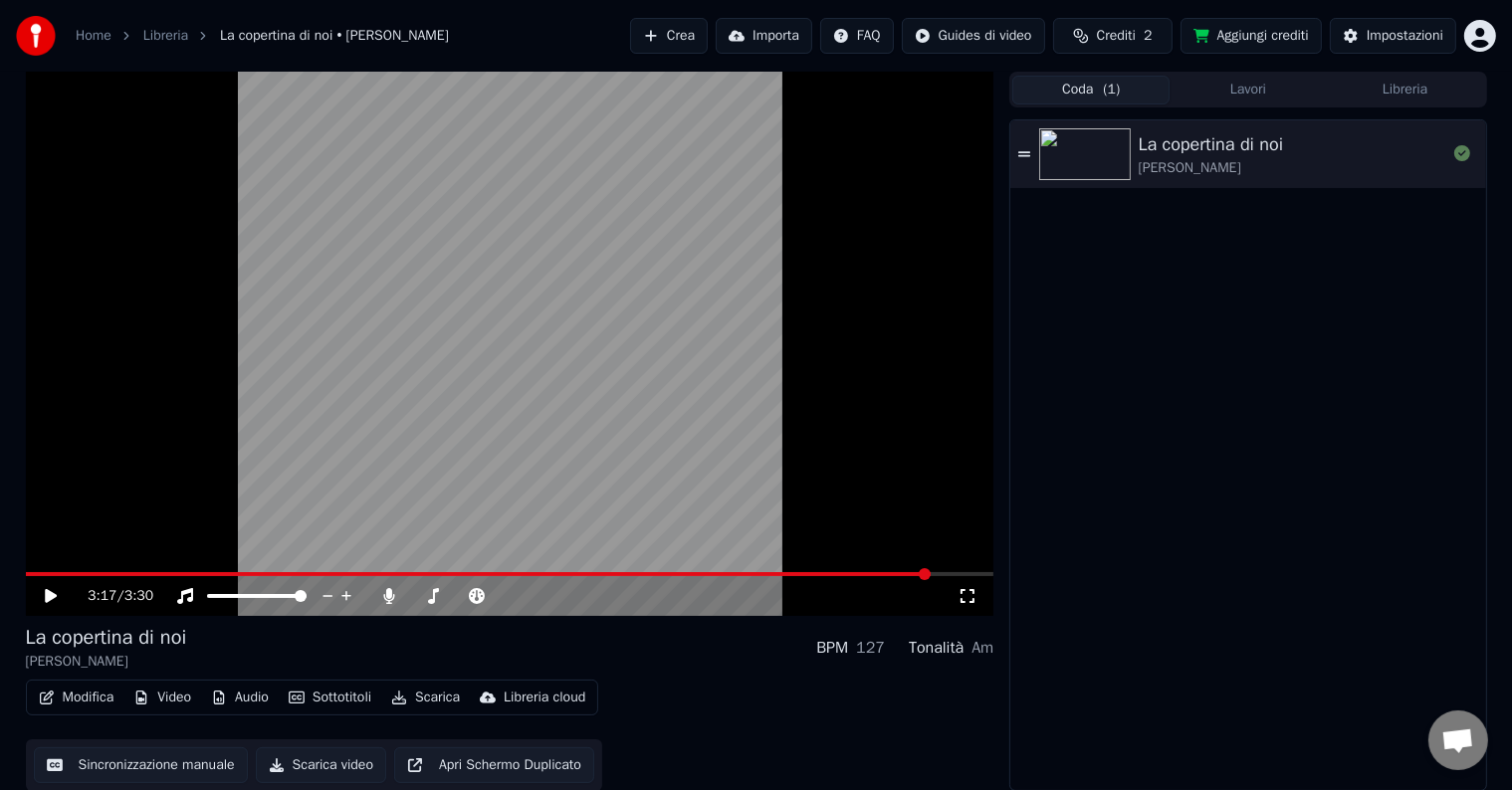 click on "Coda ( 1 )" at bounding box center (1091, 90) 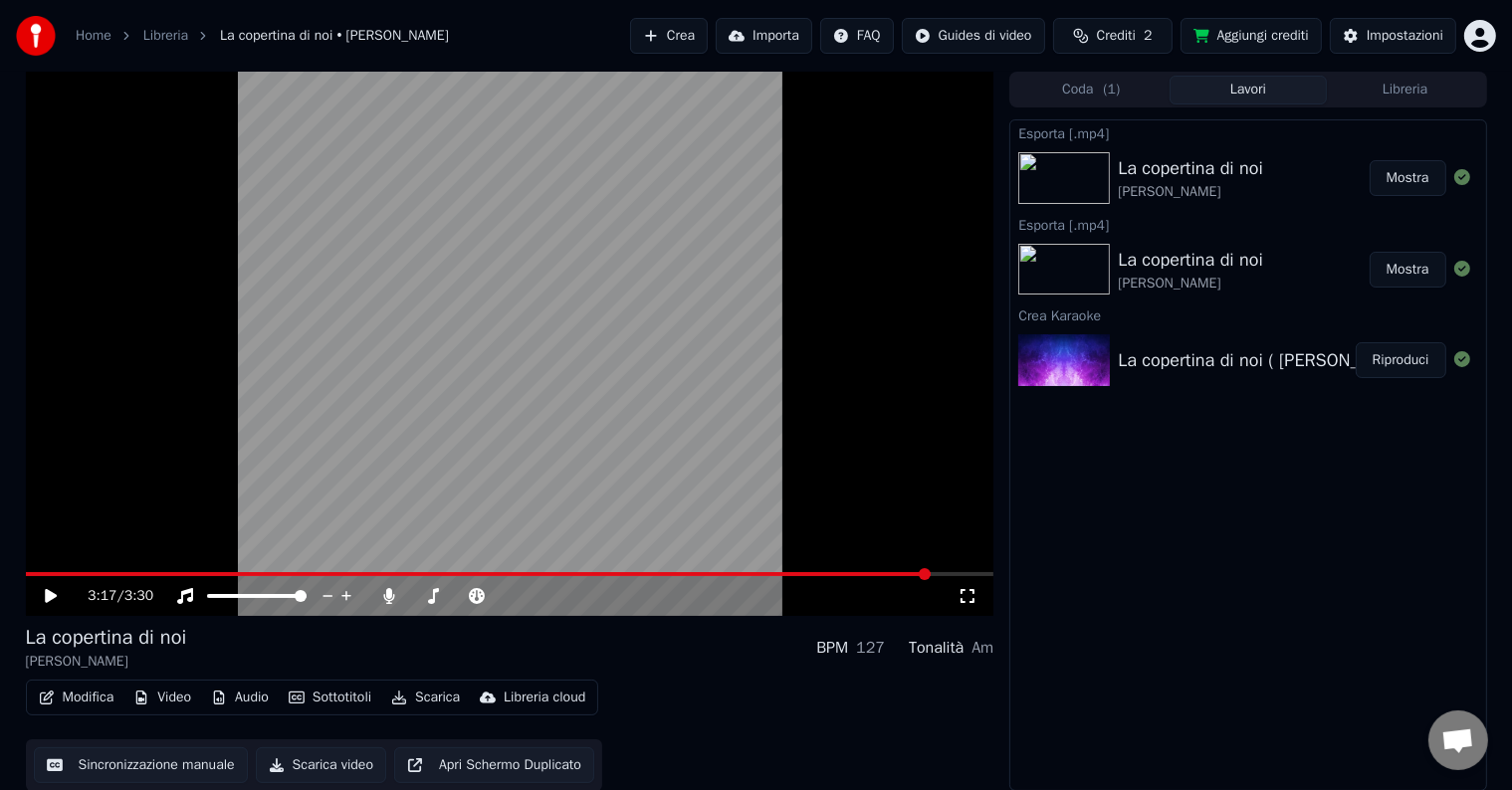 click on "Lavori" at bounding box center [1248, 90] 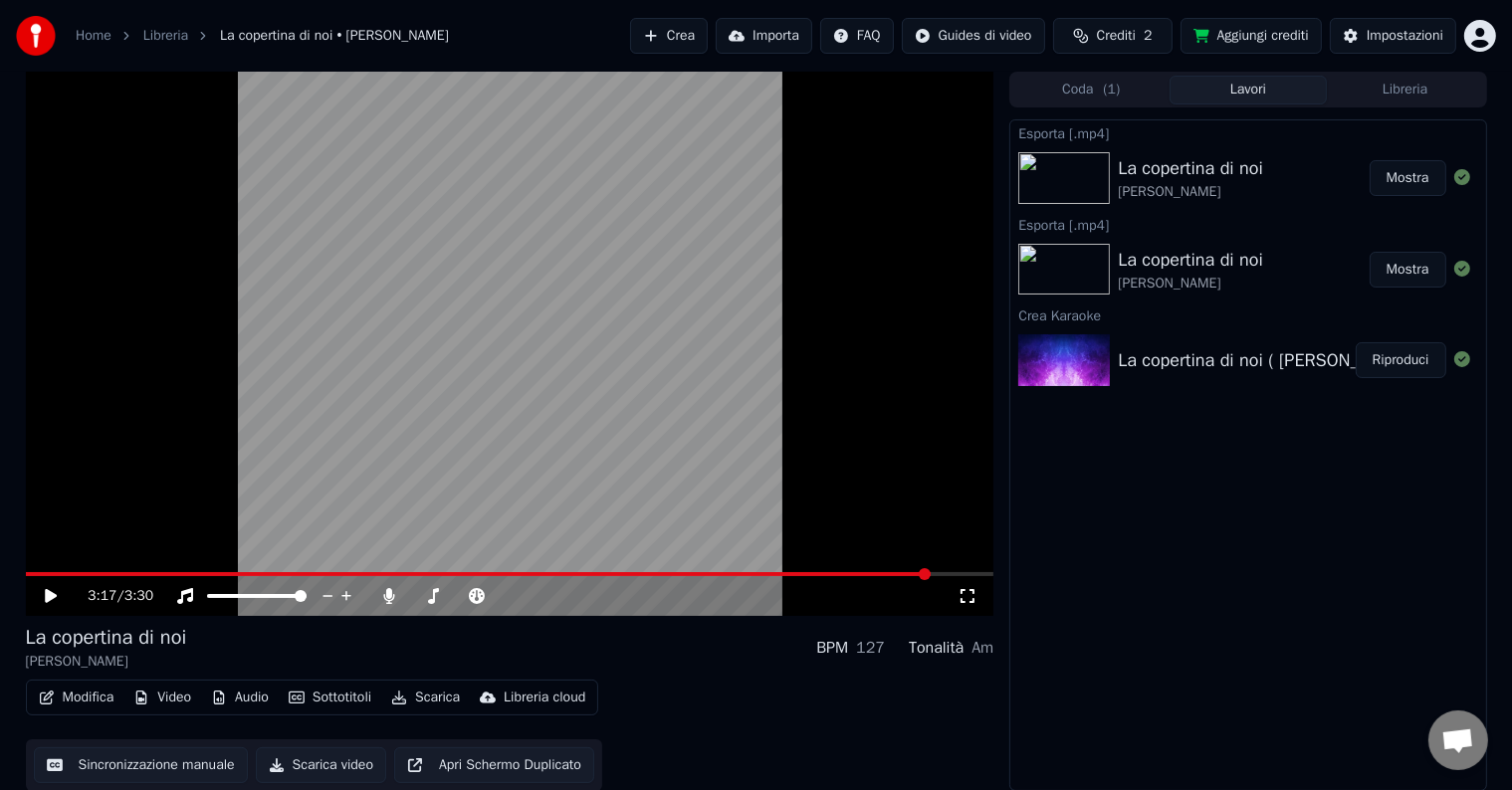 click at bounding box center (1064, 178) 